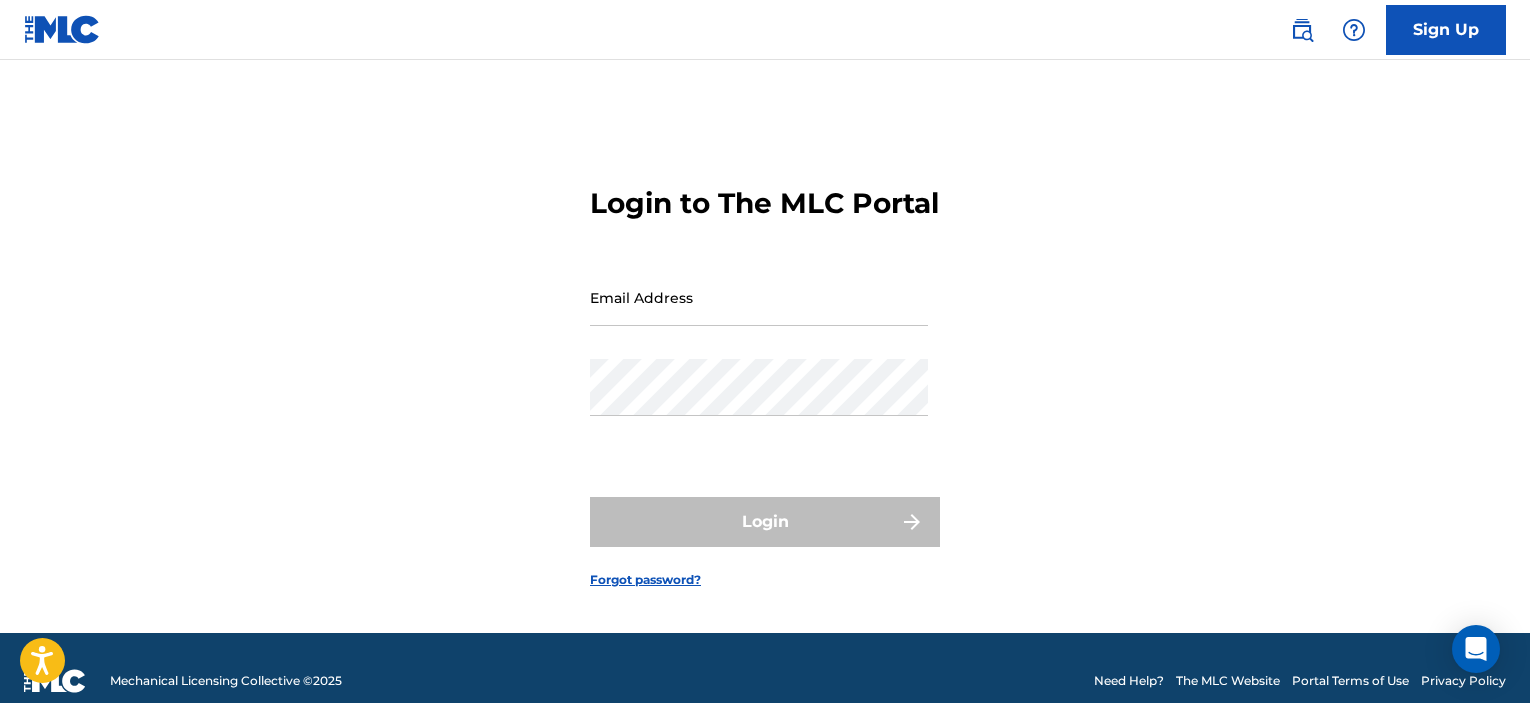 scroll, scrollTop: 0, scrollLeft: 0, axis: both 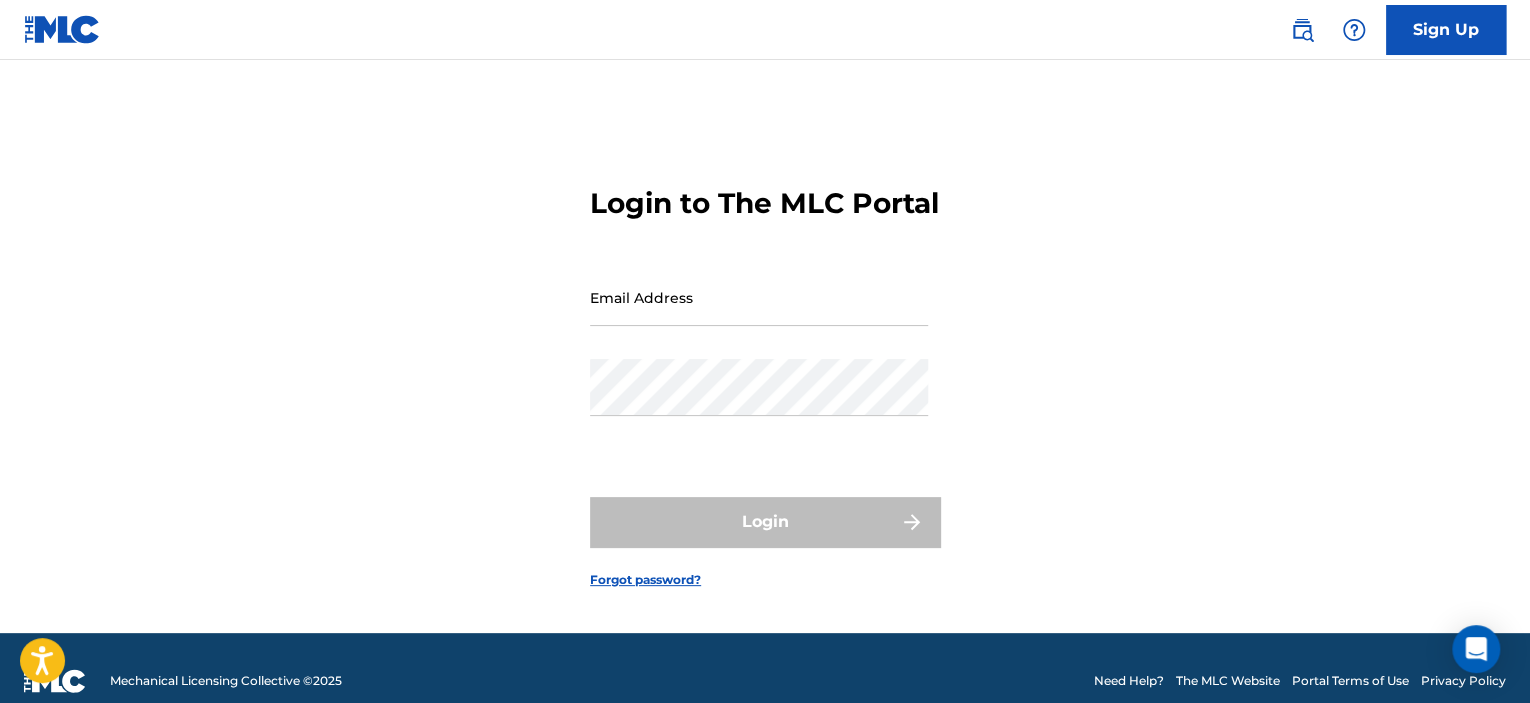 click on "Email Address" at bounding box center [759, 297] 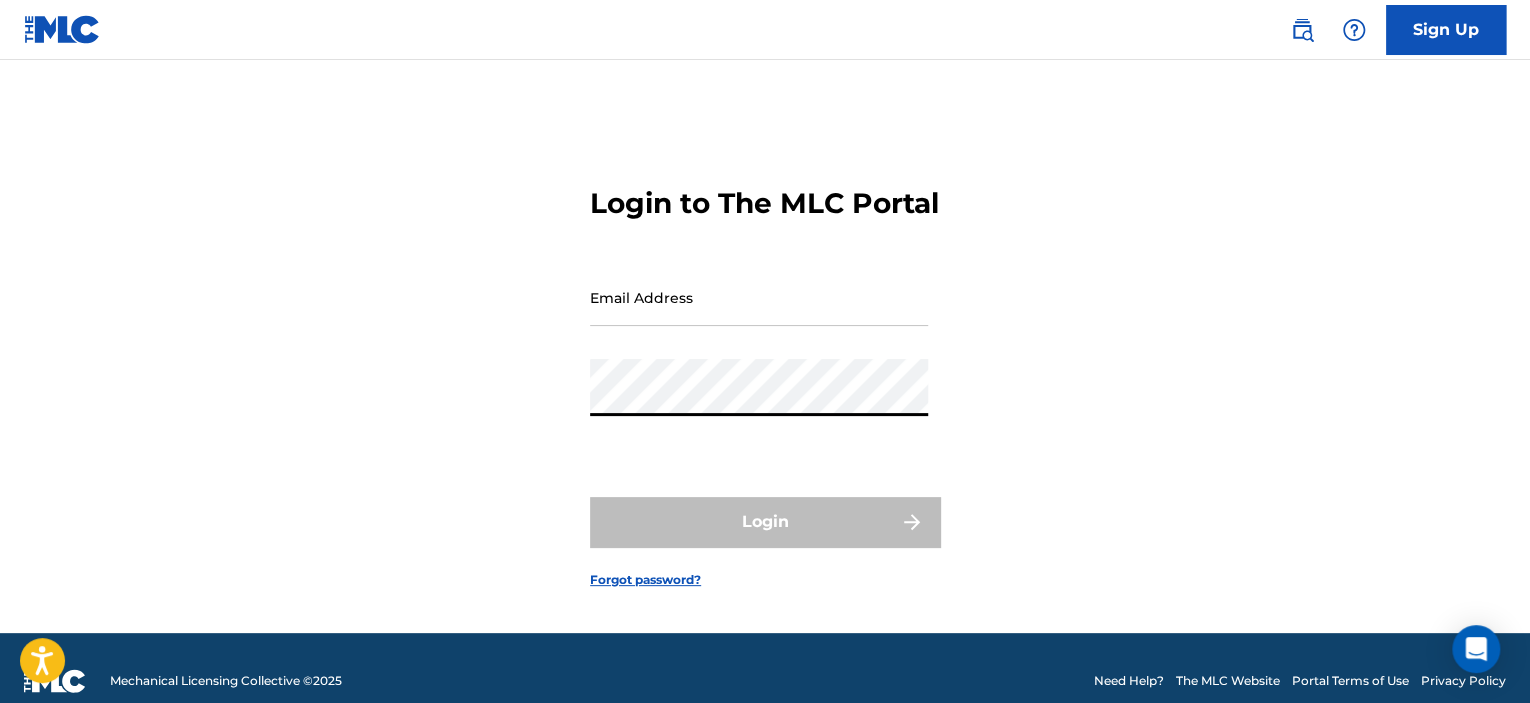 type on "[EMAIL_ADDRESS][DOMAIN_NAME]" 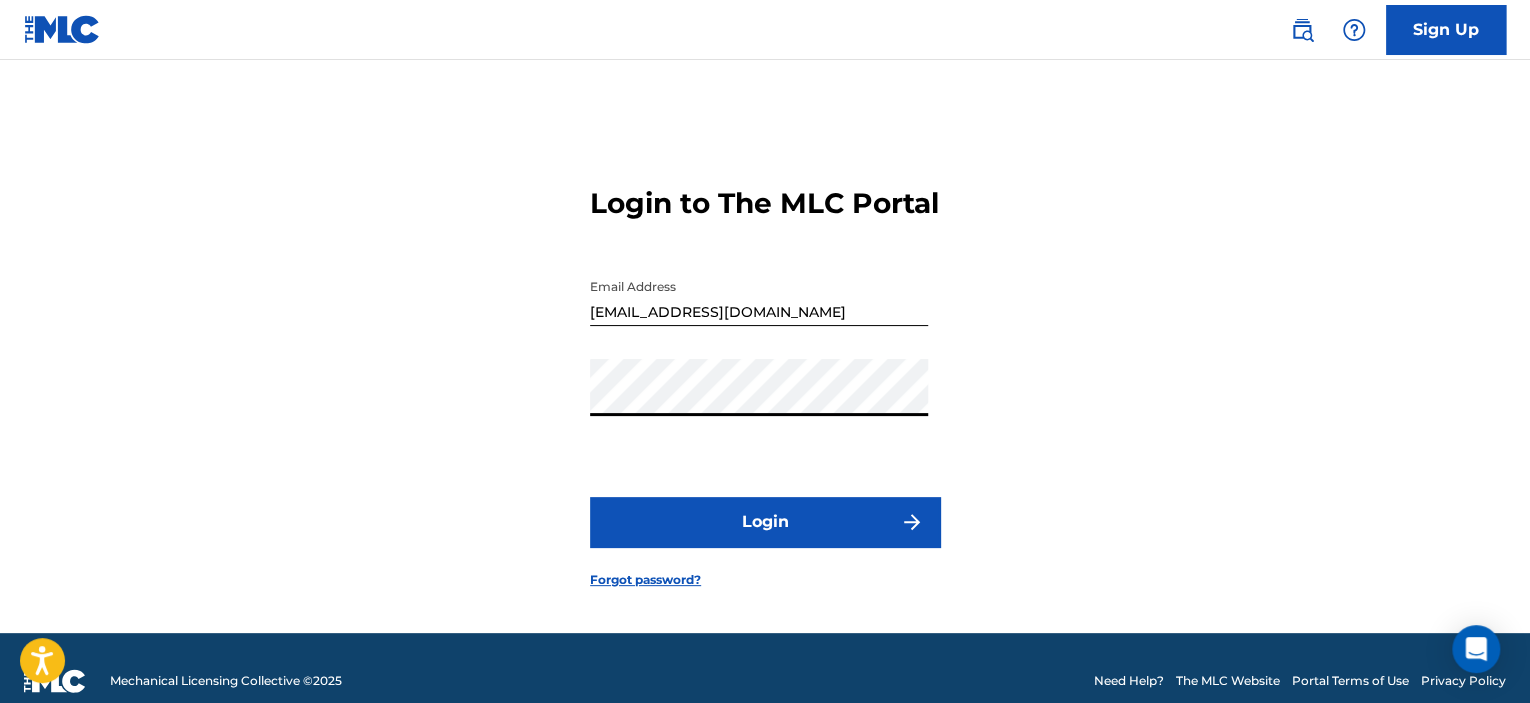 click on "Login" at bounding box center (765, 522) 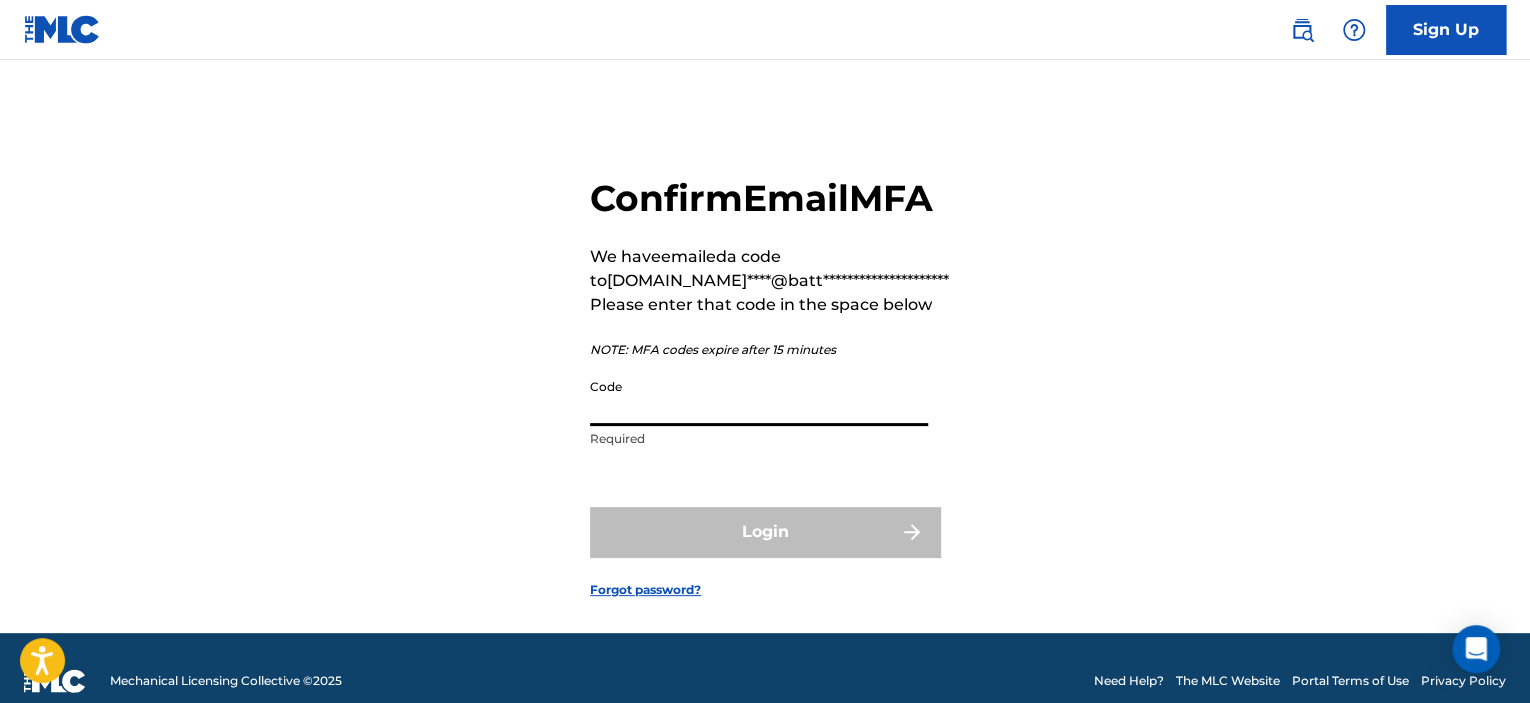 click on "Code" at bounding box center (759, 397) 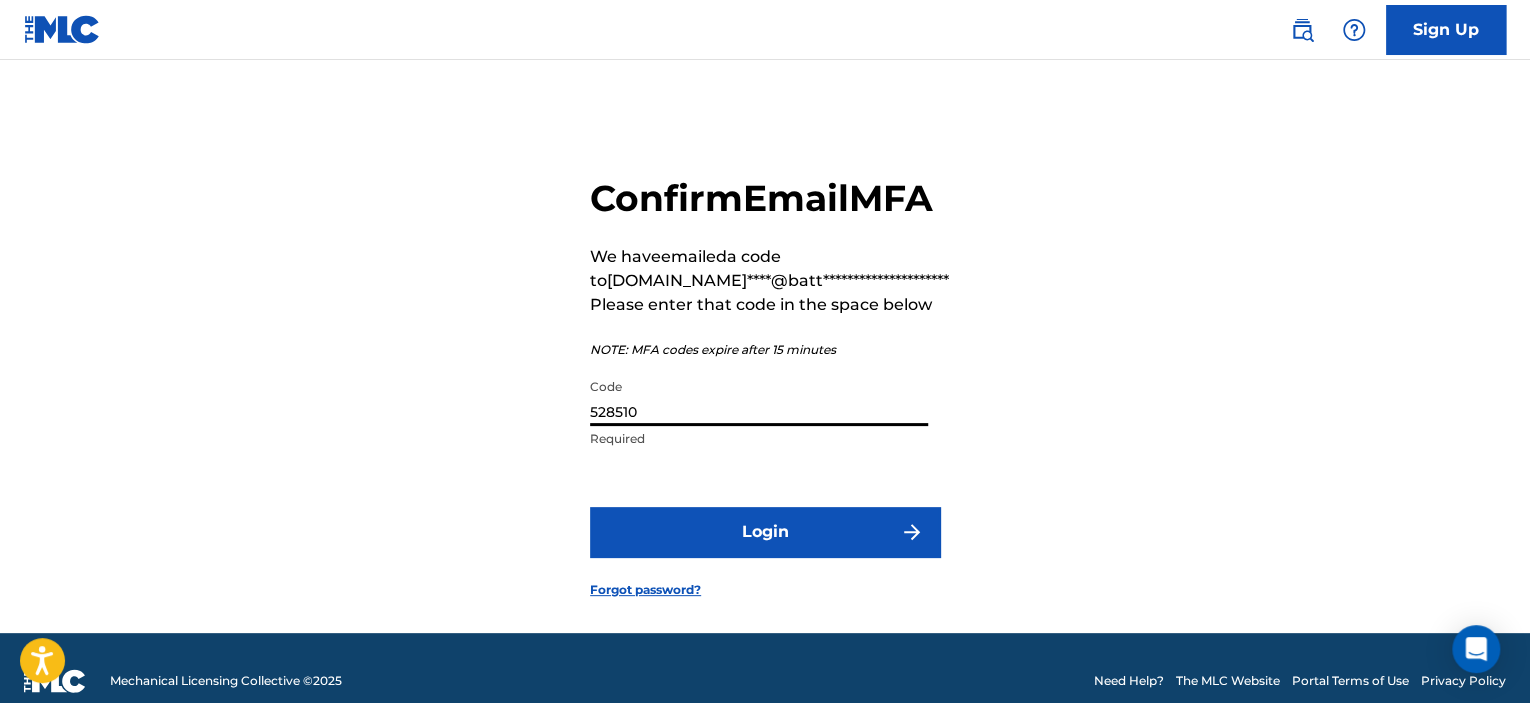 type on "528510" 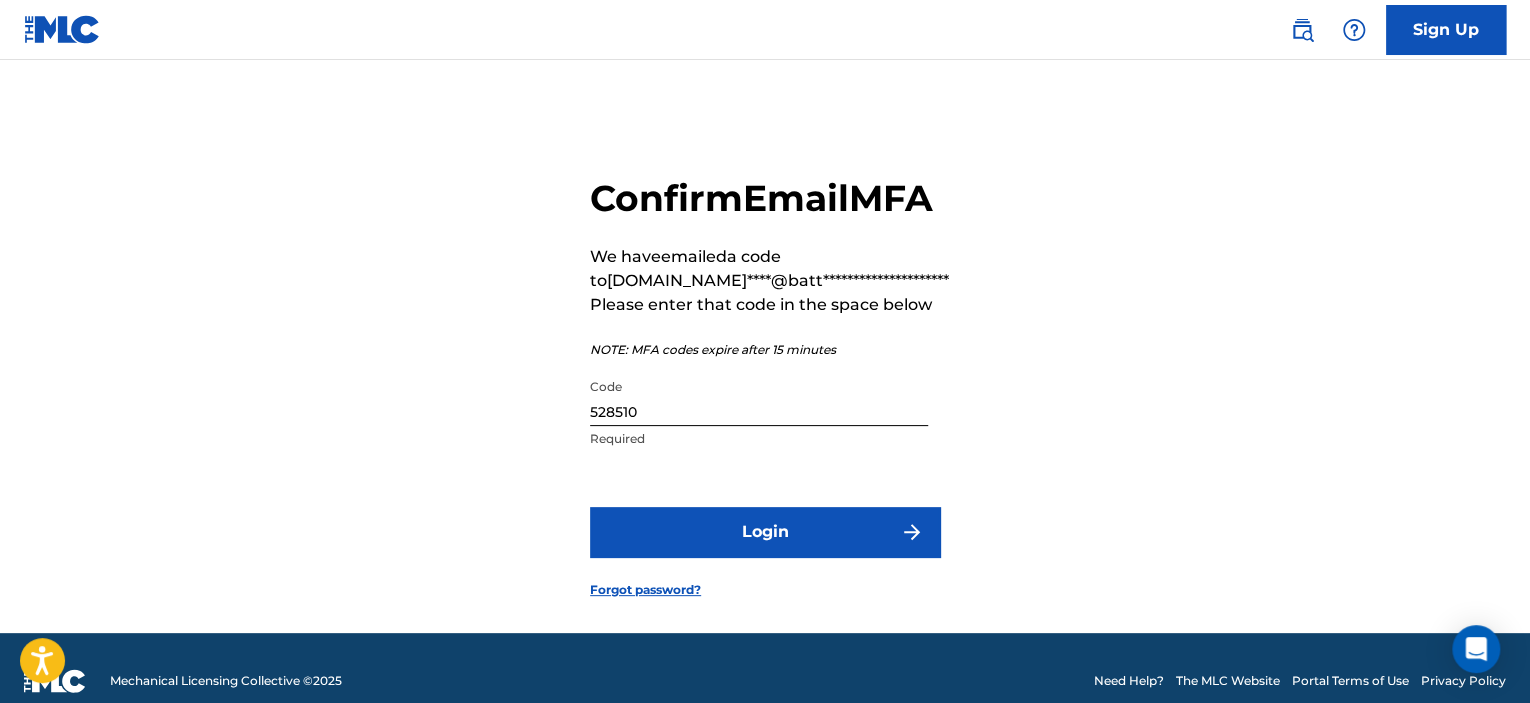 click on "Login" at bounding box center (765, 532) 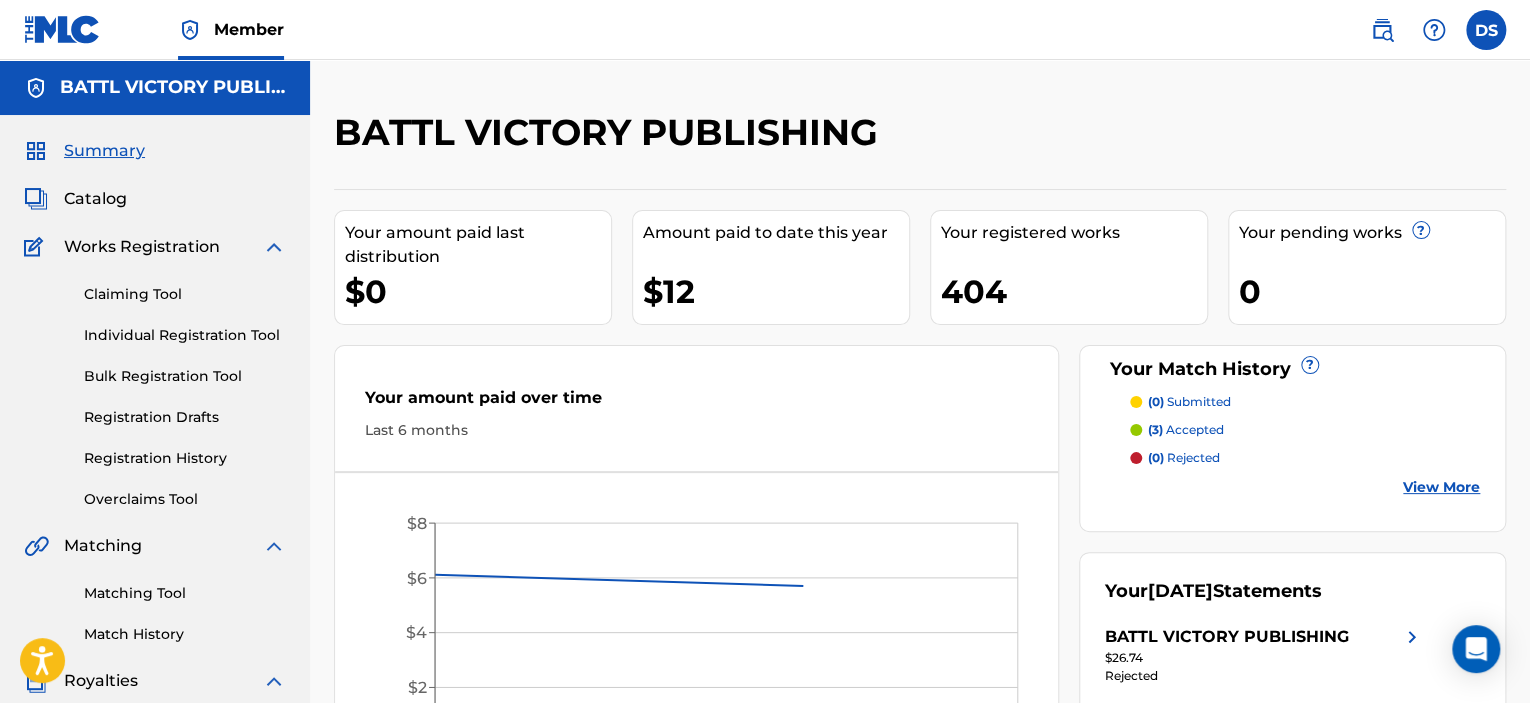 scroll, scrollTop: 0, scrollLeft: 0, axis: both 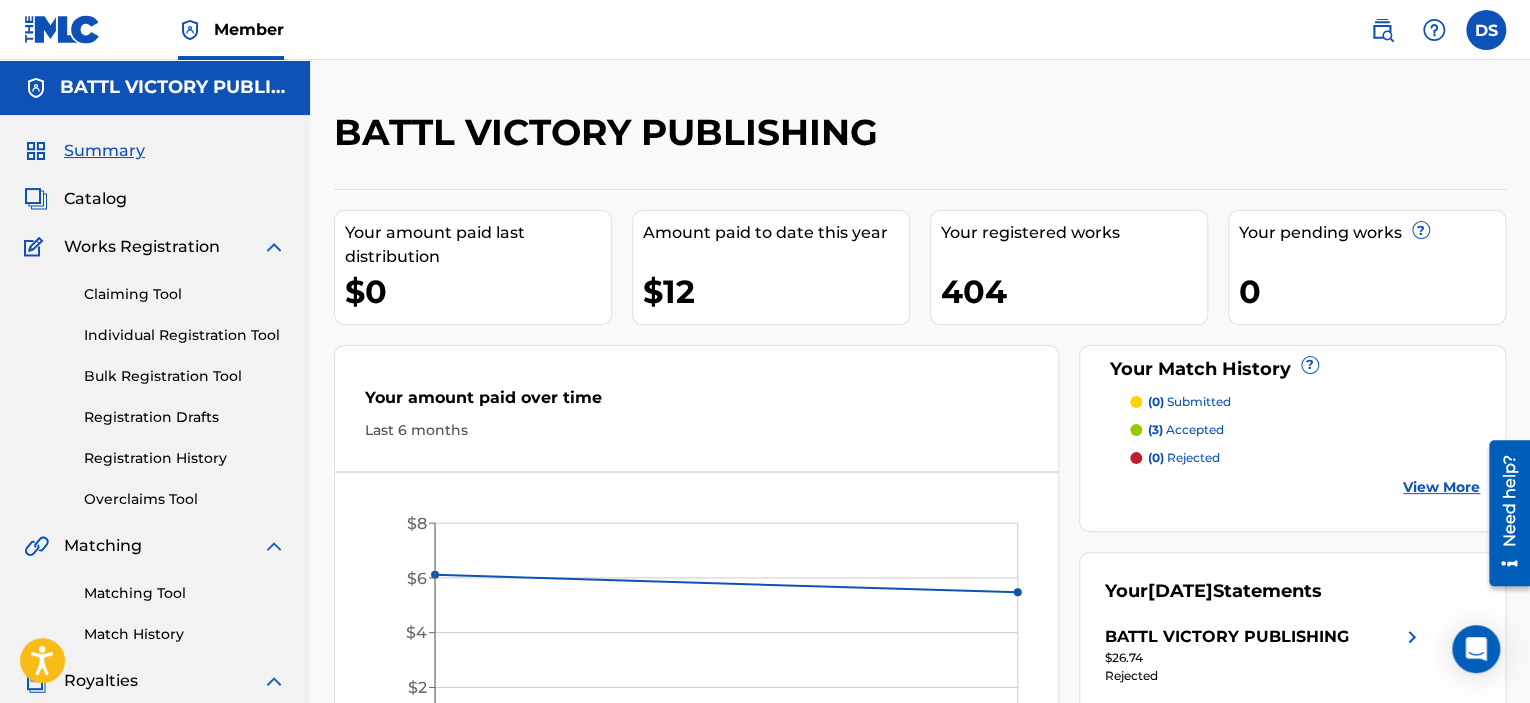 click on "Overclaims Tool" at bounding box center [185, 499] 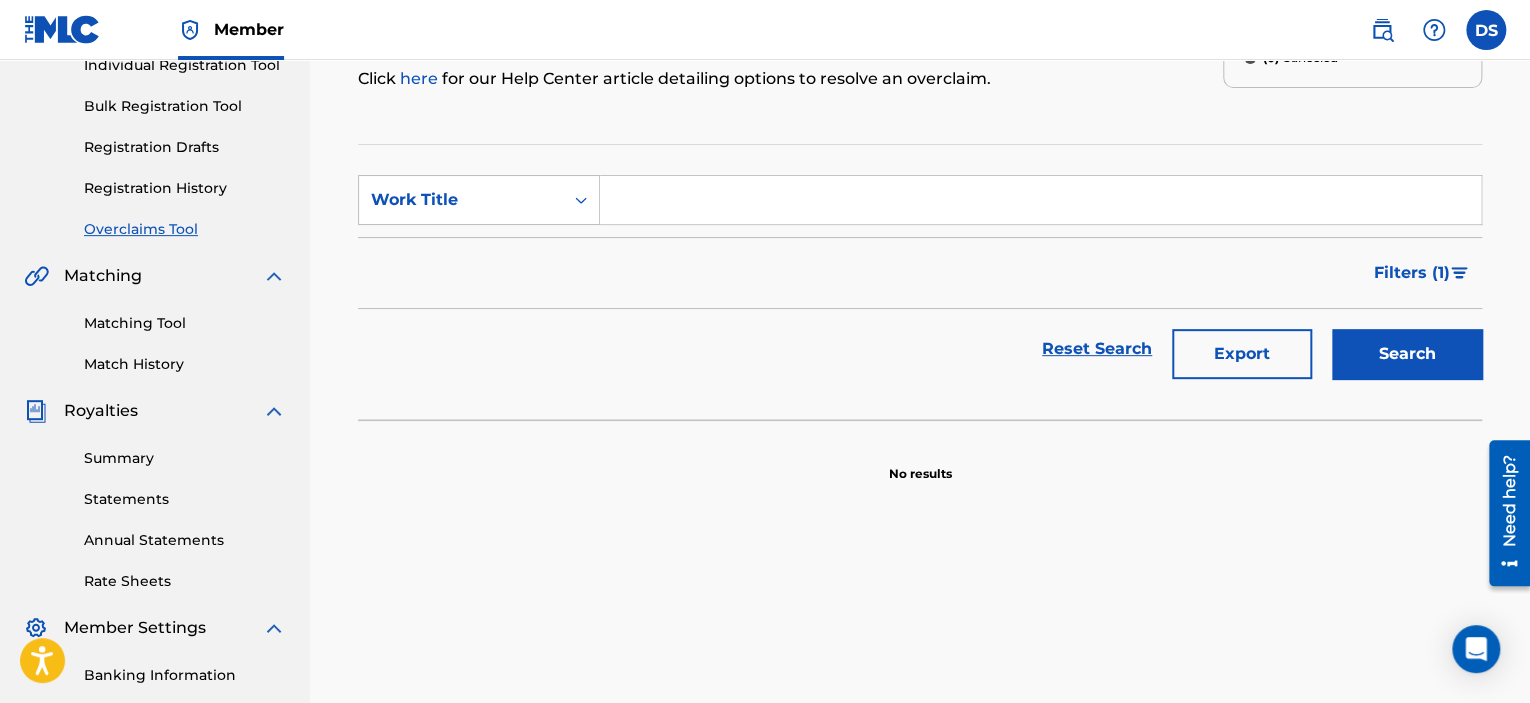 scroll, scrollTop: 300, scrollLeft: 0, axis: vertical 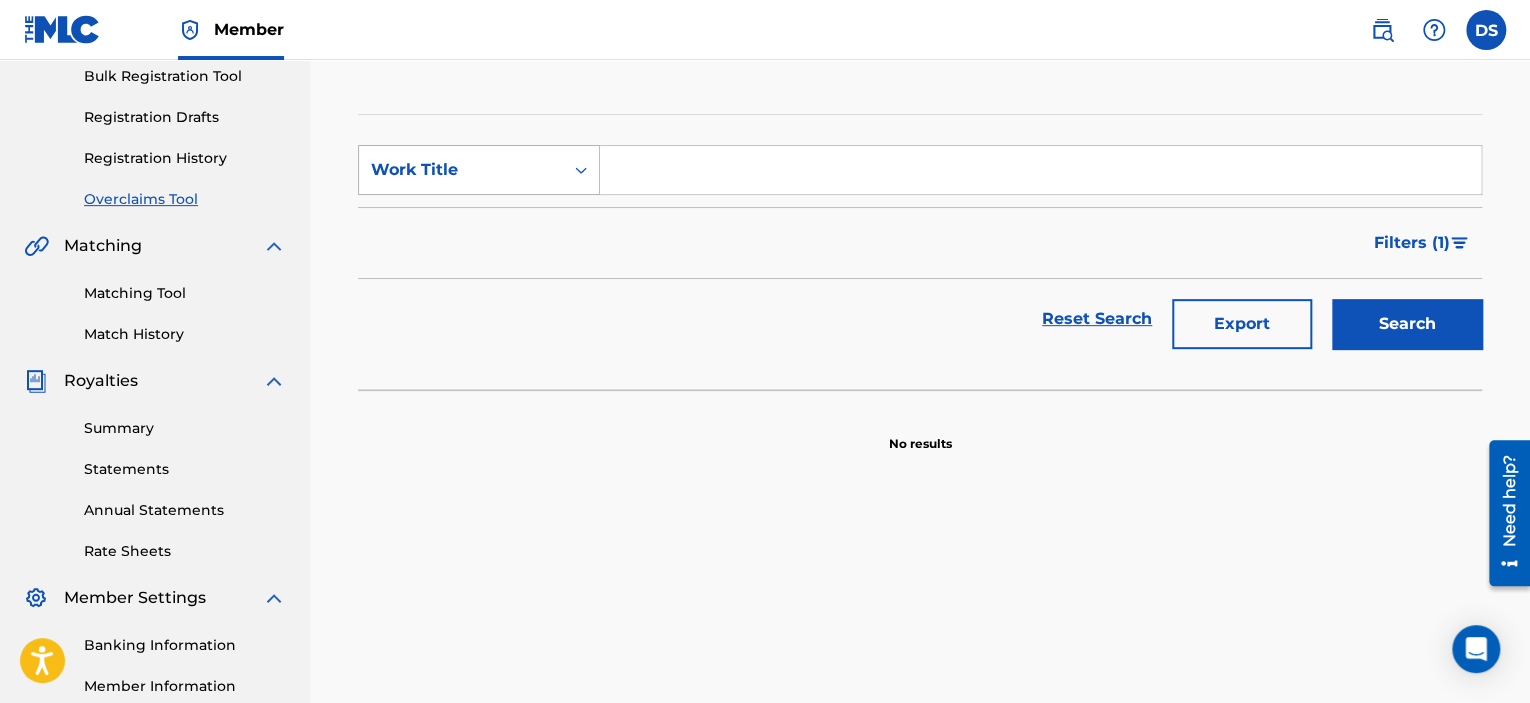 click 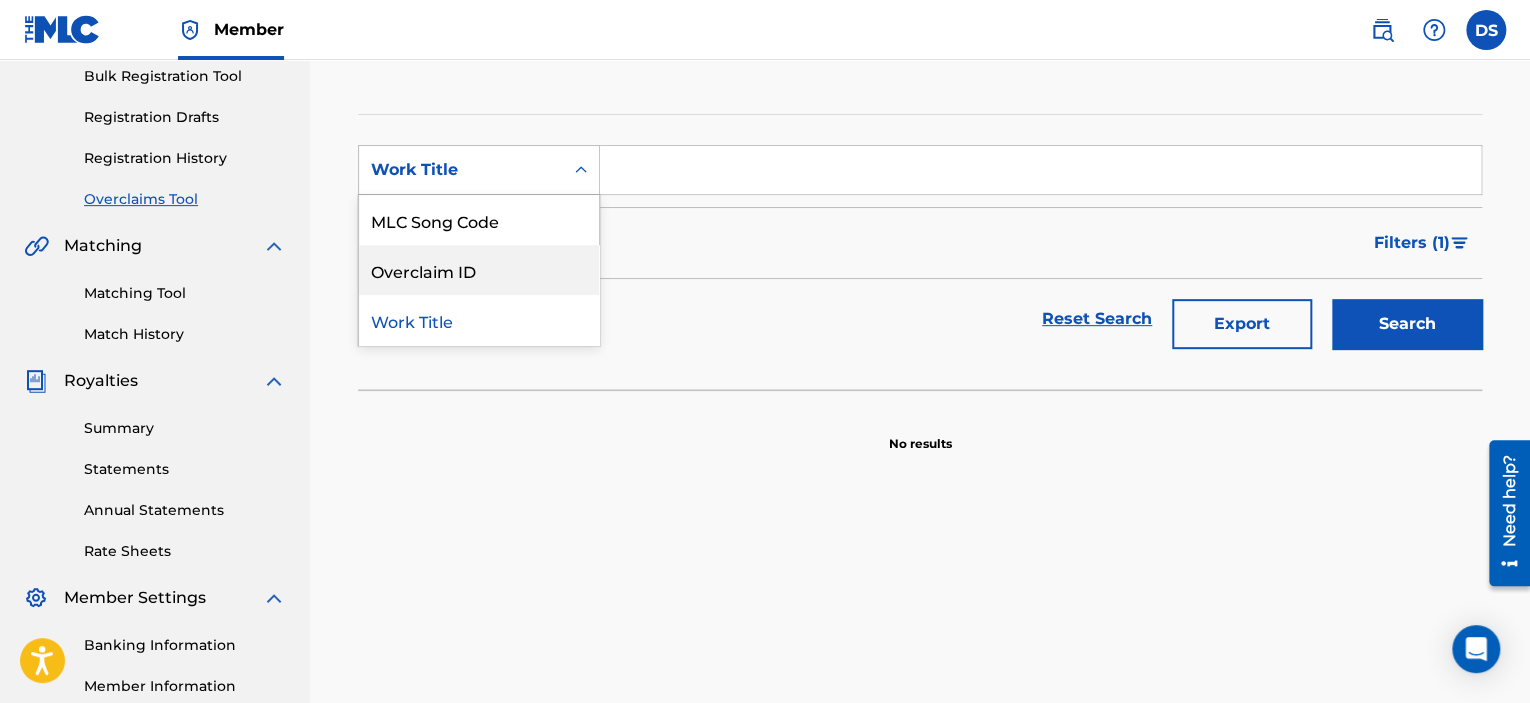 click on "Filters ( 1 )" at bounding box center (920, 243) 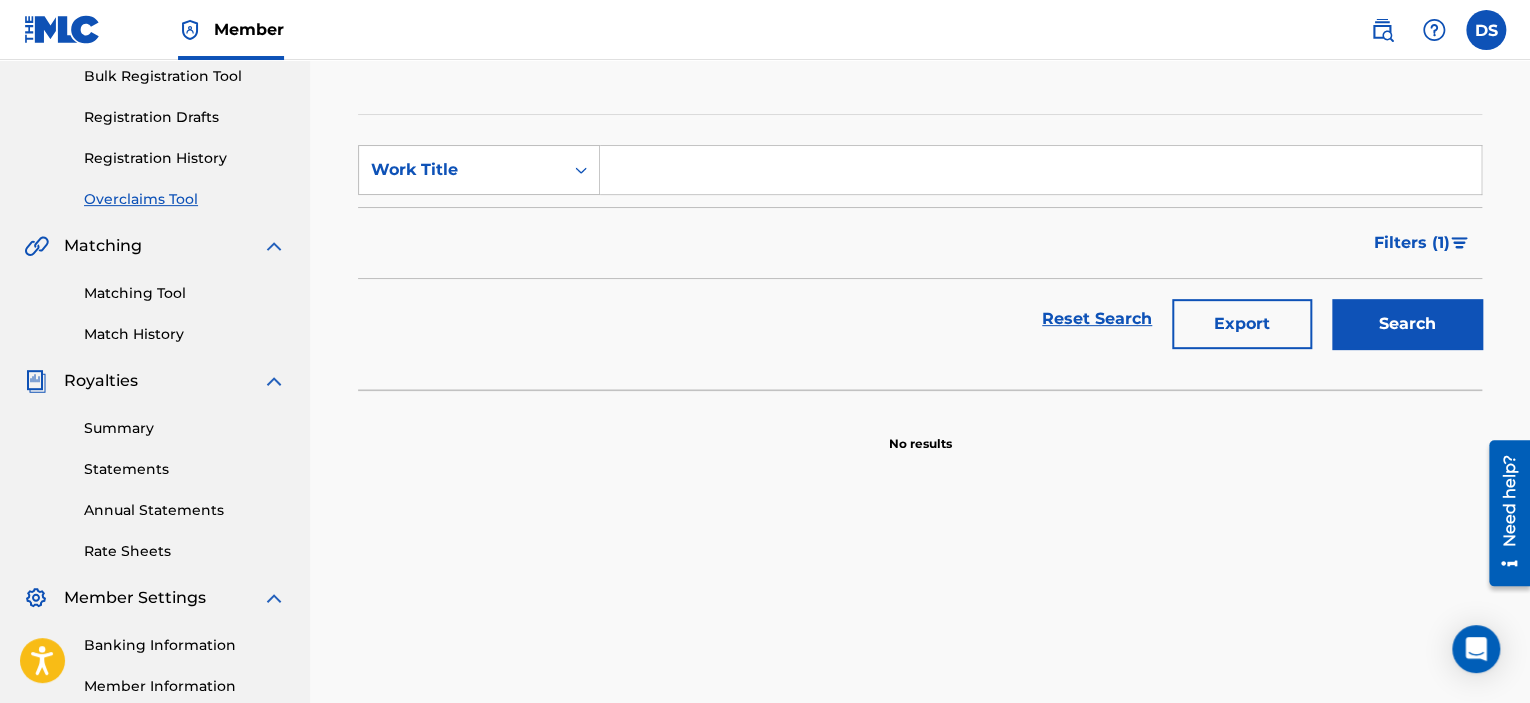 click at bounding box center (1040, 170) 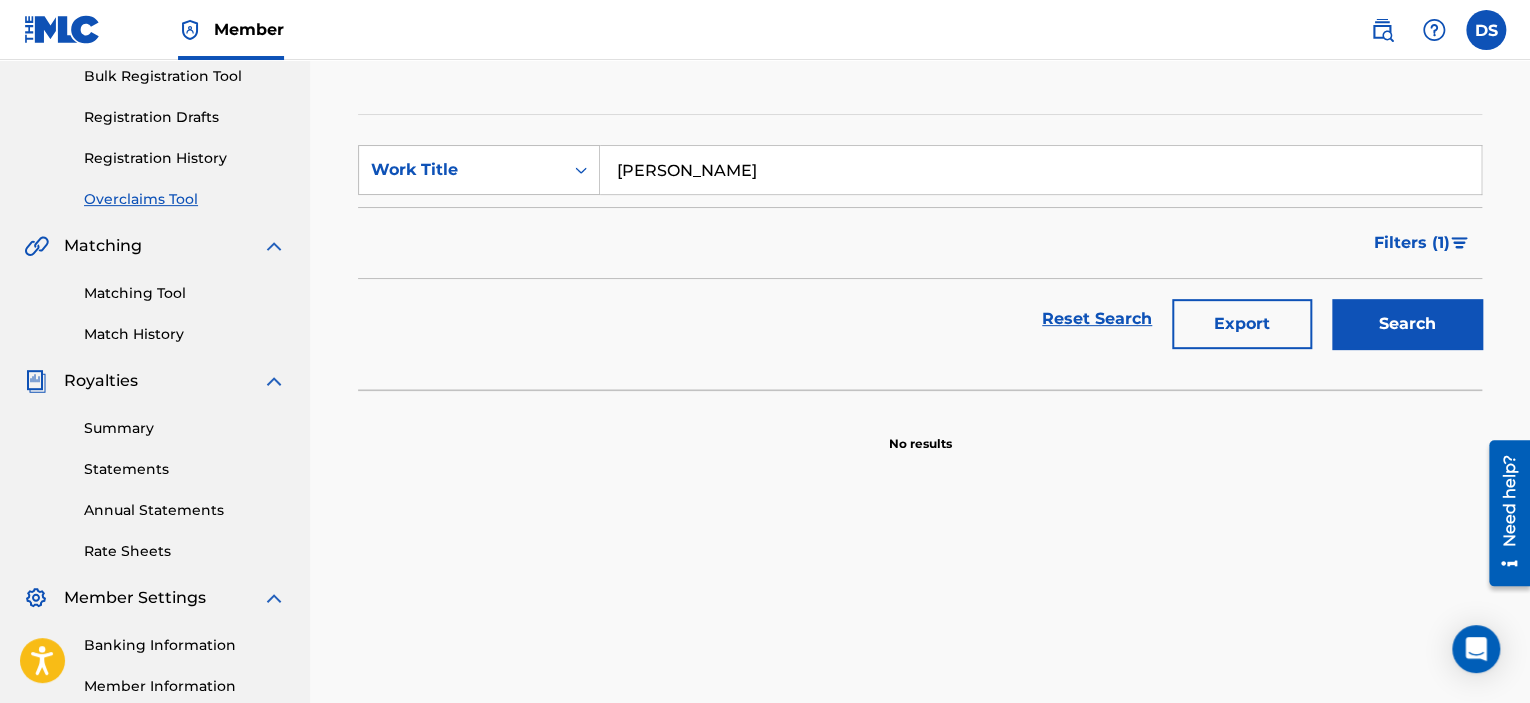 type on "[PERSON_NAME]" 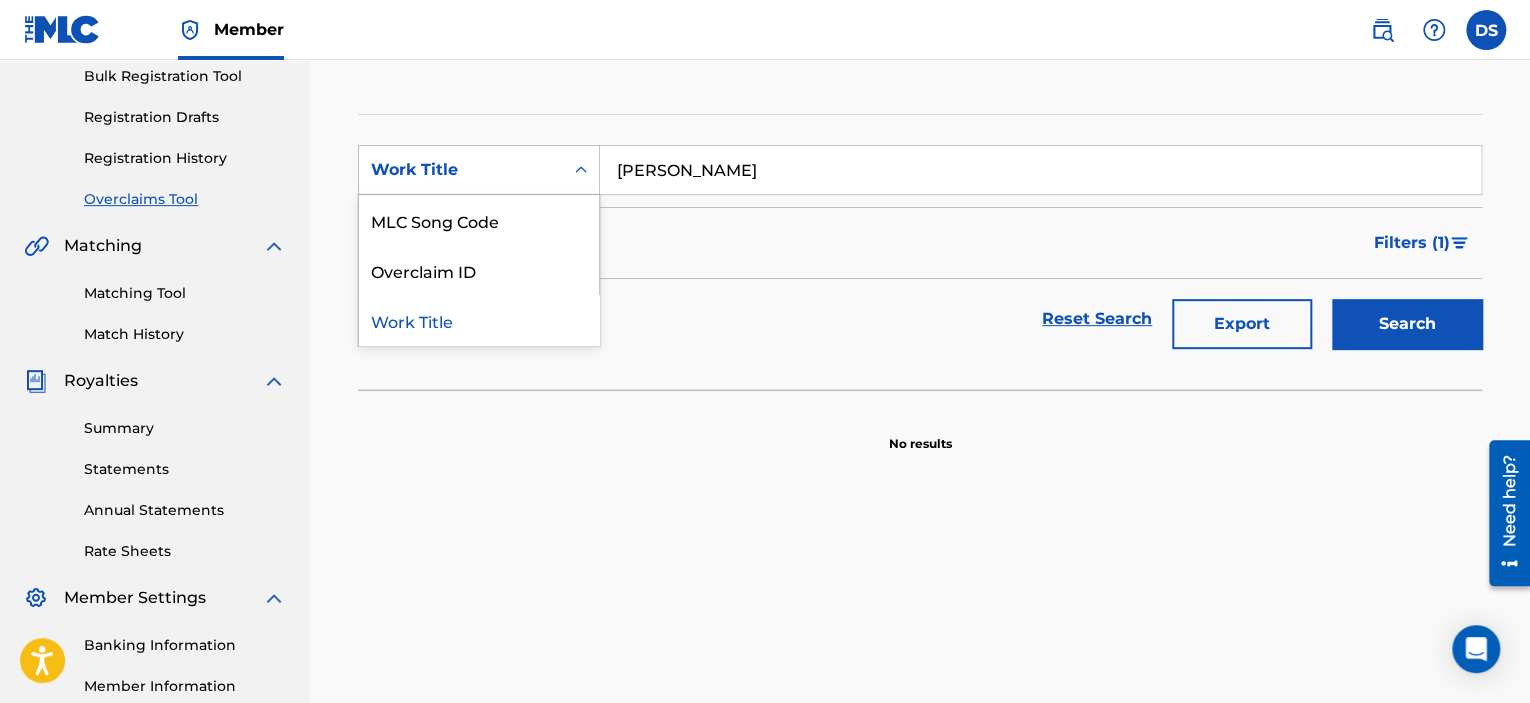 click on "Work Title" at bounding box center (461, 170) 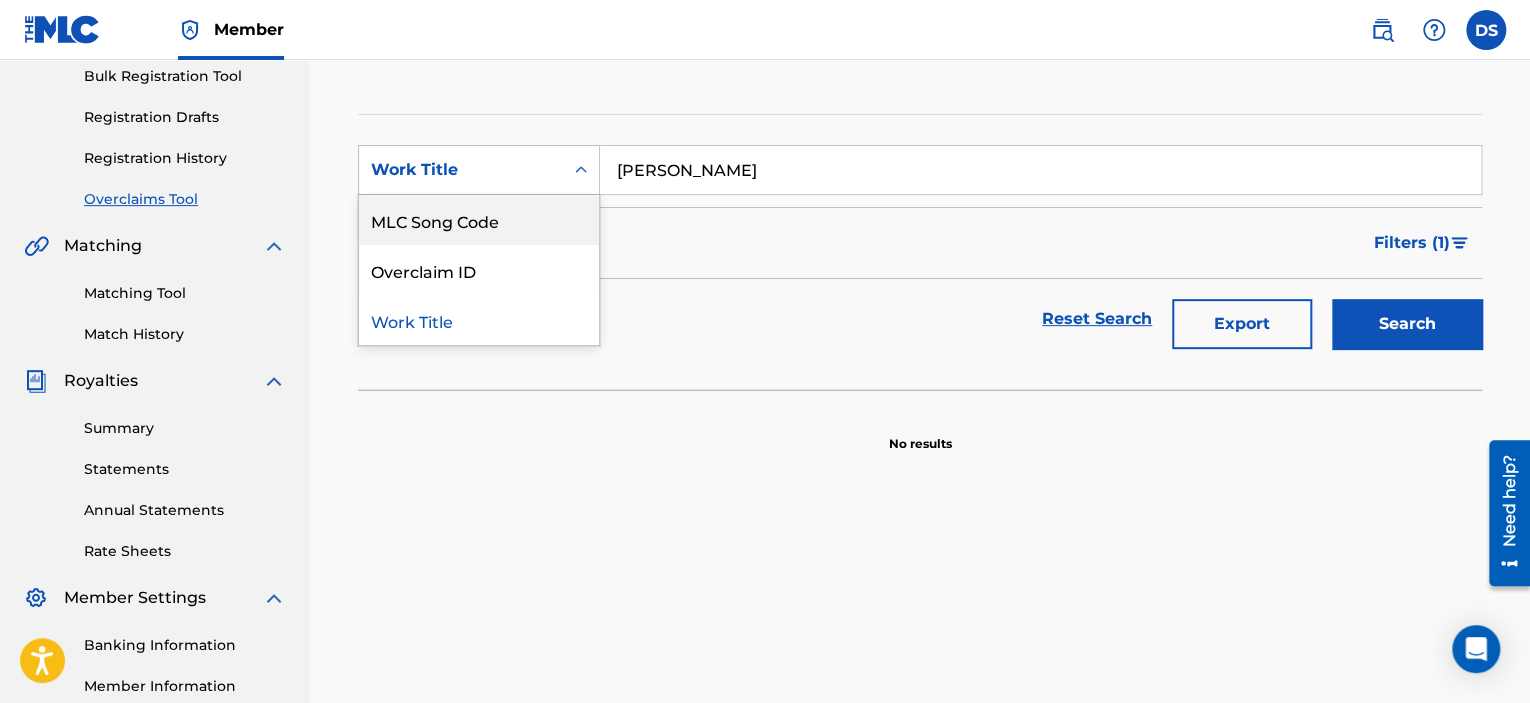 click on "MLC Song Code" at bounding box center [479, 220] 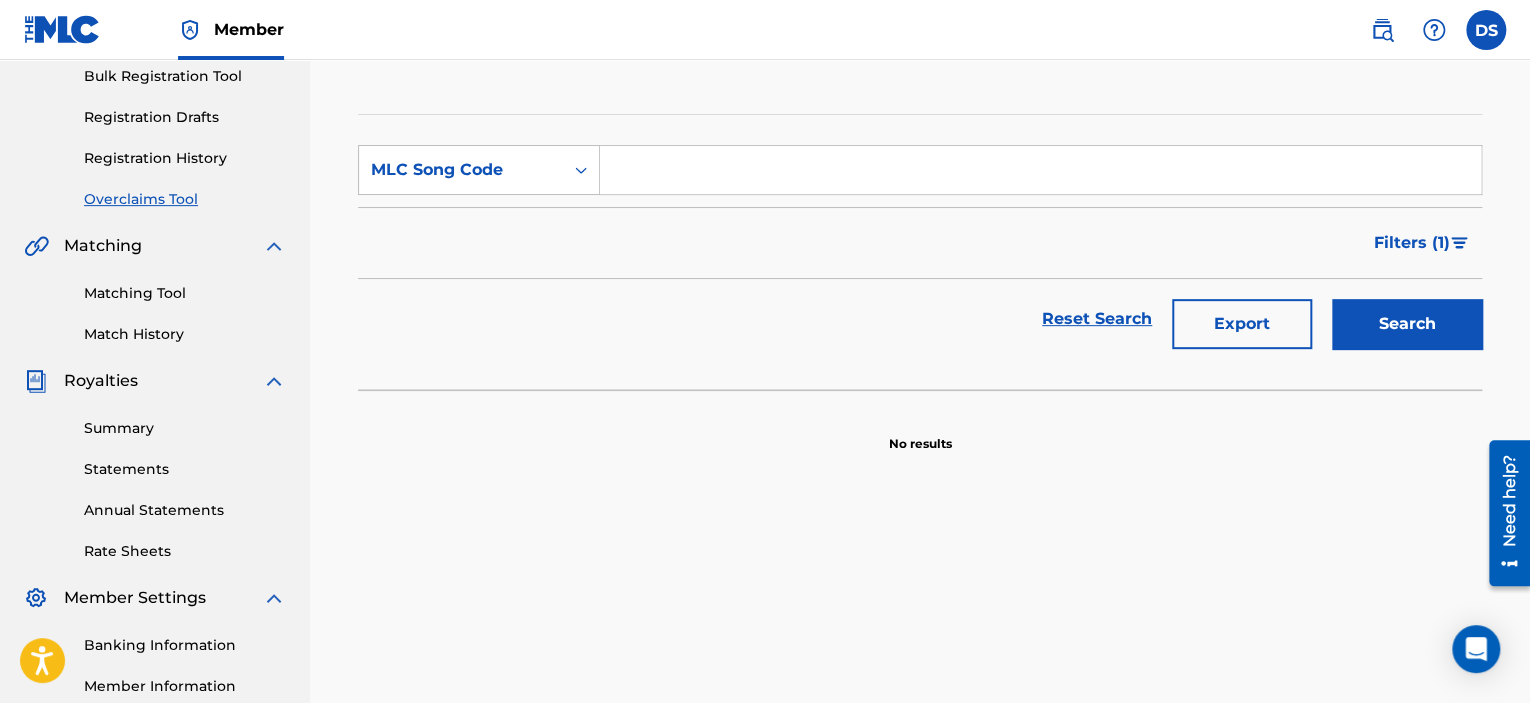 click on "Filters ( 1 )" at bounding box center (920, 243) 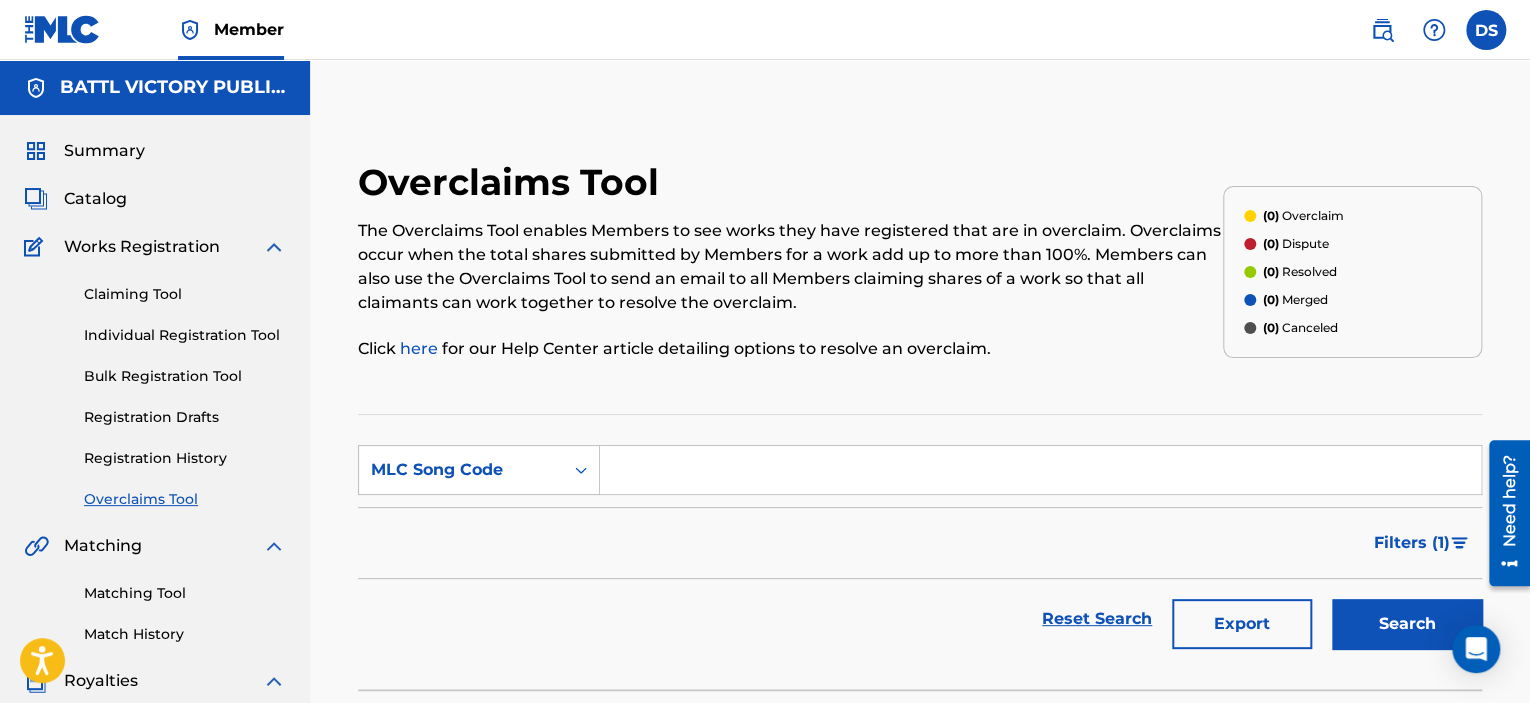 click on "Registration History" at bounding box center [185, 458] 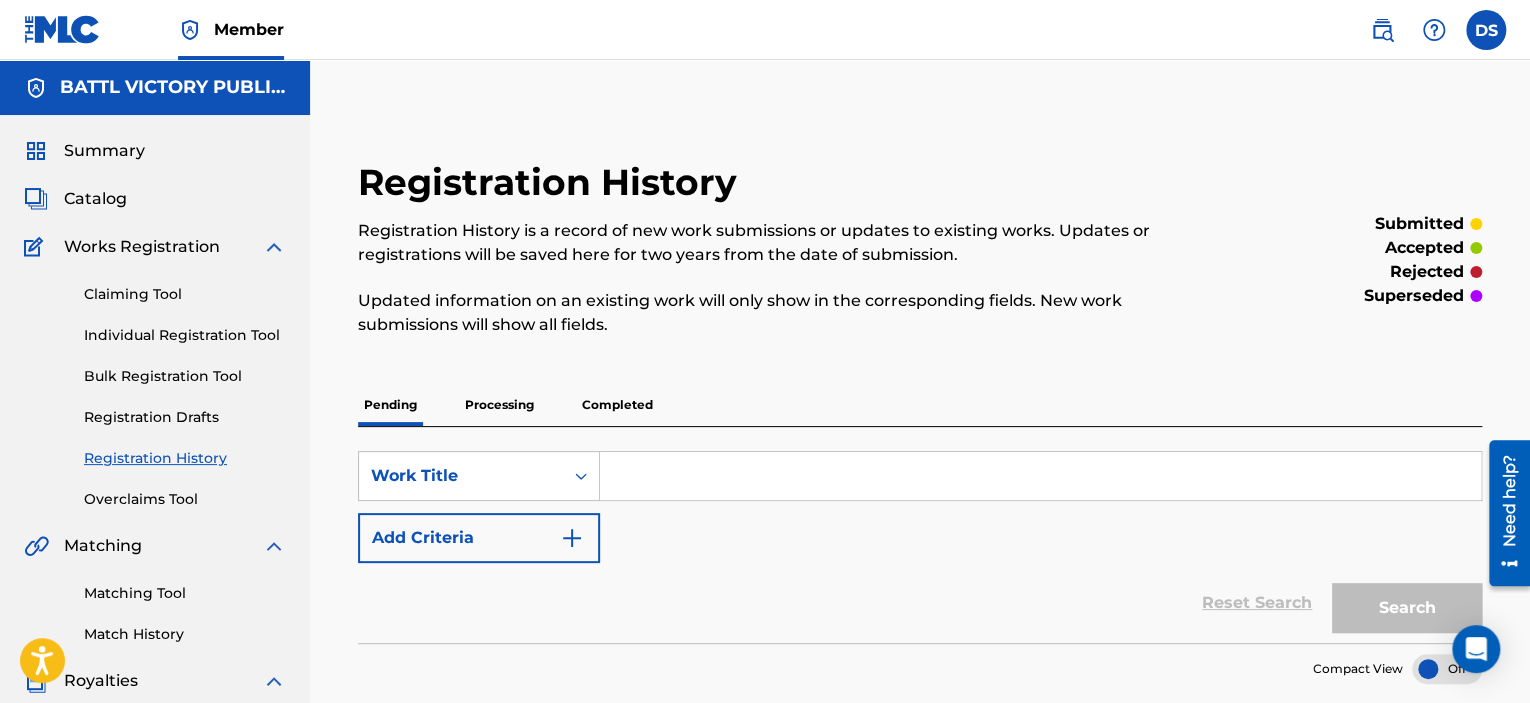 click on "Overclaims Tool" at bounding box center (185, 499) 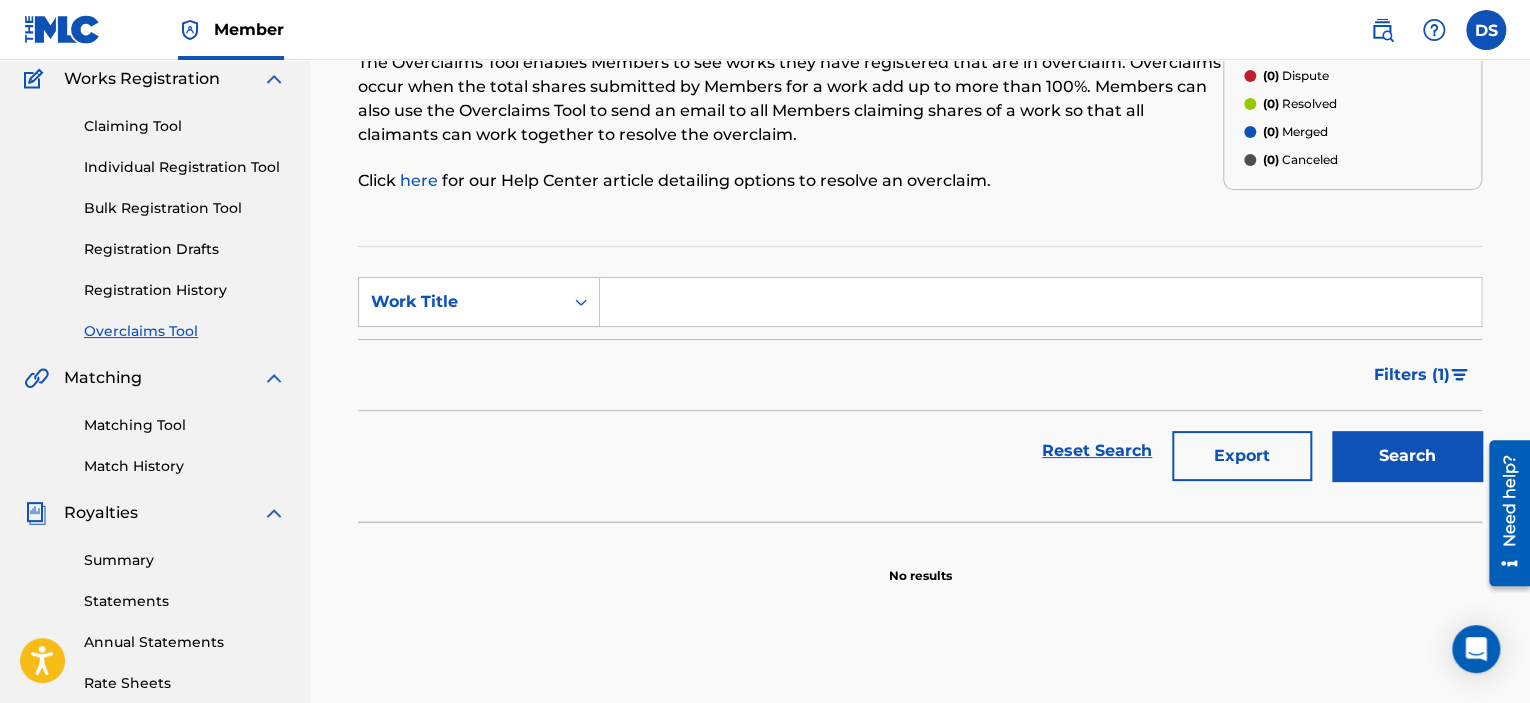 scroll, scrollTop: 200, scrollLeft: 0, axis: vertical 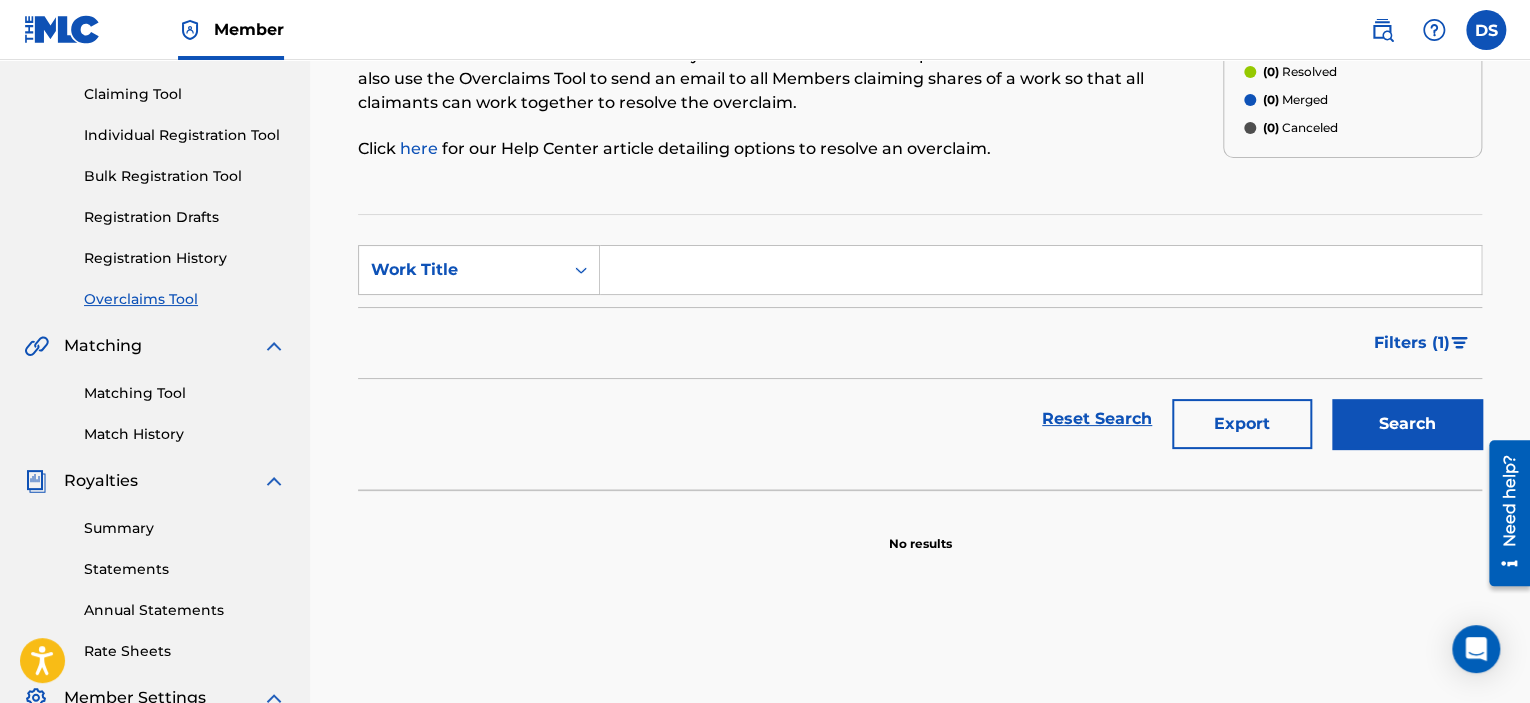 click on "Search" at bounding box center [1407, 424] 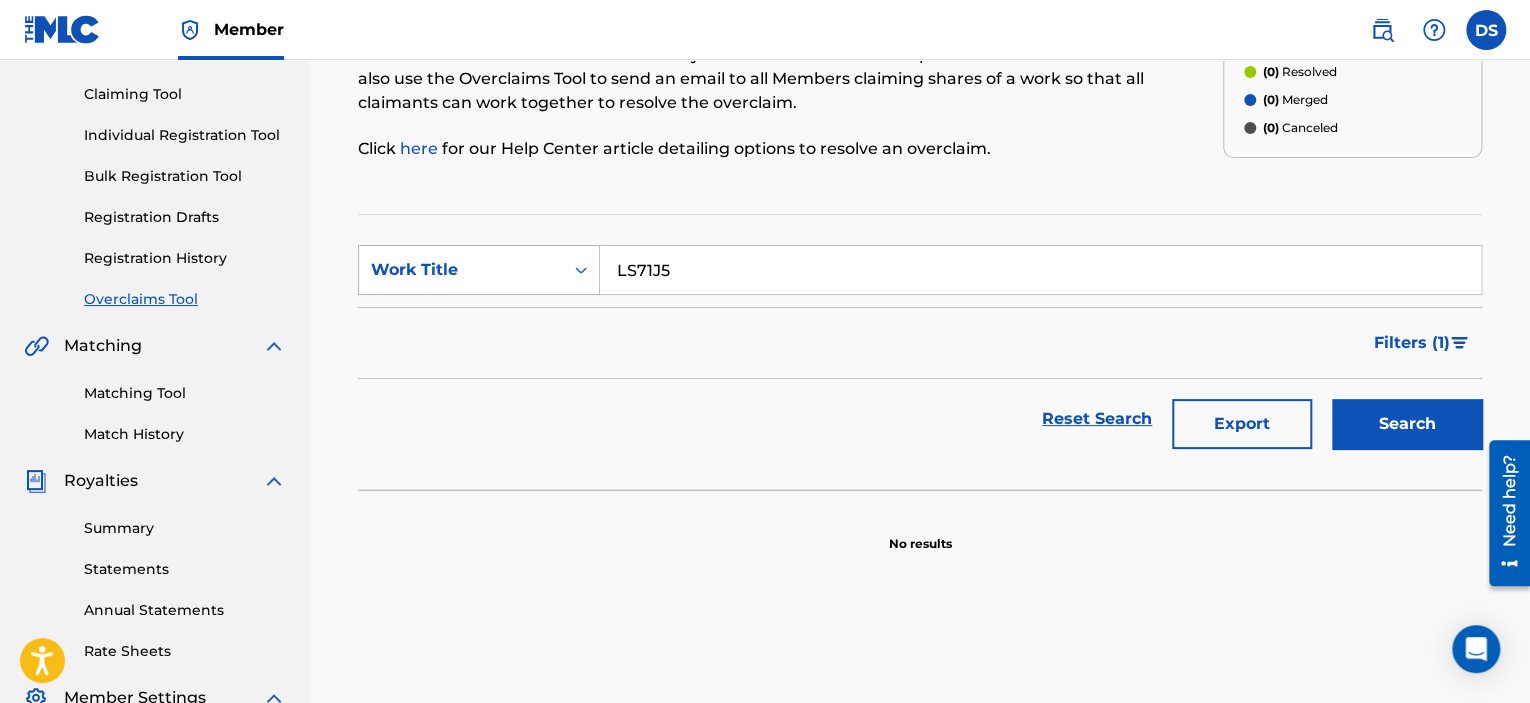 type on "LS71J5" 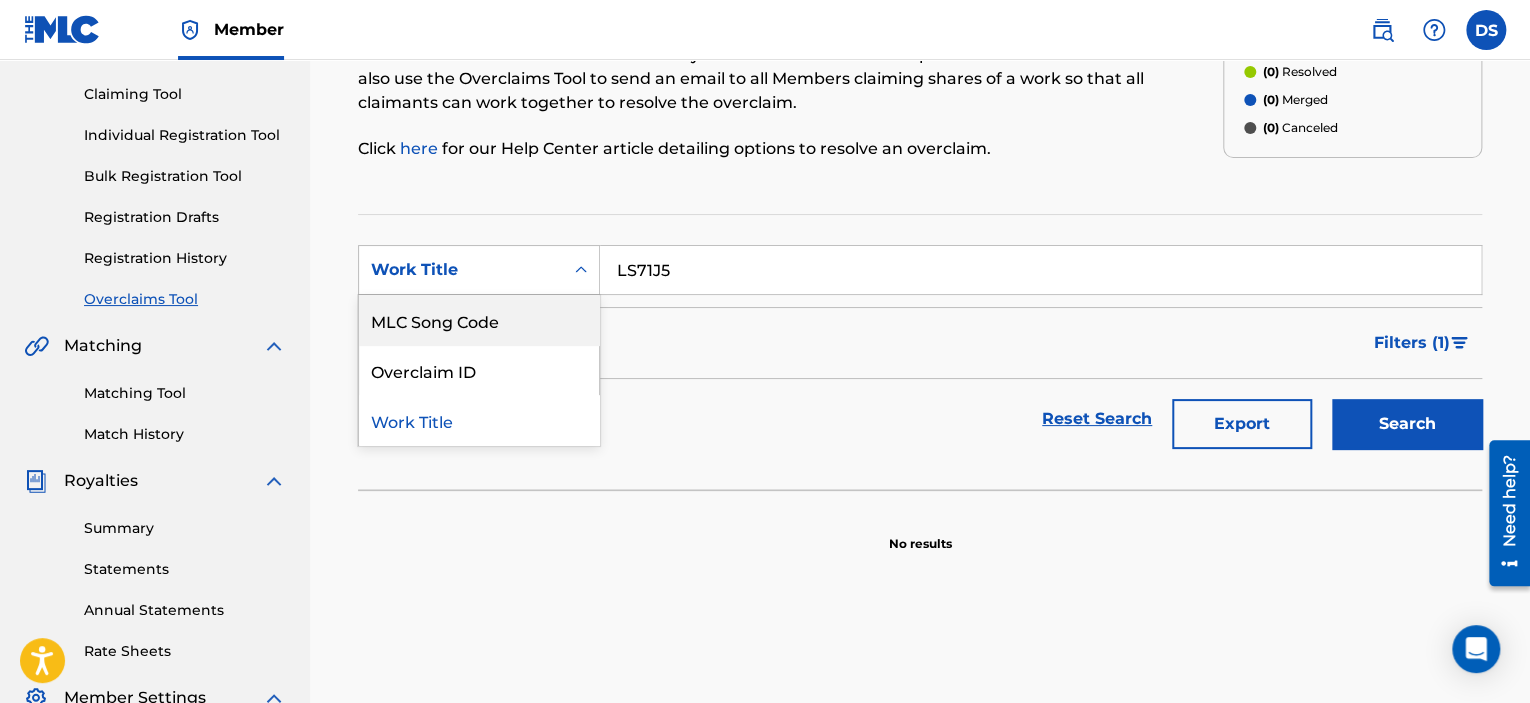click on "MLC Song Code" at bounding box center (479, 320) 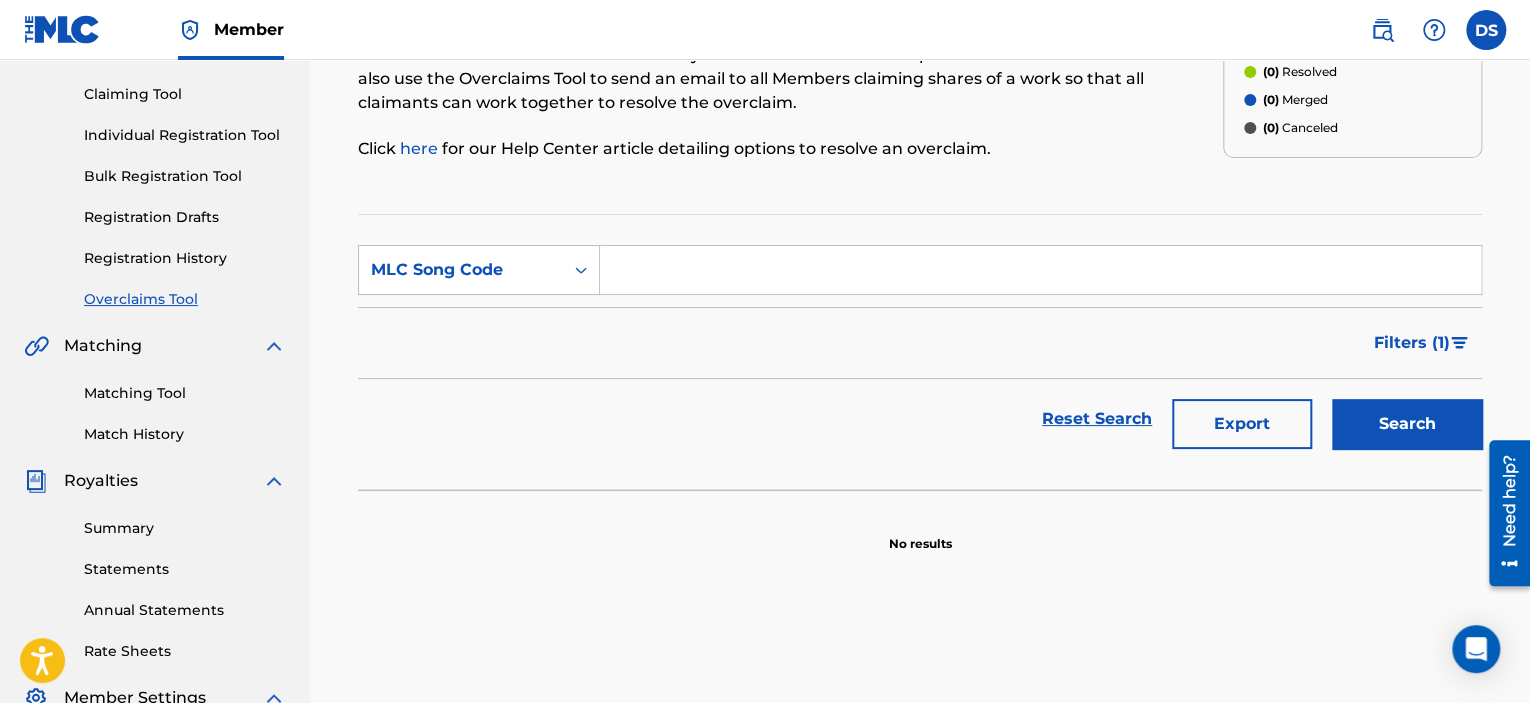 click at bounding box center (1040, 270) 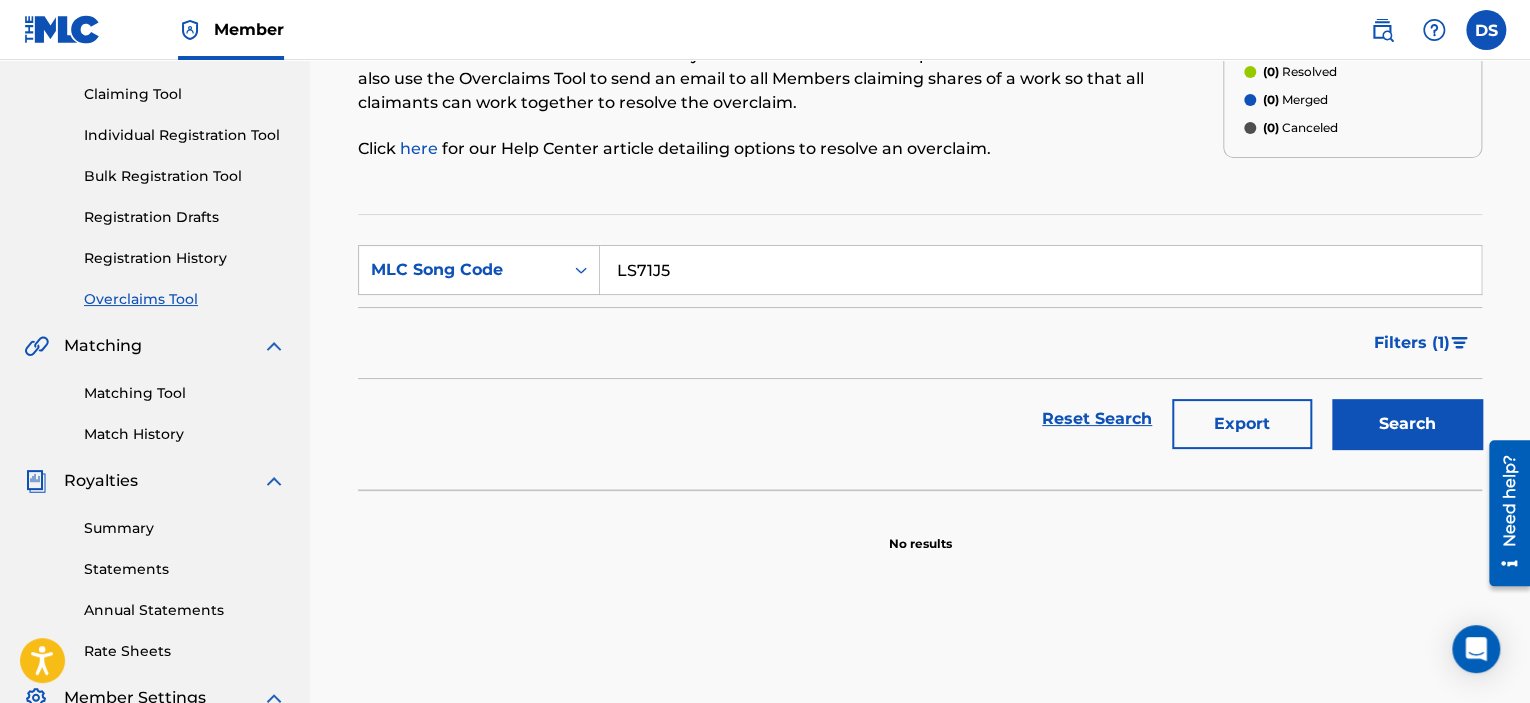 type on "LS71J5" 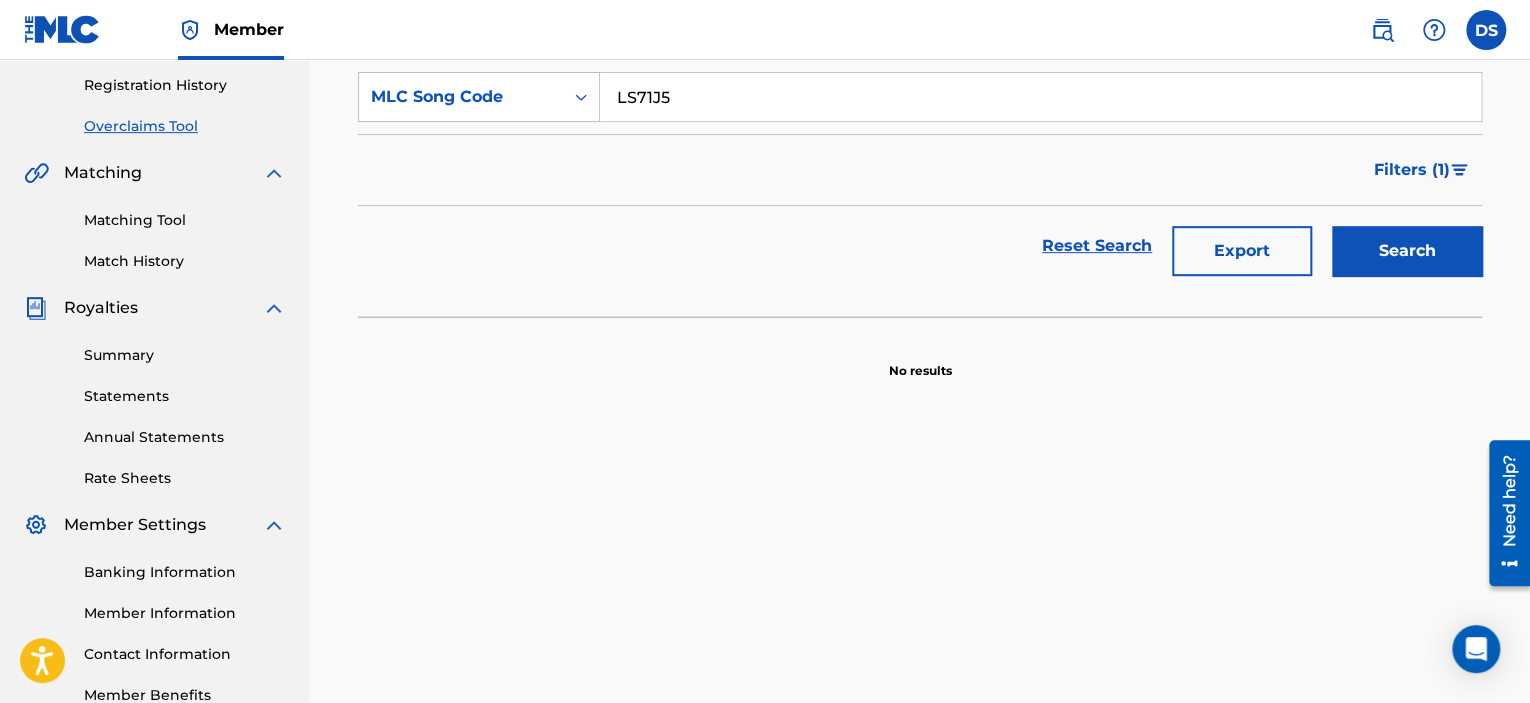 scroll, scrollTop: 296, scrollLeft: 0, axis: vertical 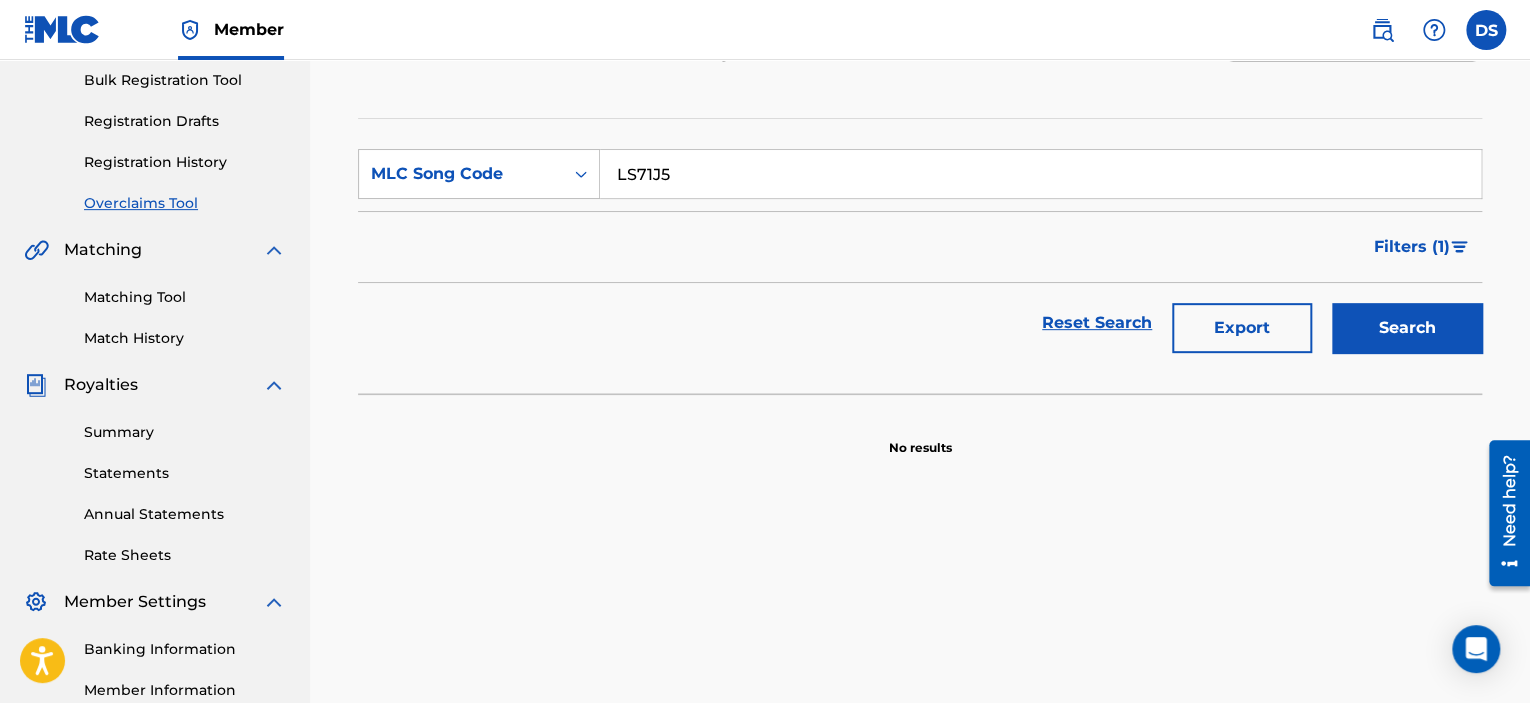 click on "Overclaims Tool" at bounding box center [185, 203] 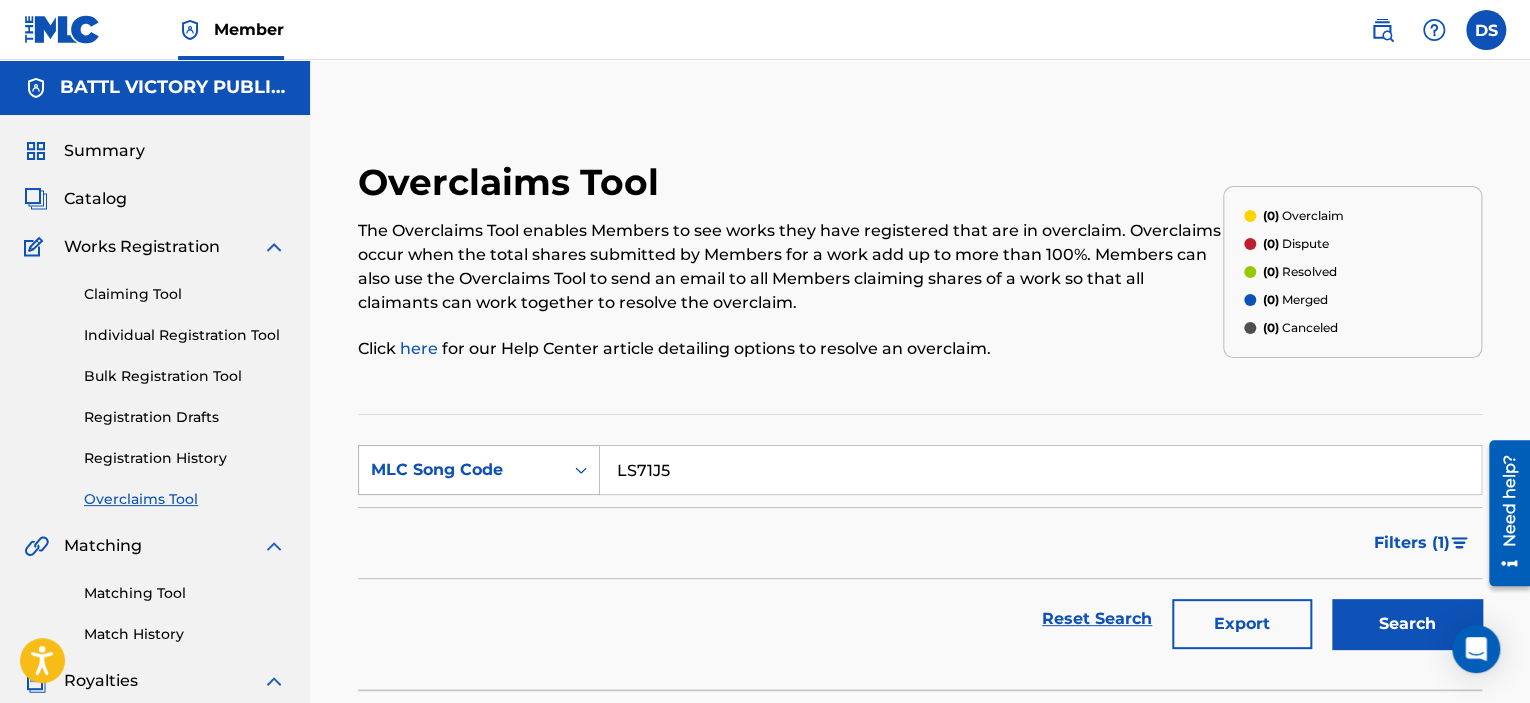 click at bounding box center [581, 470] 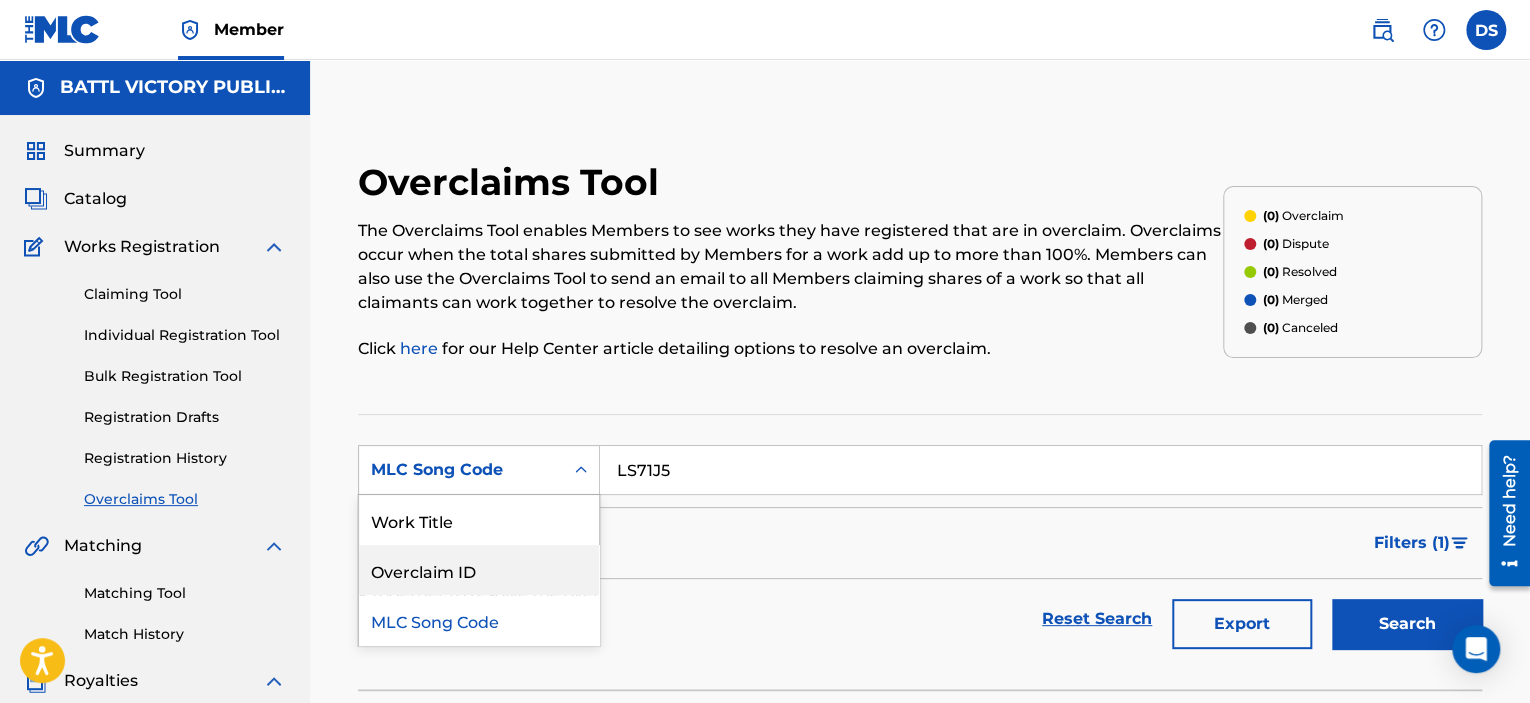 click on "Overclaim ID" at bounding box center (479, 570) 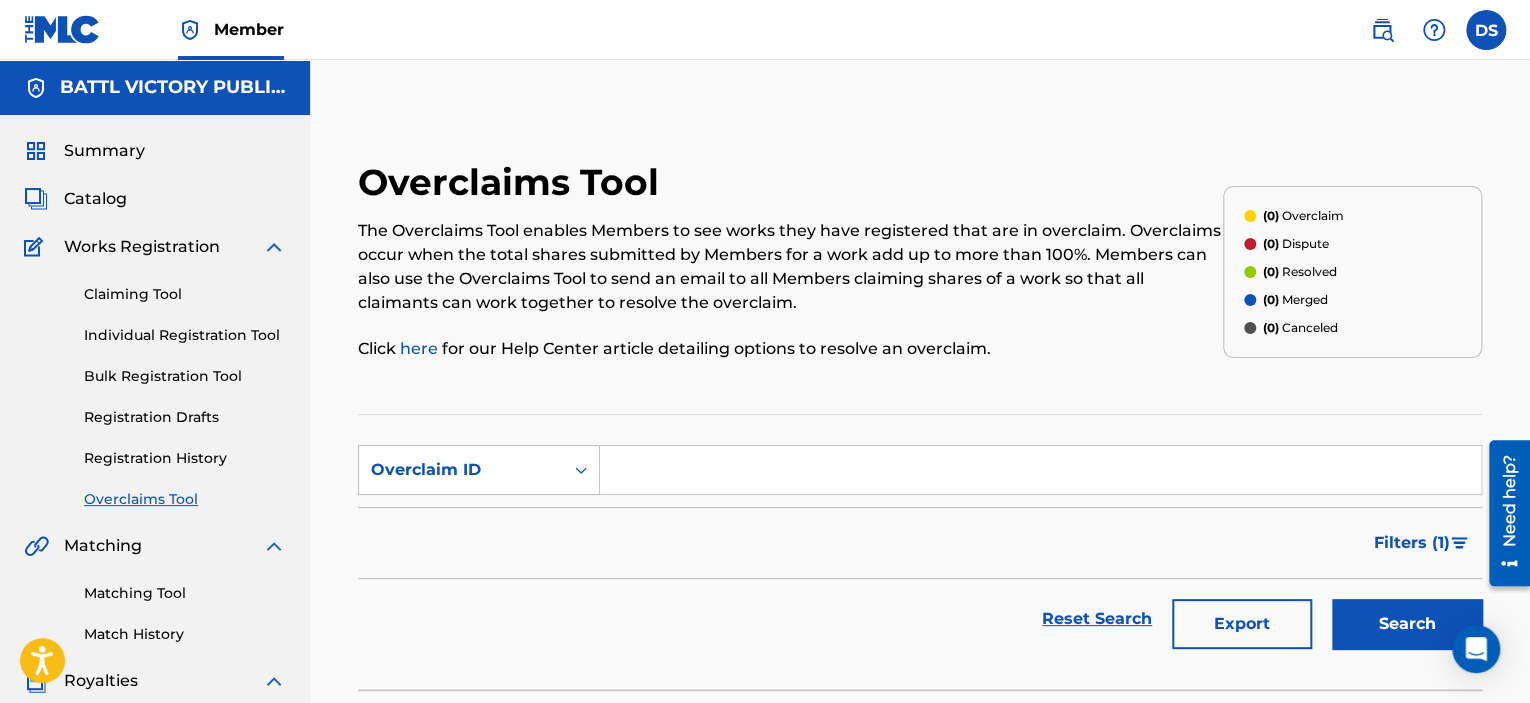 click at bounding box center (1040, 470) 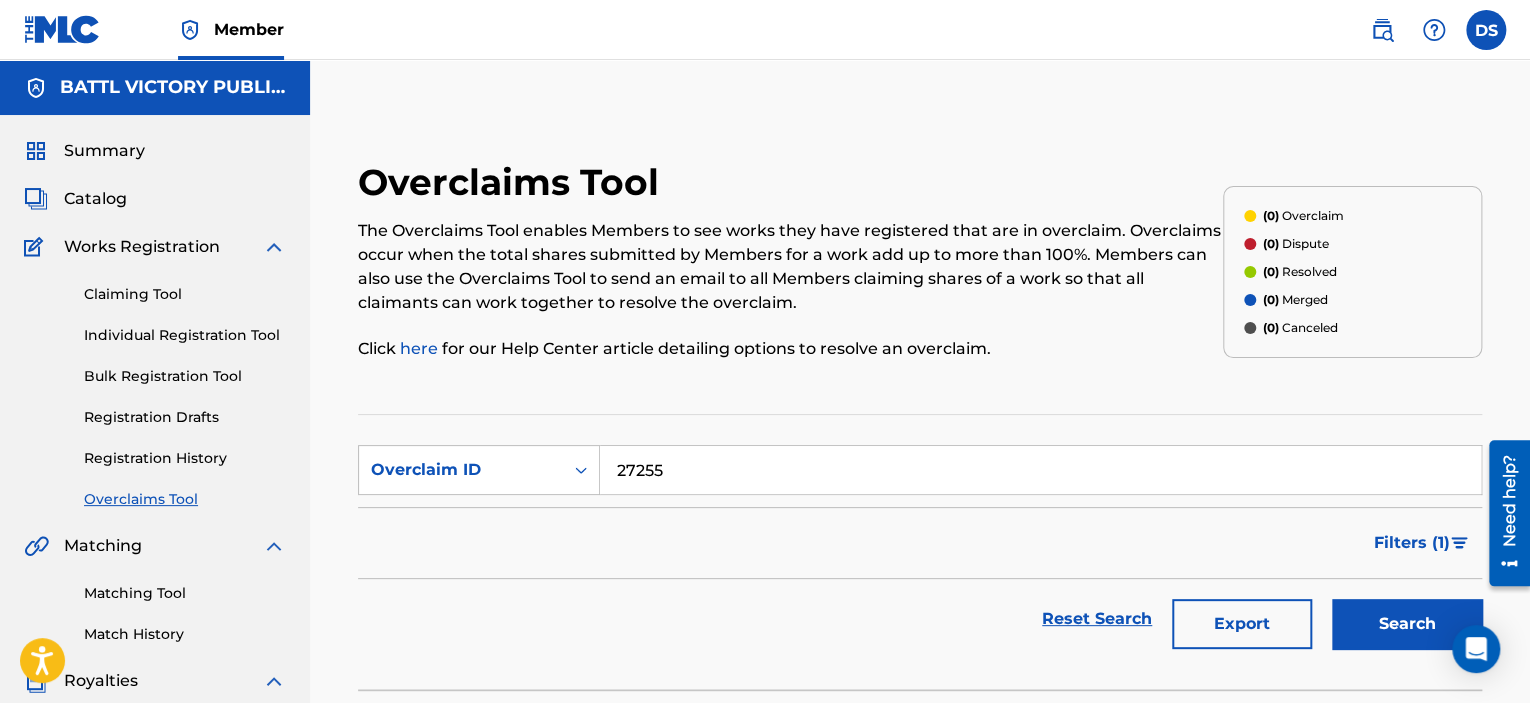 type on "27255" 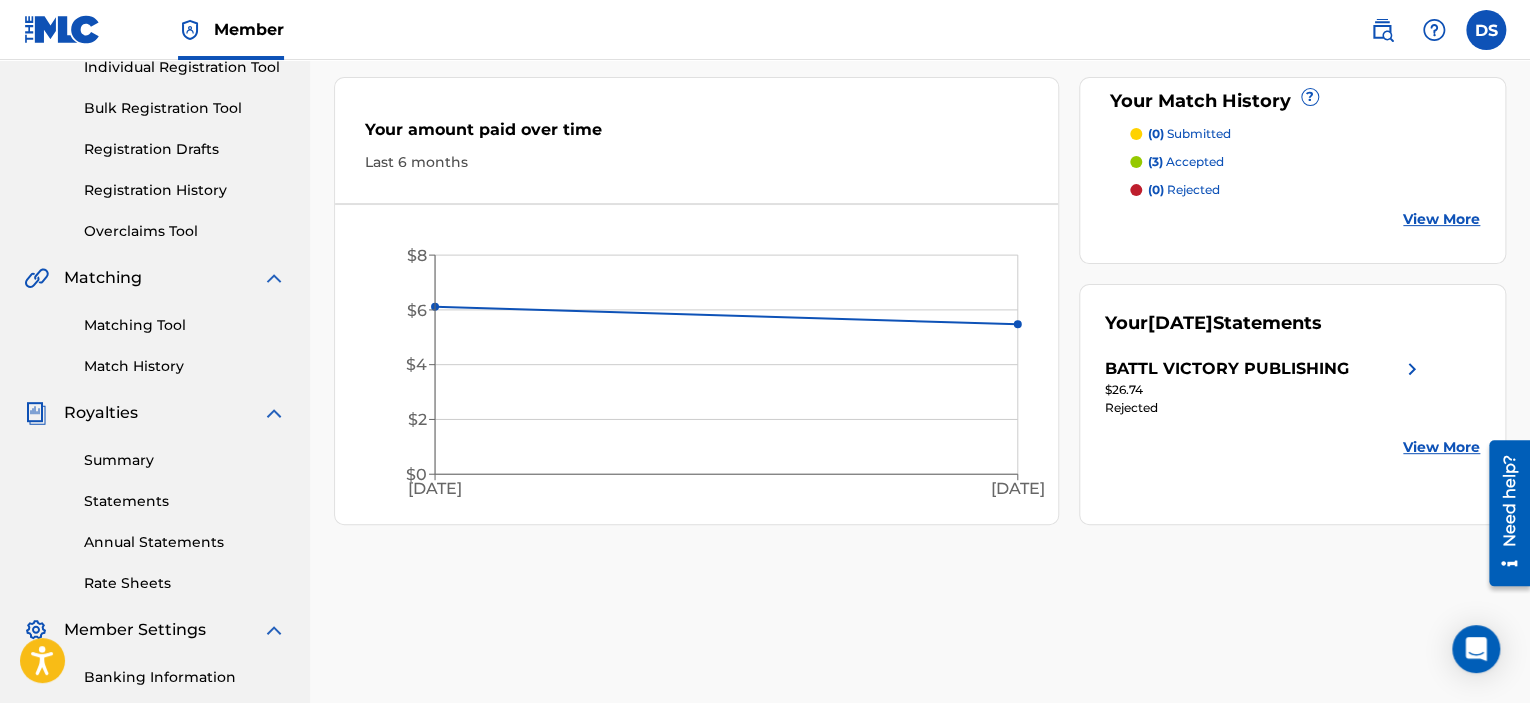 scroll, scrollTop: 196, scrollLeft: 0, axis: vertical 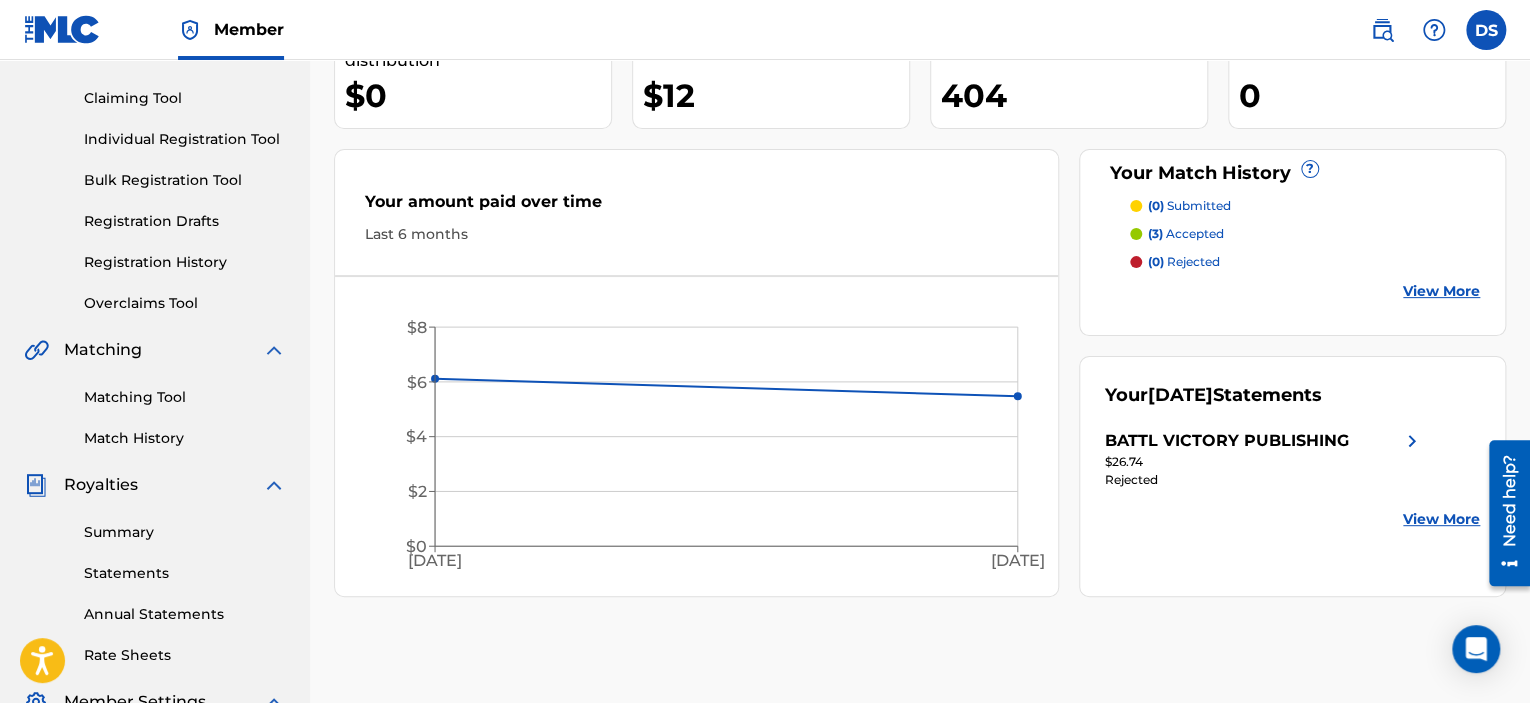 click on "Overclaims Tool" at bounding box center [185, 303] 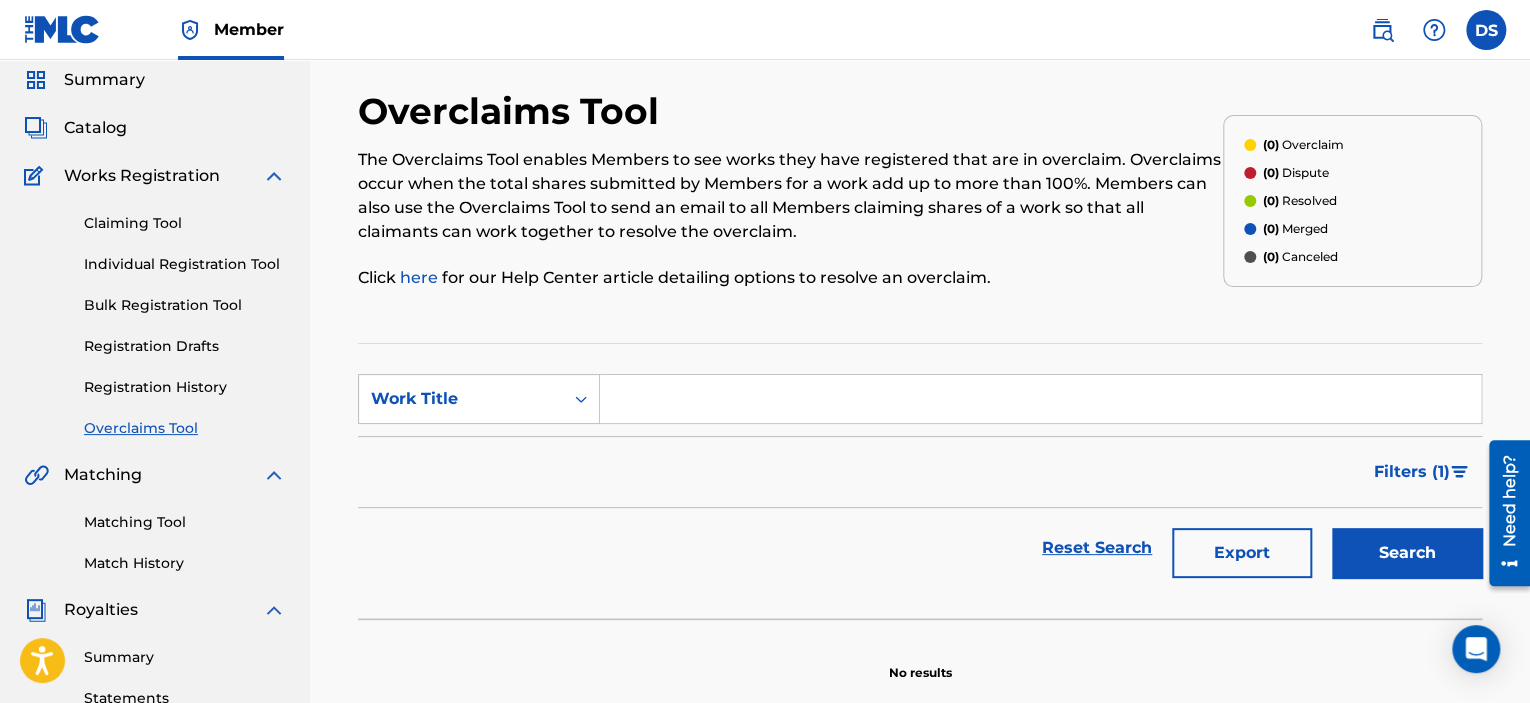 scroll, scrollTop: 100, scrollLeft: 0, axis: vertical 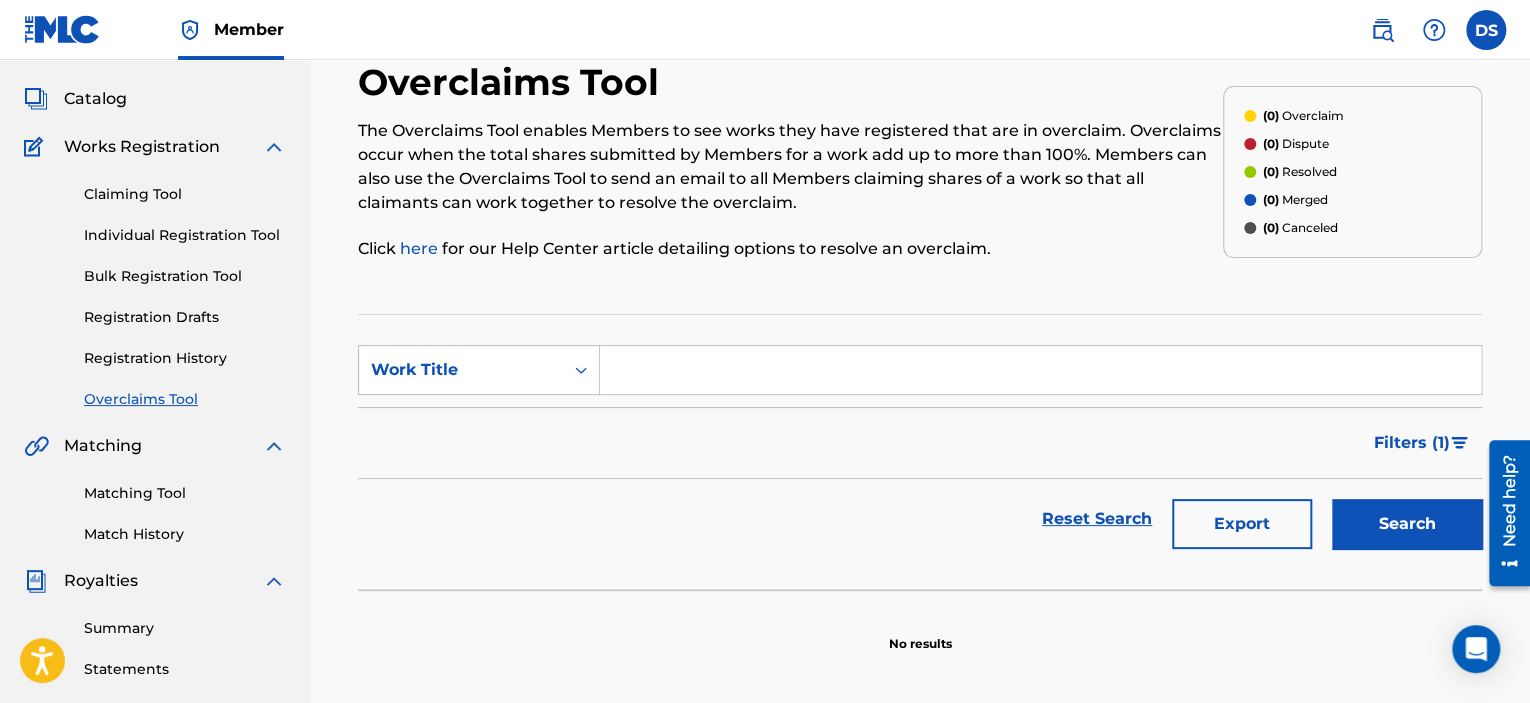 click at bounding box center (1040, 370) 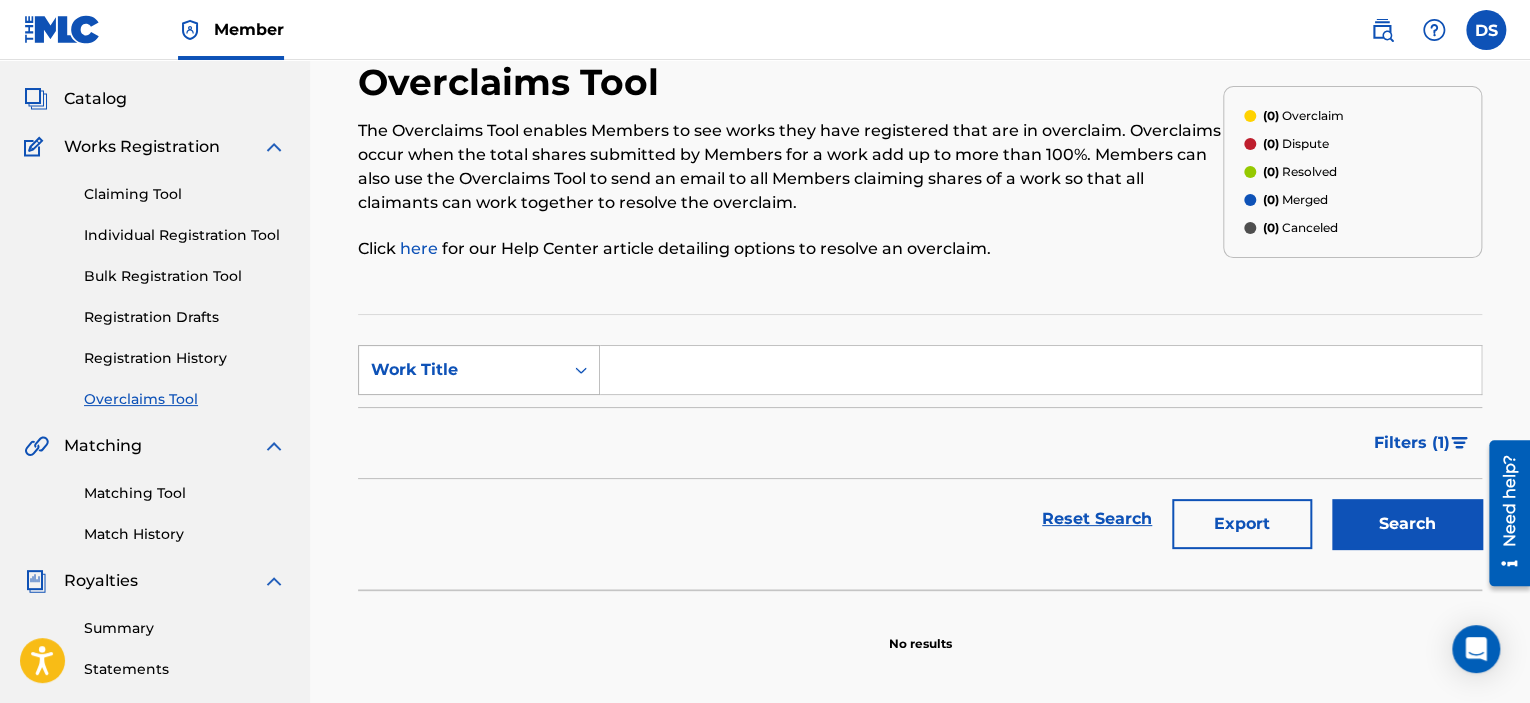 click 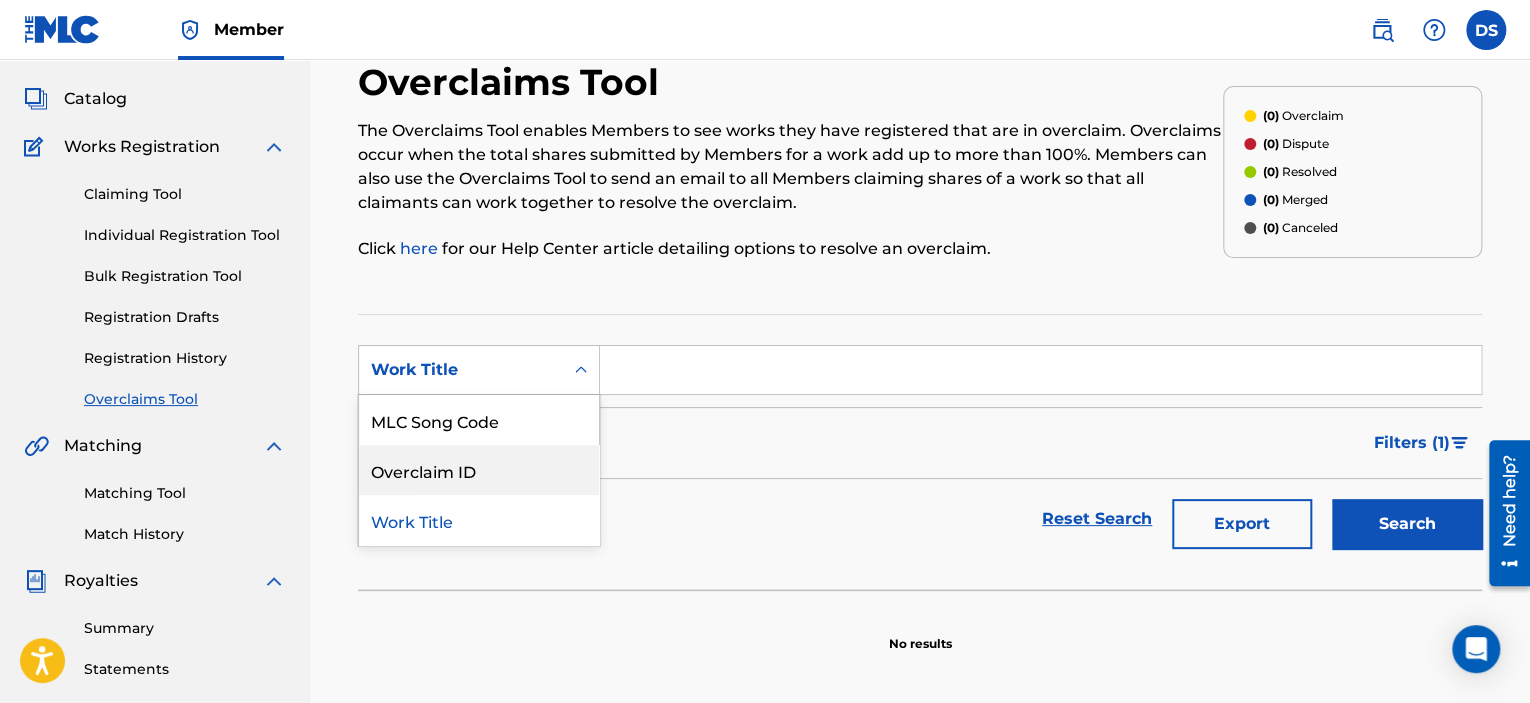 click on "Overclaim ID" at bounding box center [479, 470] 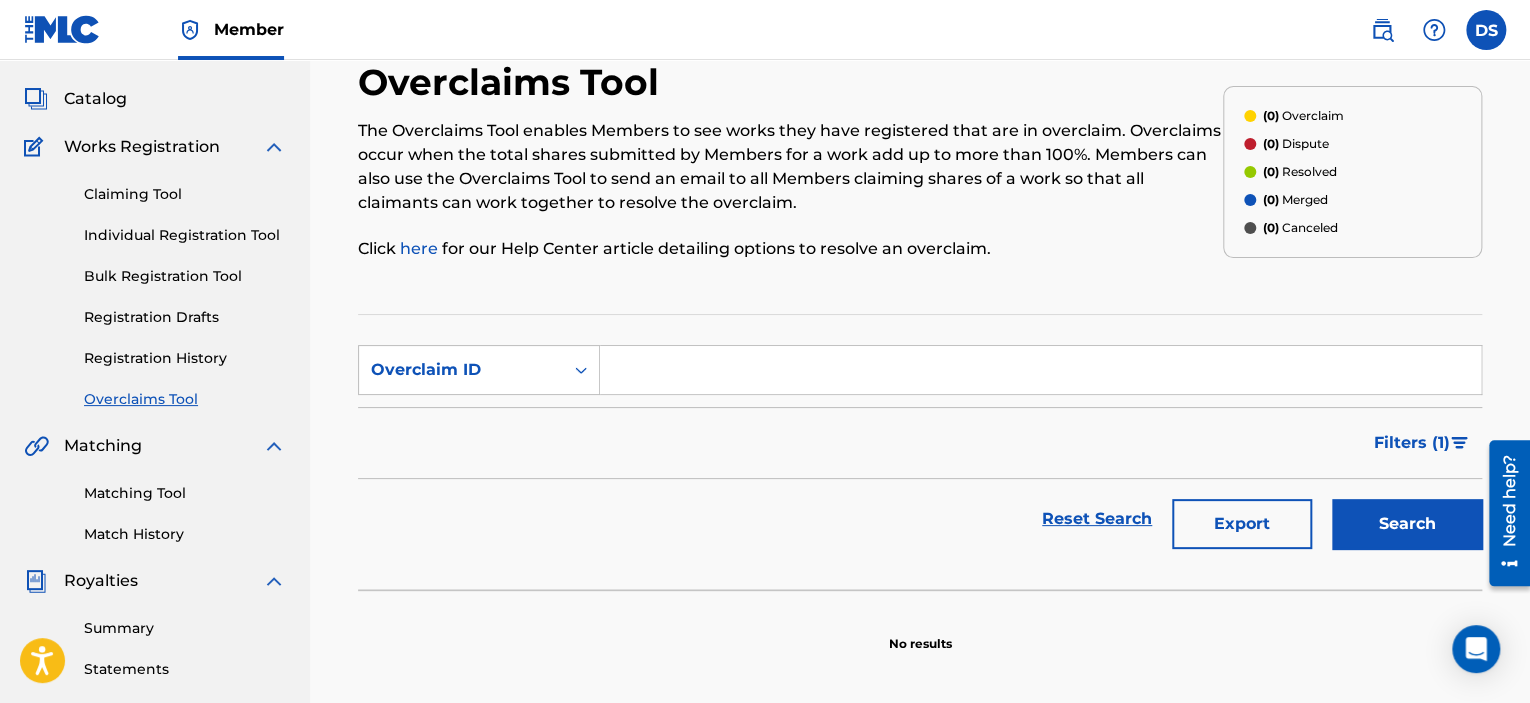 click at bounding box center (1040, 370) 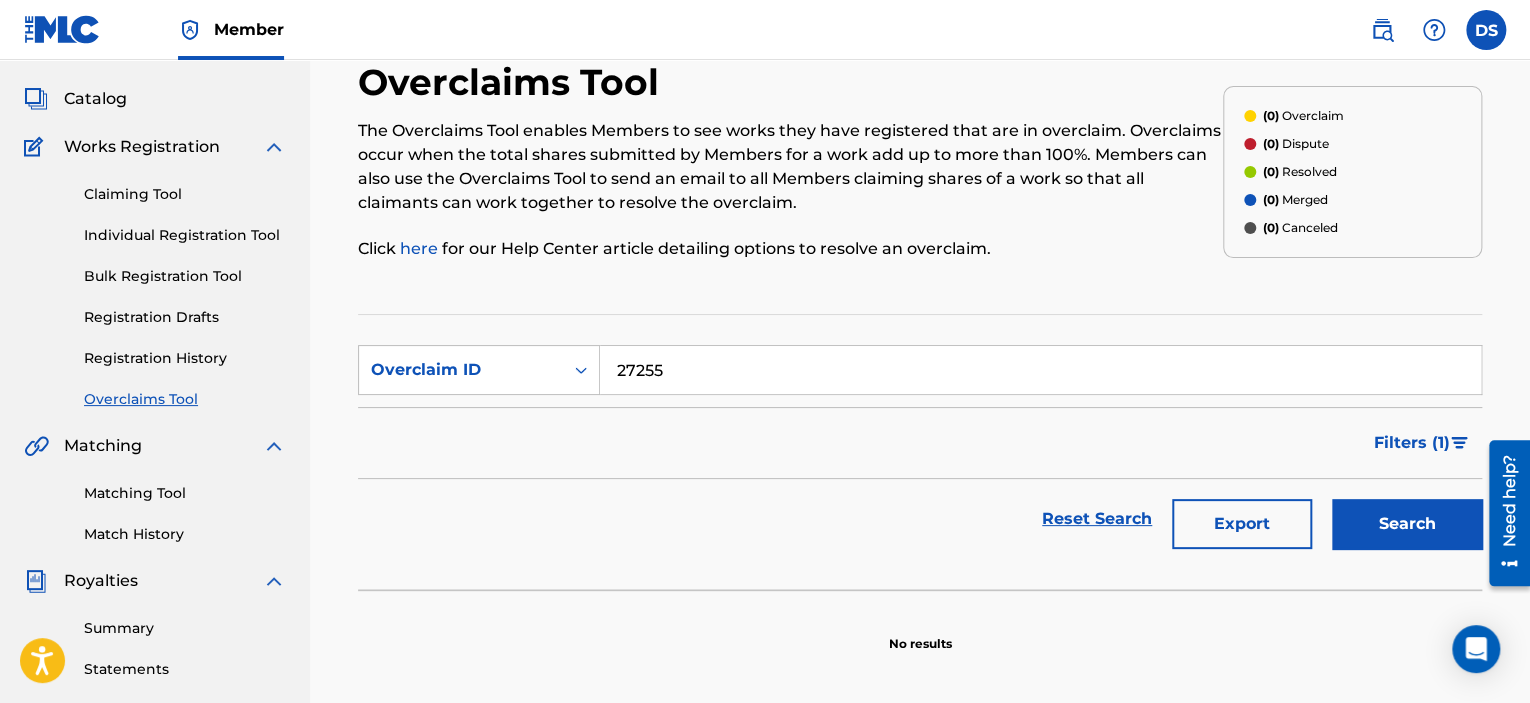 type on "27255" 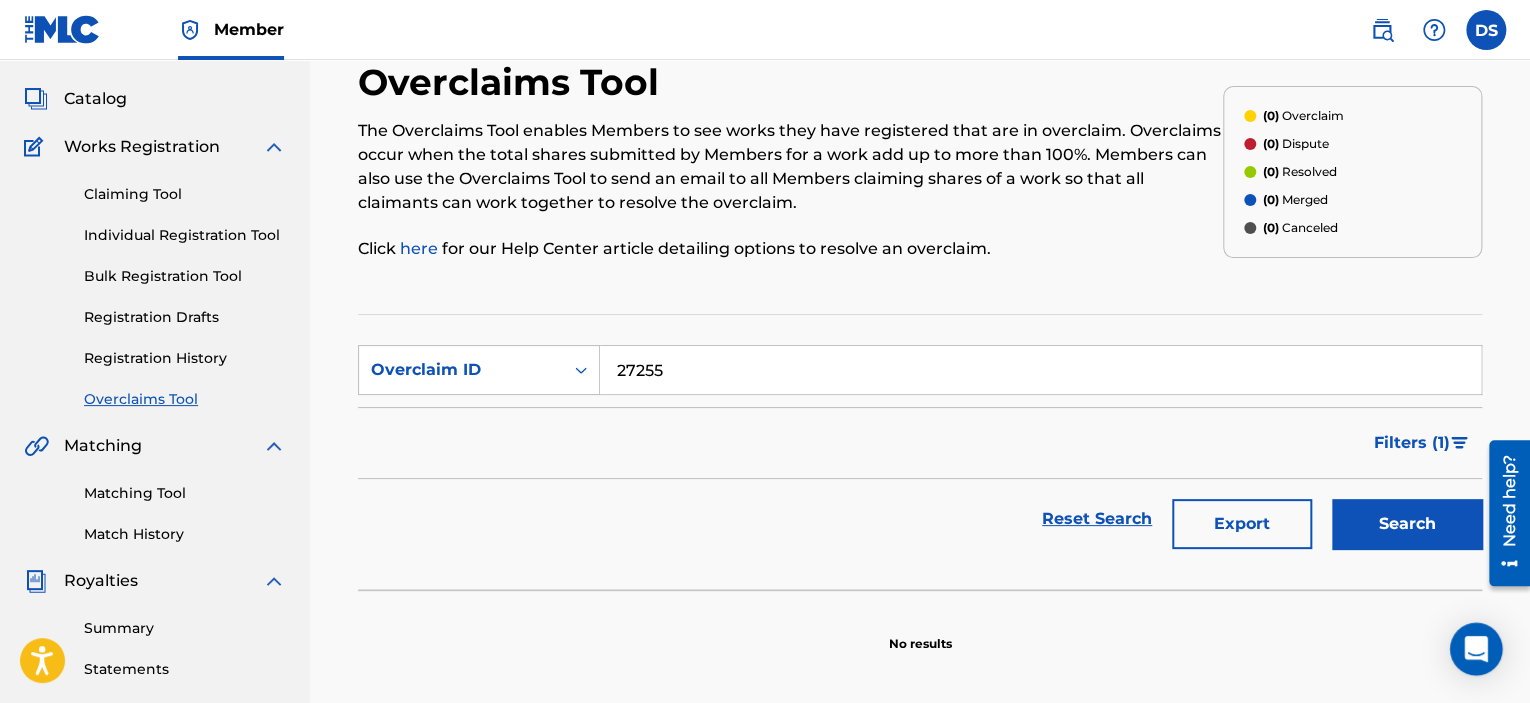 click 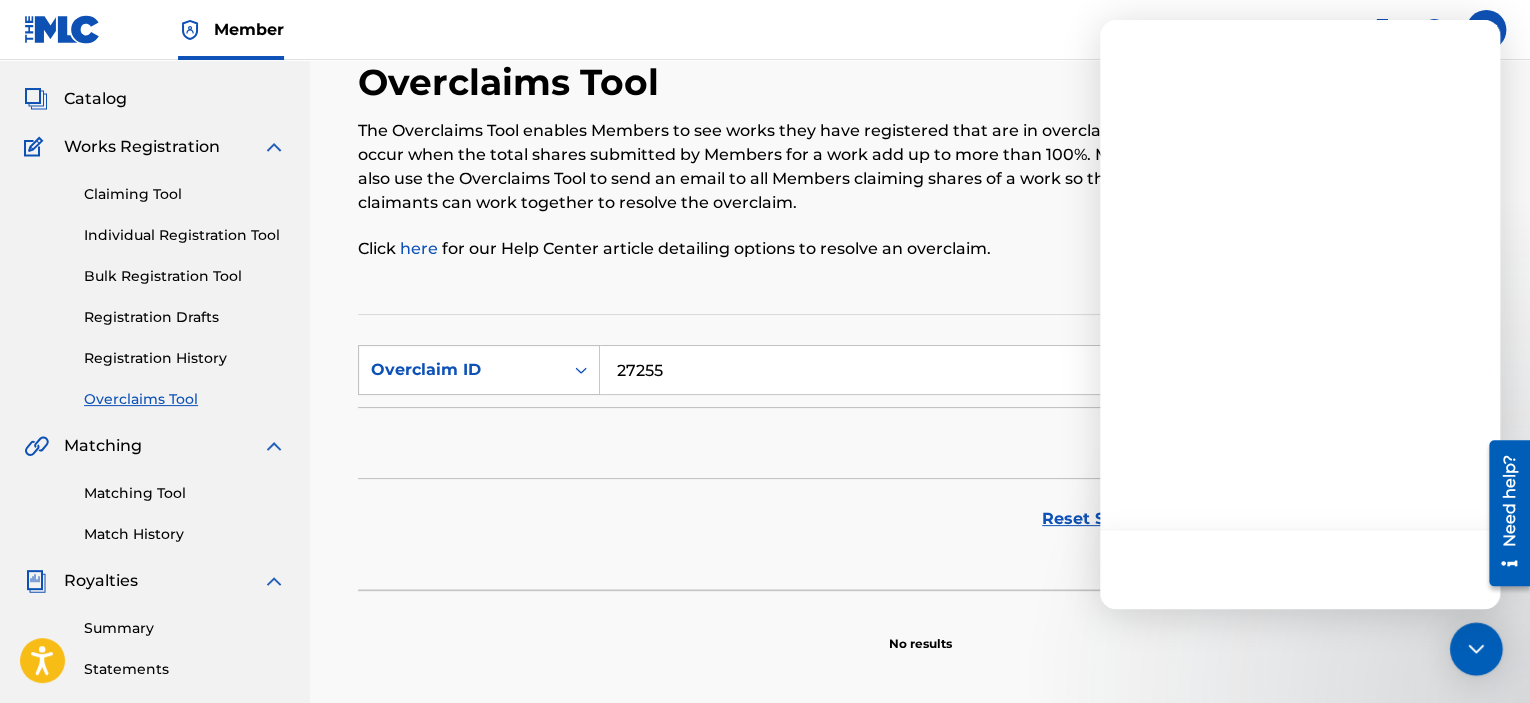 click 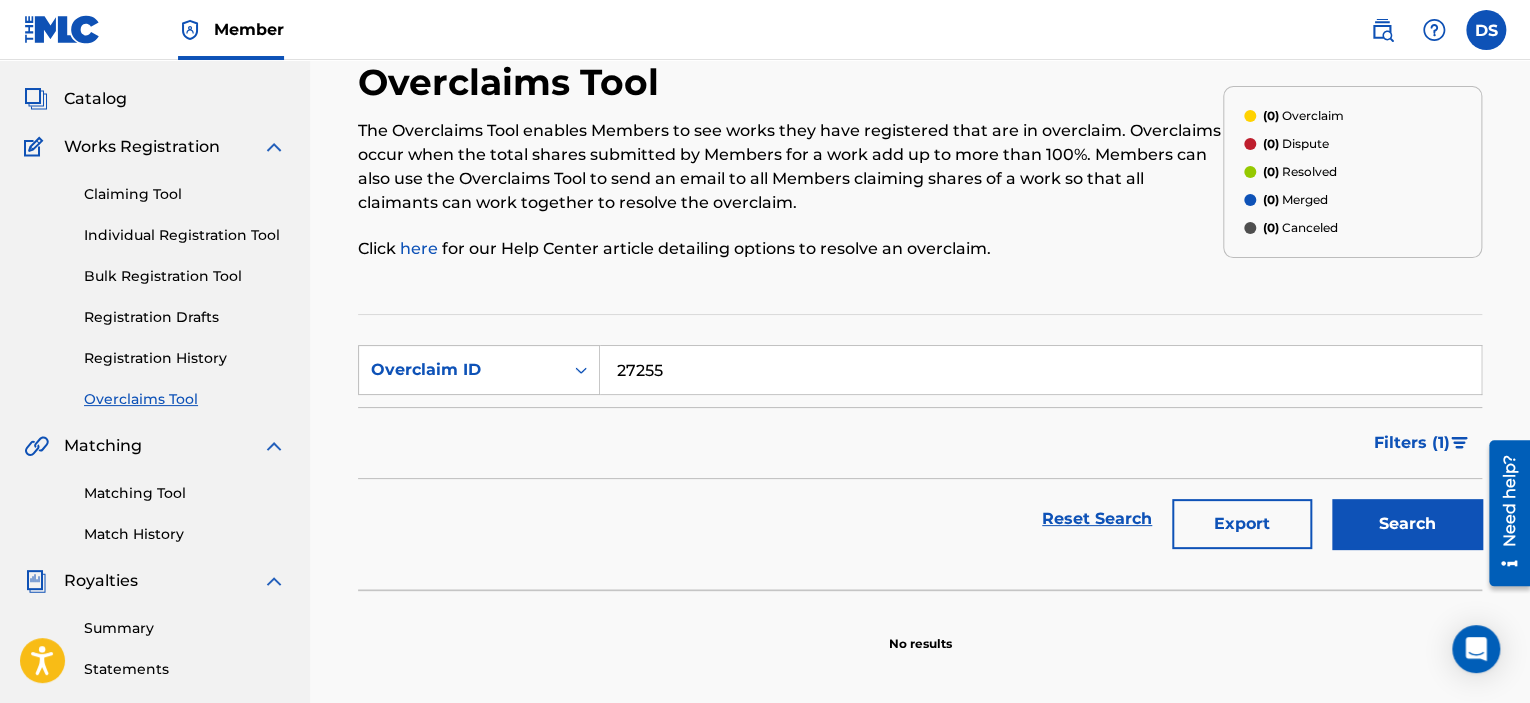 click on "Search" at bounding box center [1407, 524] 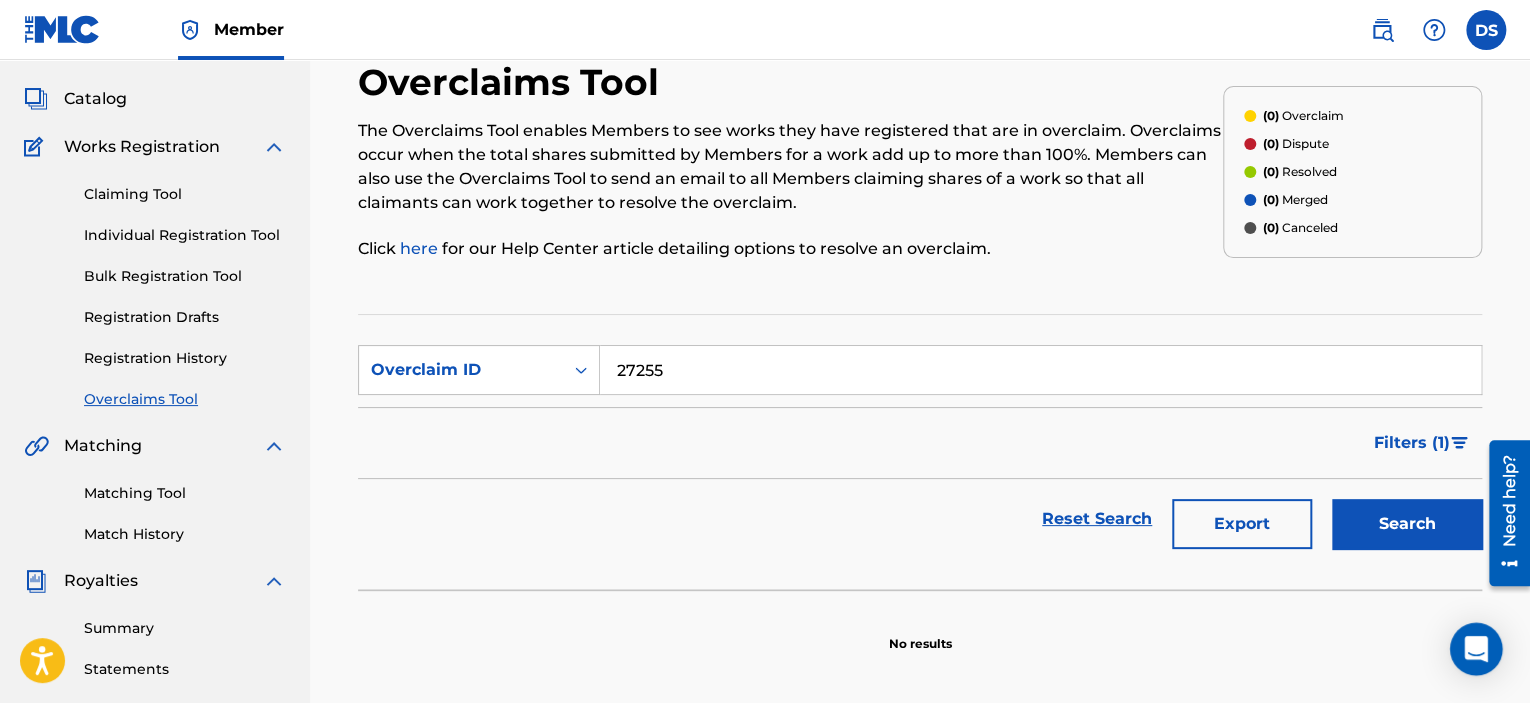 click 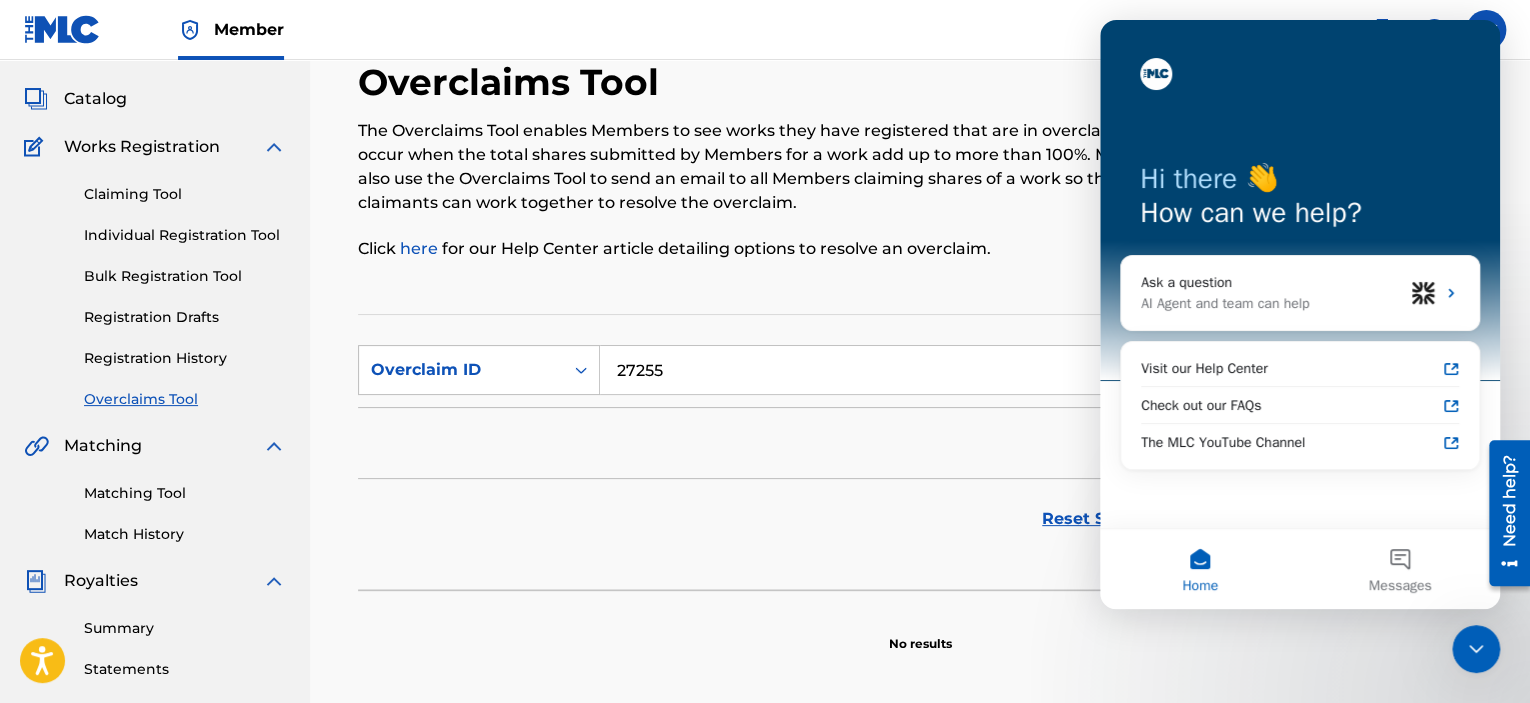 scroll, scrollTop: 0, scrollLeft: 0, axis: both 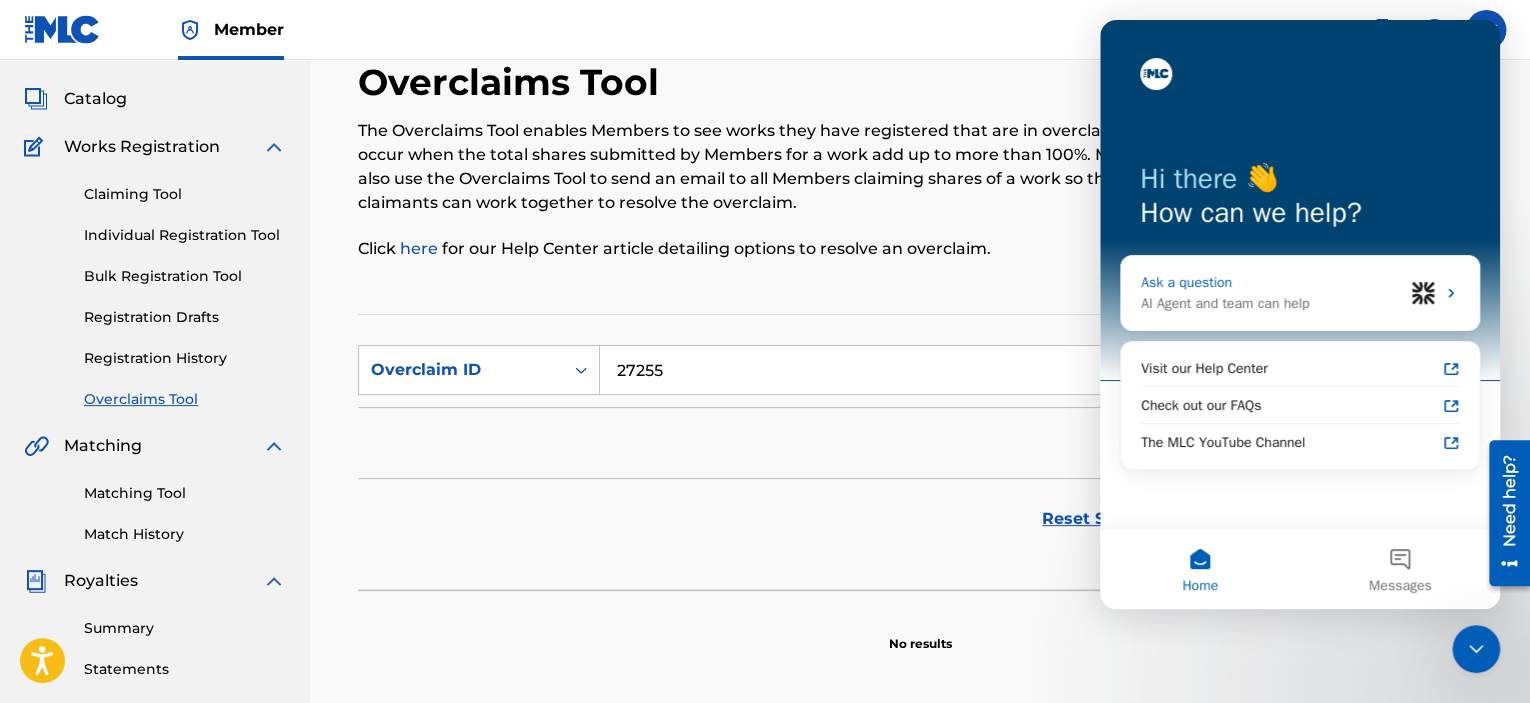 click on "AI Agent and team can help" at bounding box center [1272, 303] 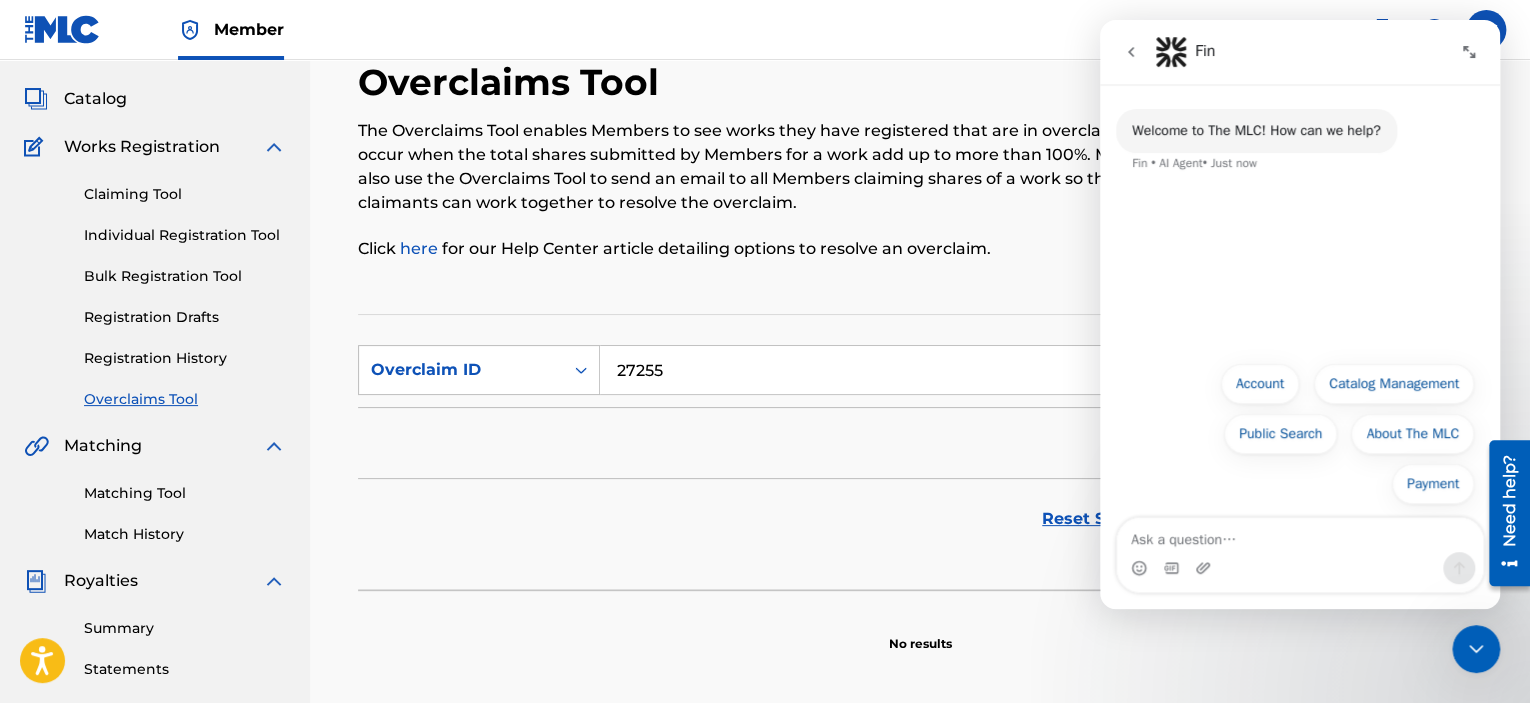 click at bounding box center [1300, 535] 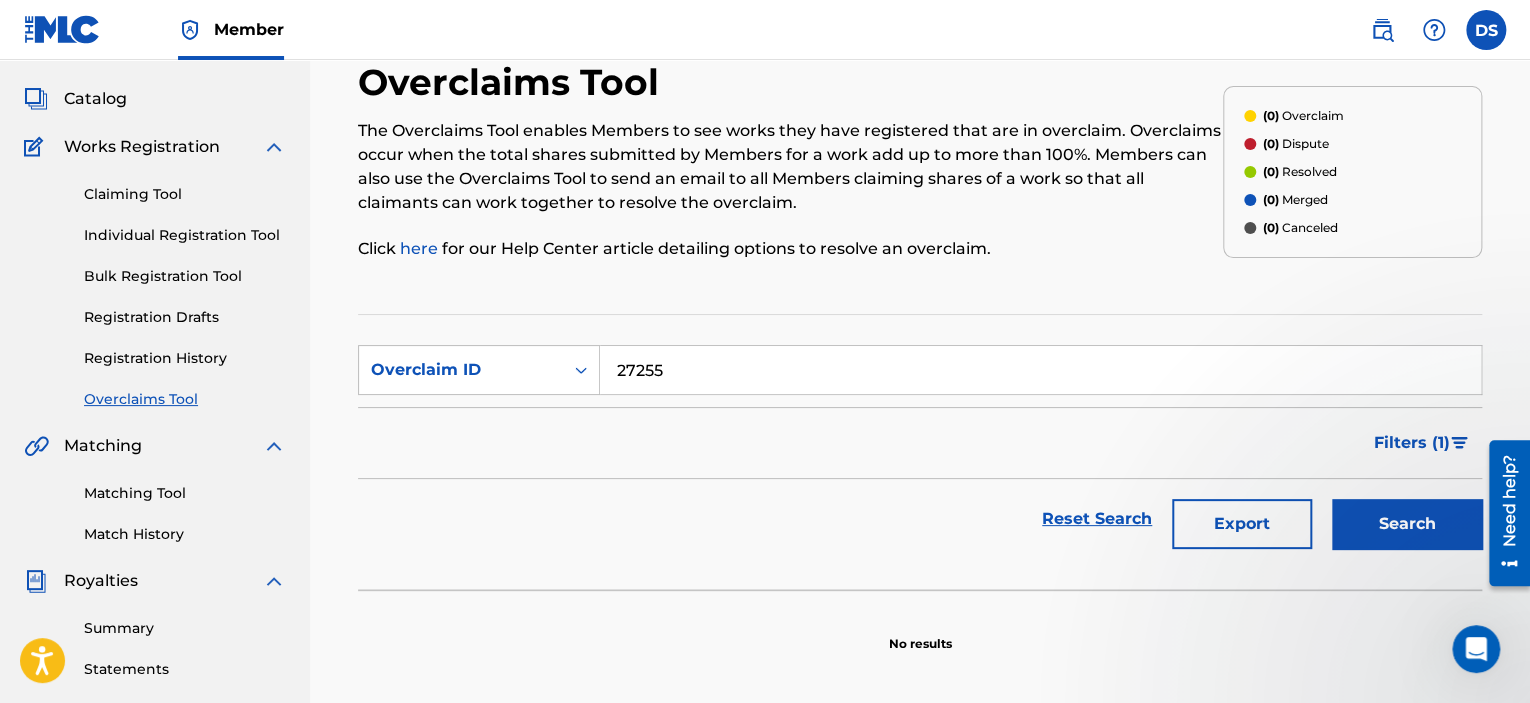 scroll, scrollTop: 0, scrollLeft: 0, axis: both 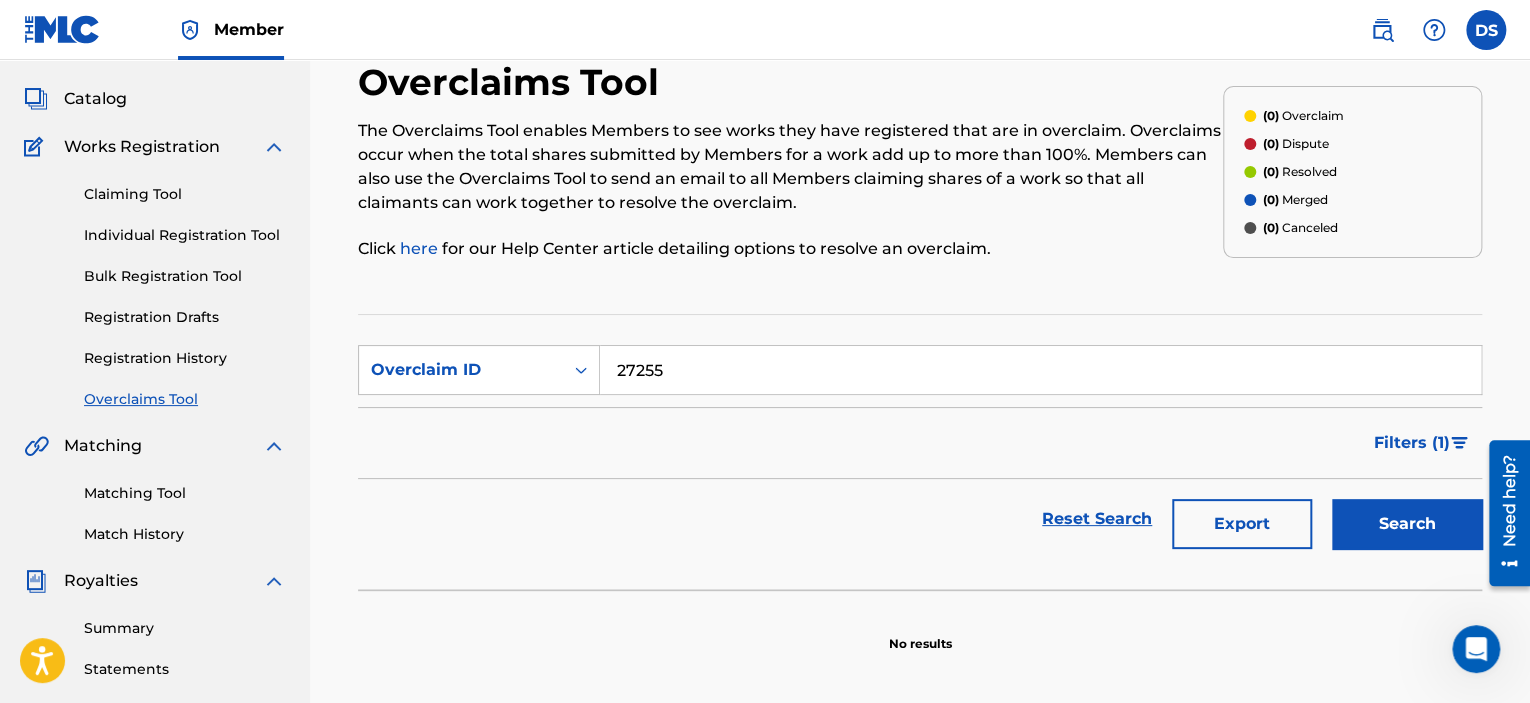 click on "Need help?" at bounding box center [1509, 513] 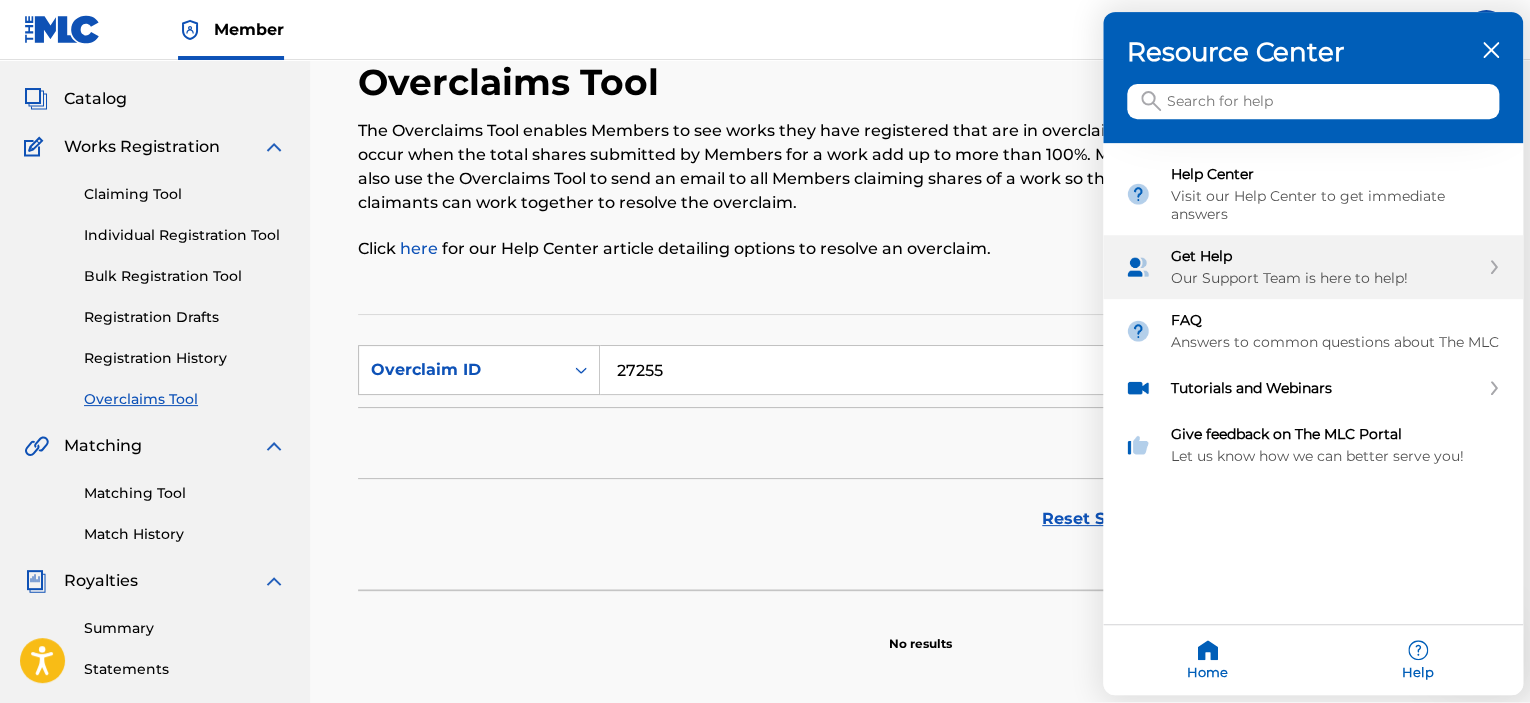 click on "Our Support Team is here to help!" at bounding box center (1325, 279) 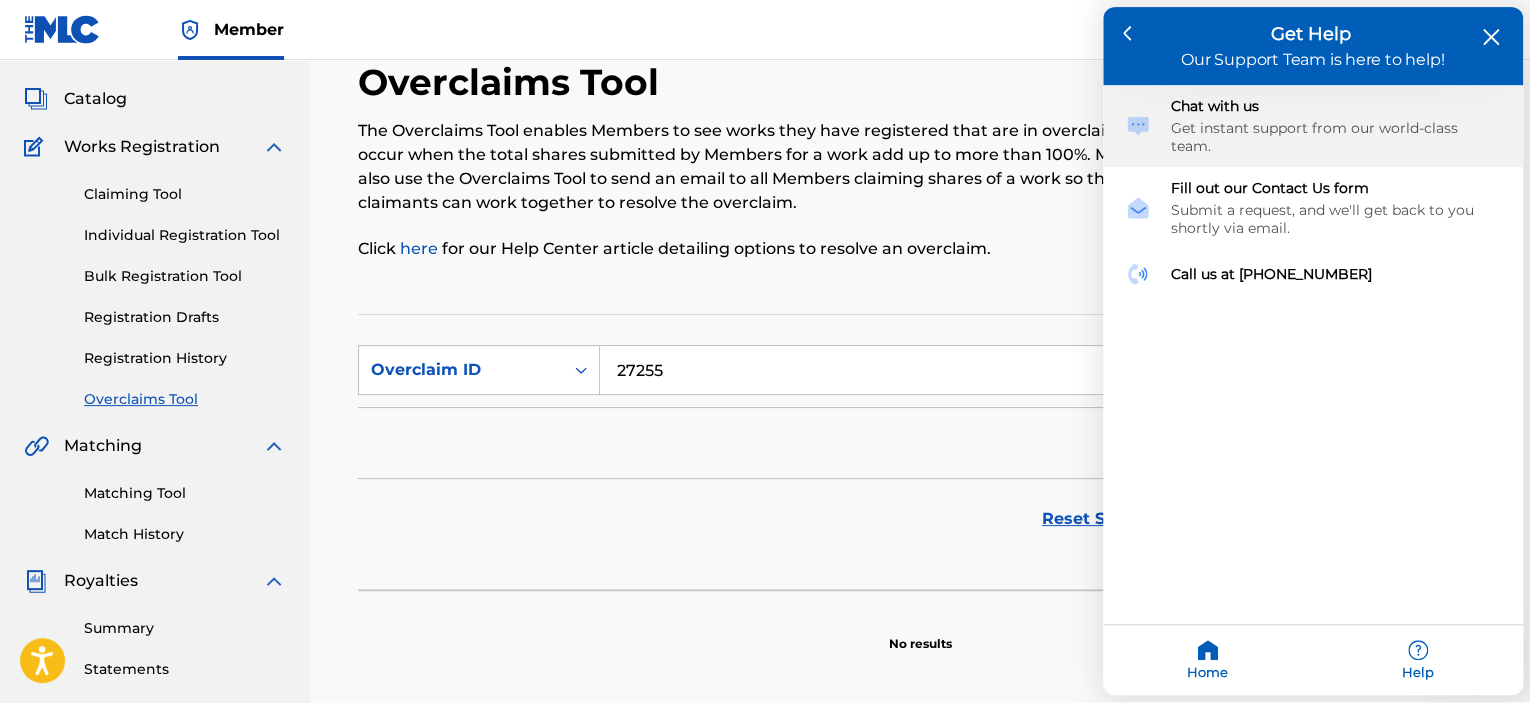 click on "Get instant support from our world-class team." at bounding box center [1336, 138] 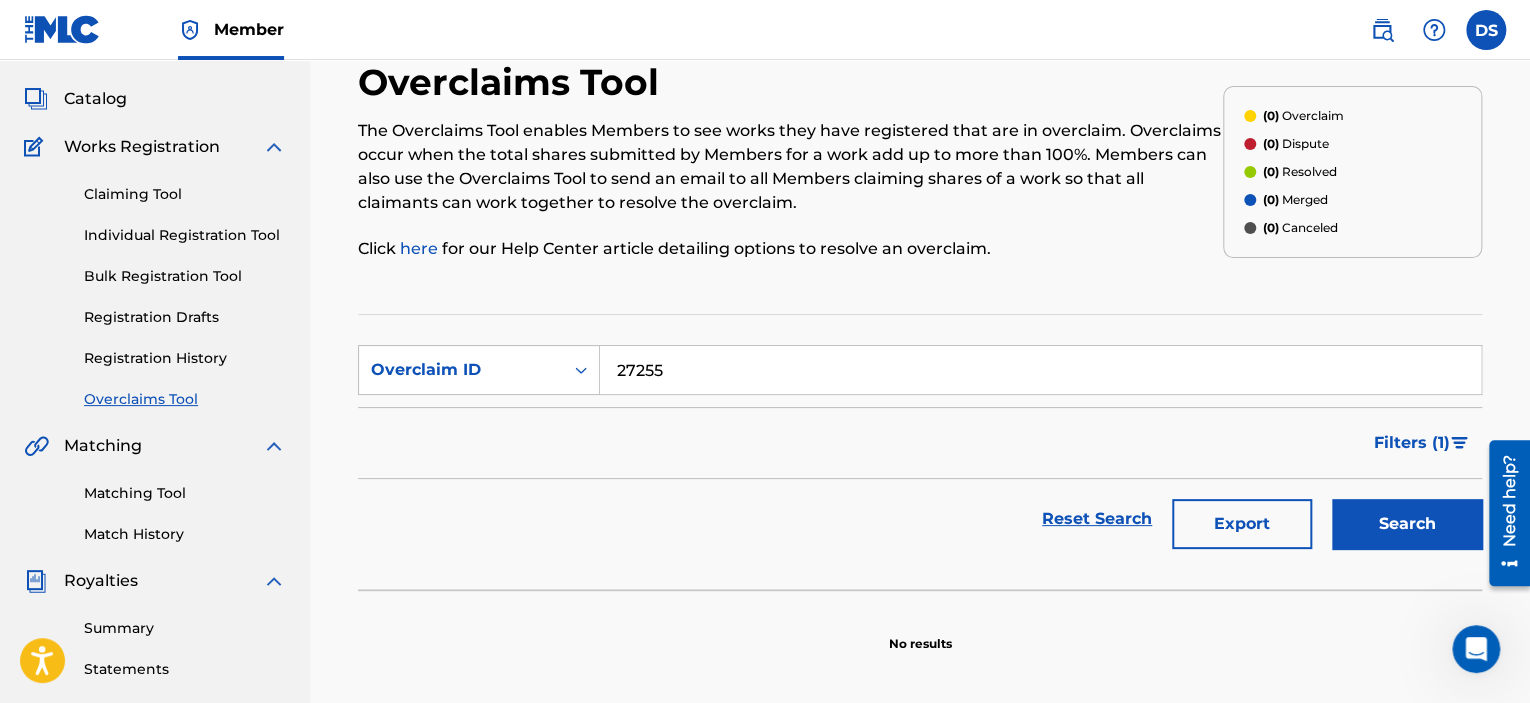 click on "Need help?" at bounding box center (1509, 513) 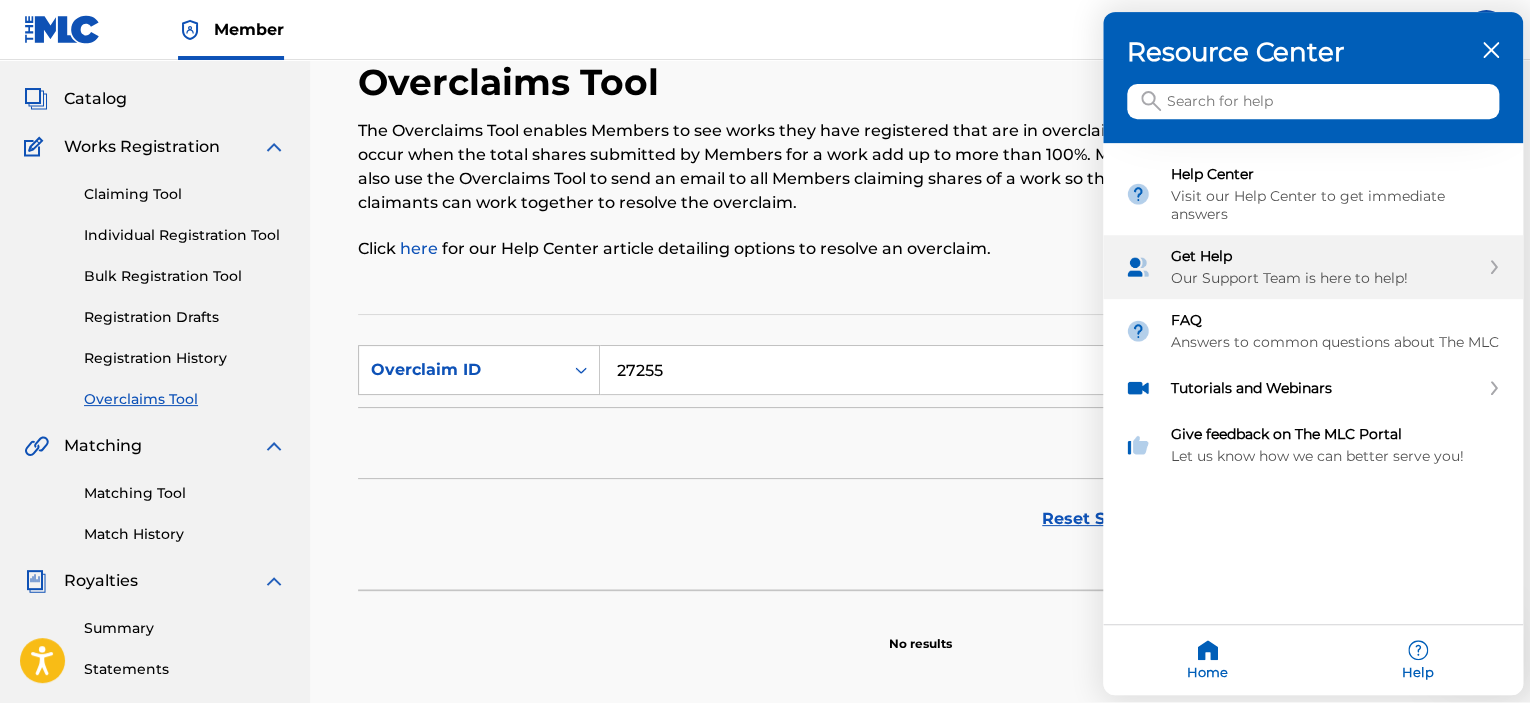 click on "Our Support Team is here to help!" at bounding box center (1325, 279) 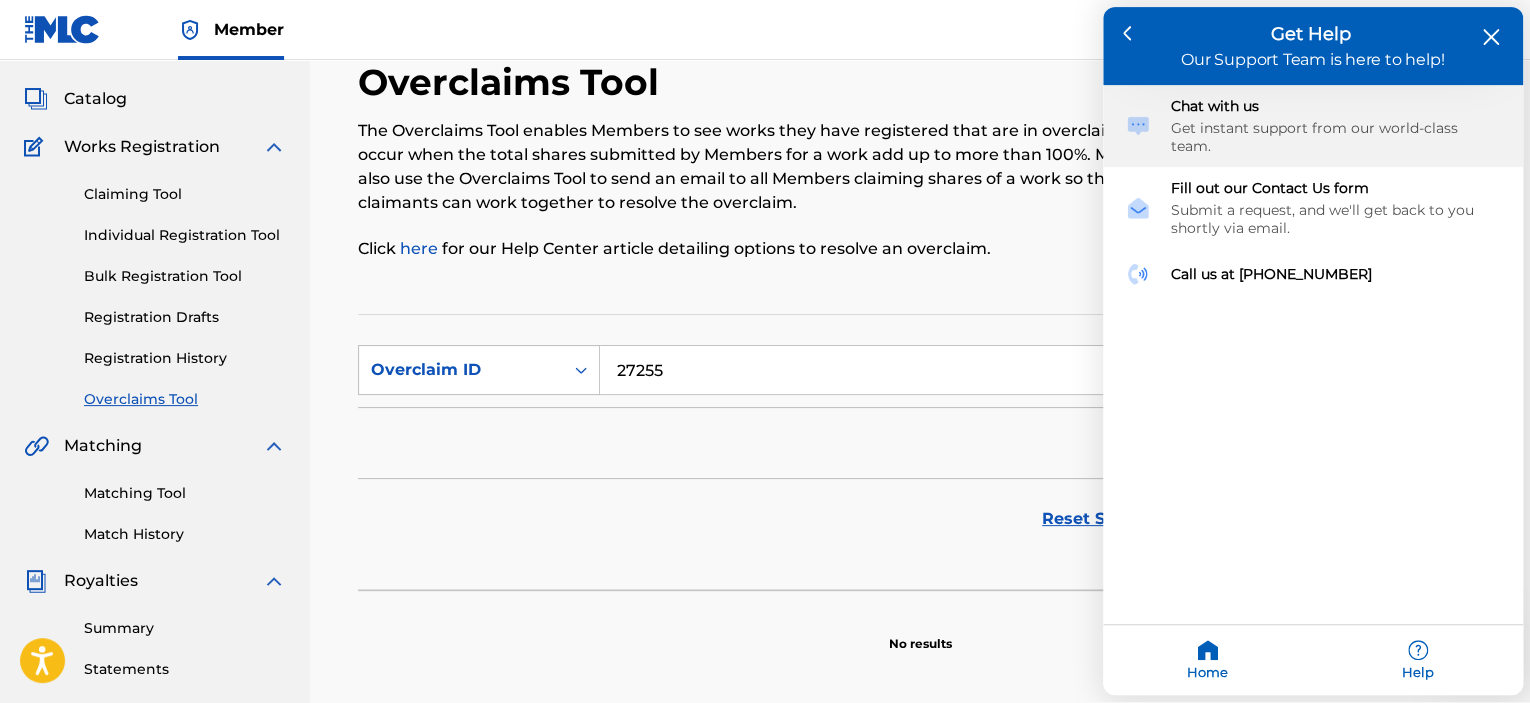 click on "Get instant support from our world-class team." at bounding box center (1336, 138) 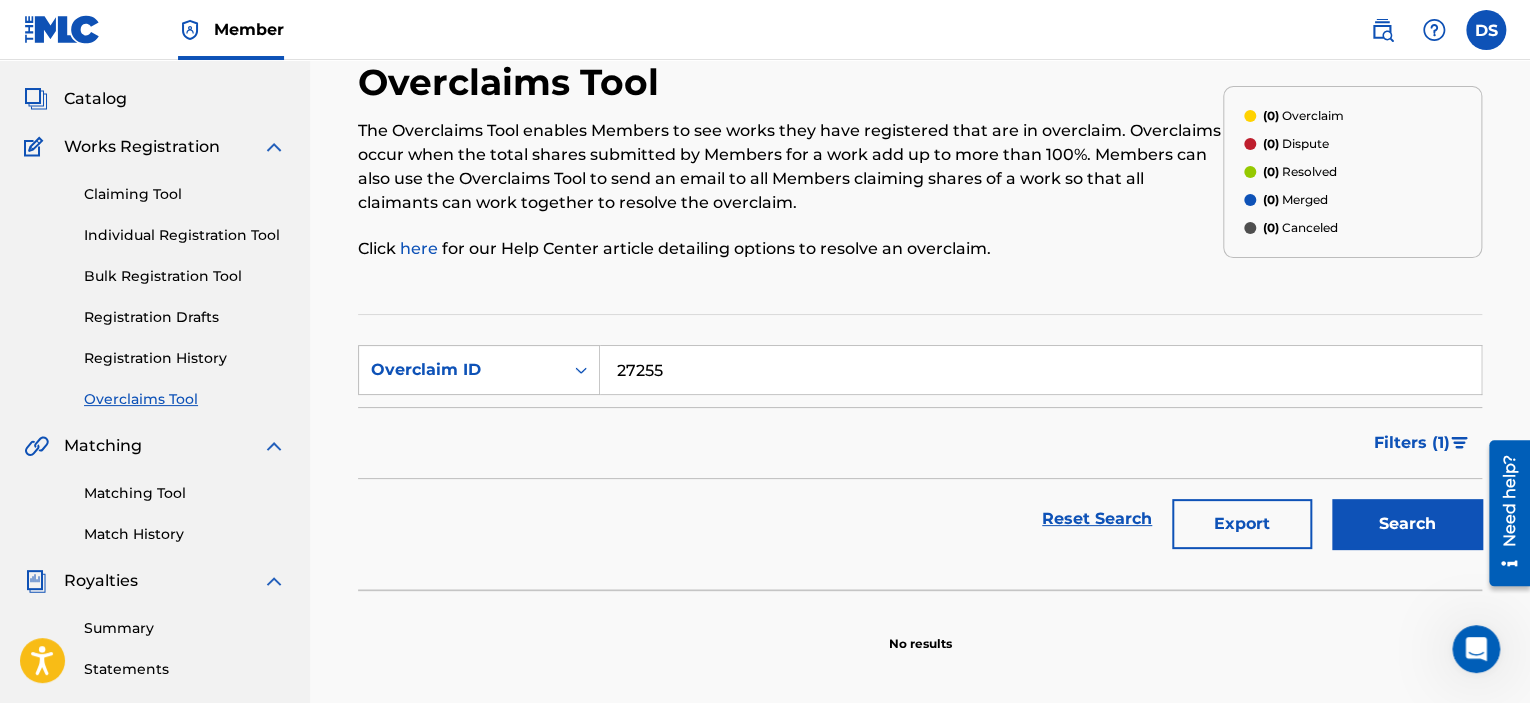 click 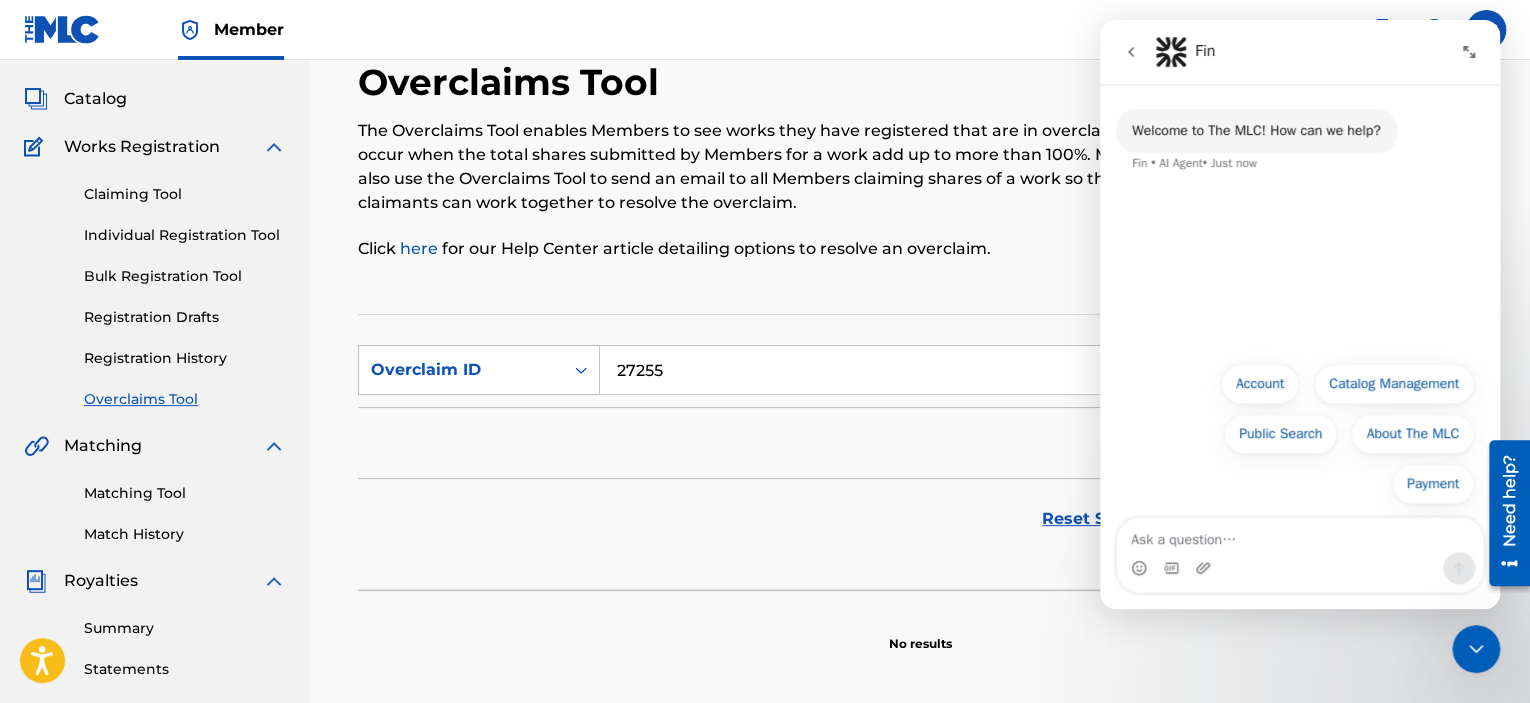 click at bounding box center [1300, 535] 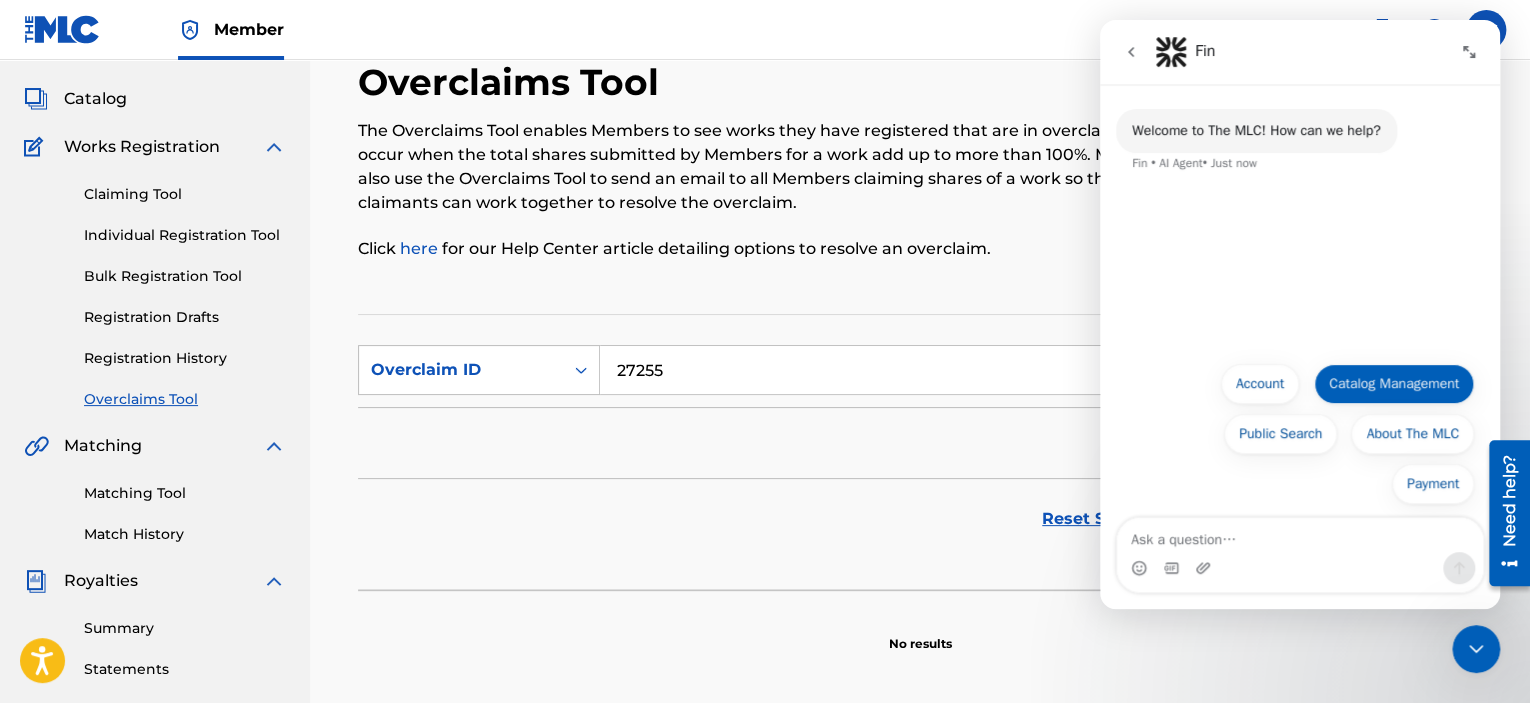 click on "Catalog Management" at bounding box center [1394, 384] 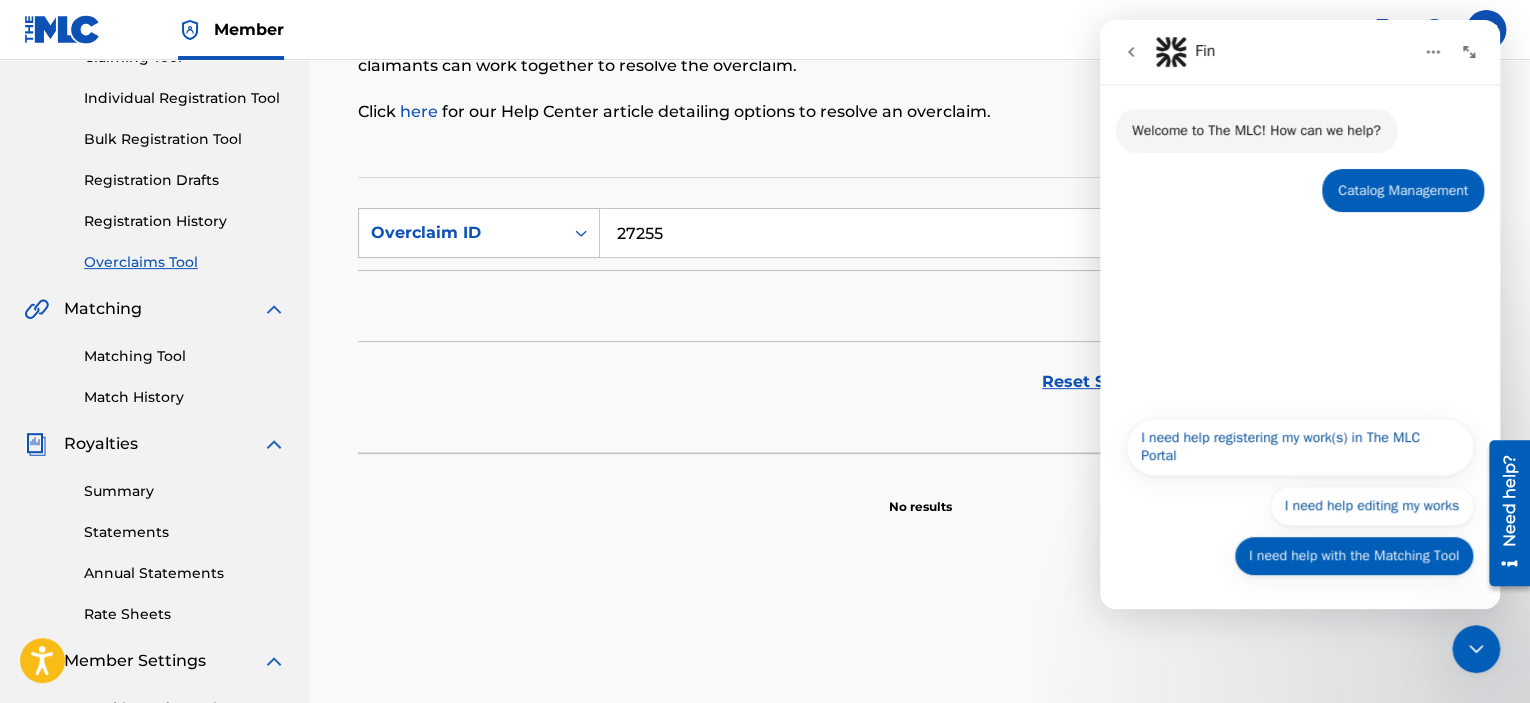 scroll, scrollTop: 300, scrollLeft: 0, axis: vertical 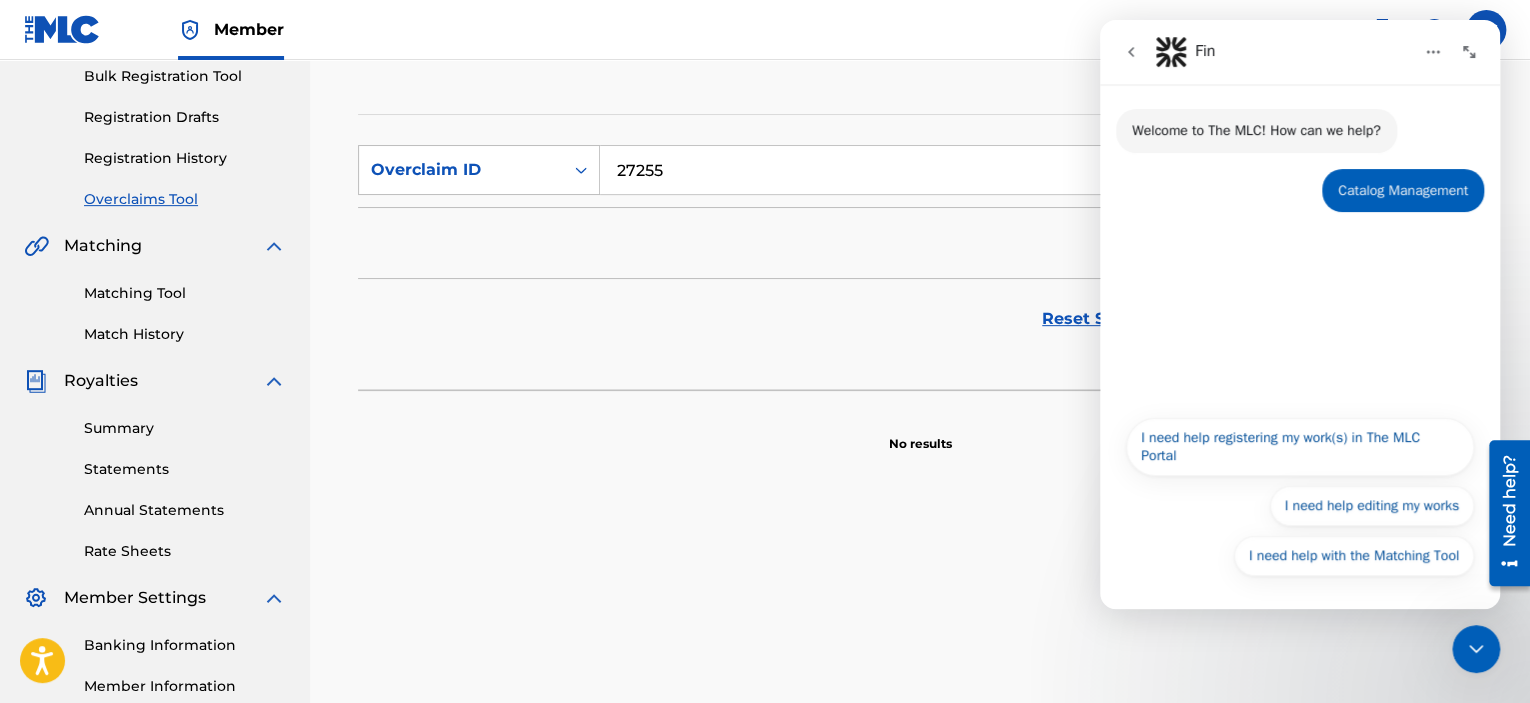 click 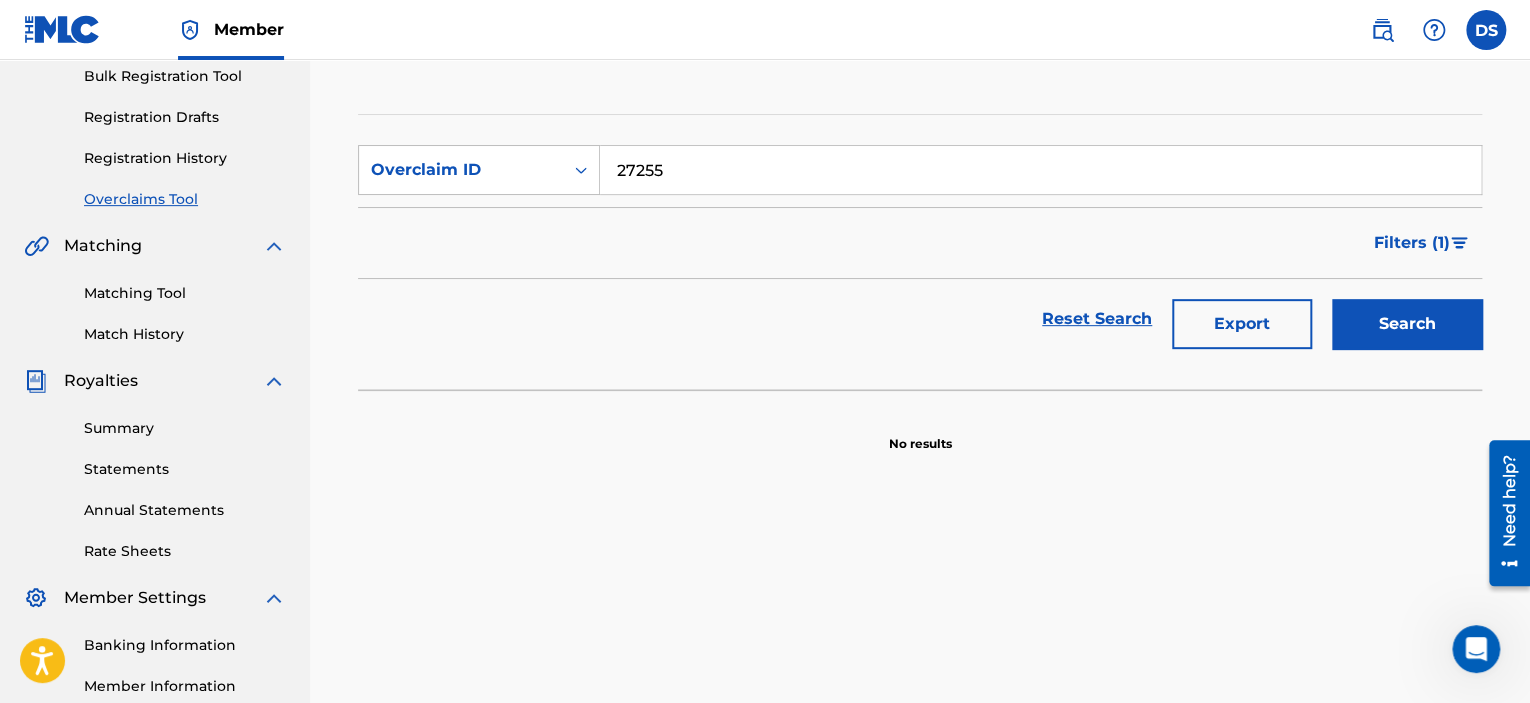 click 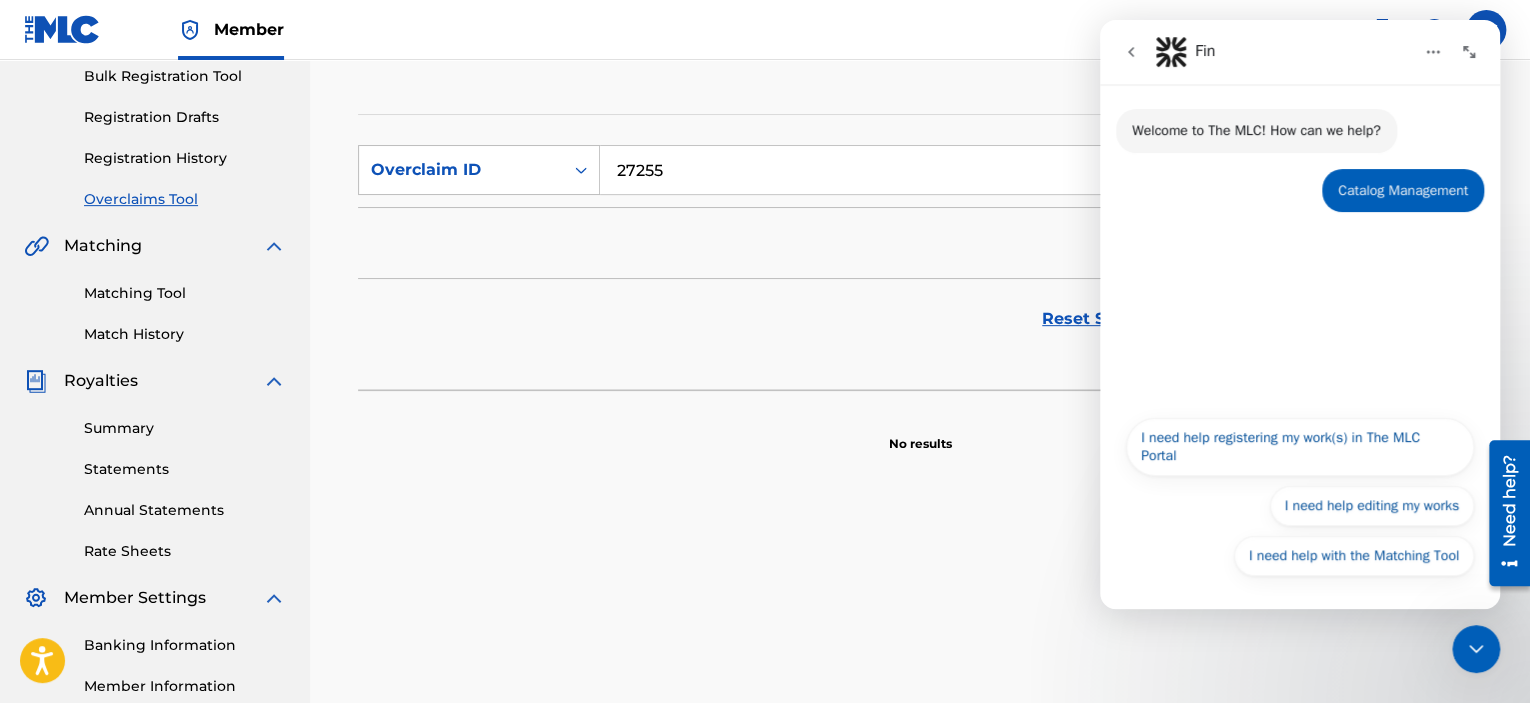 click 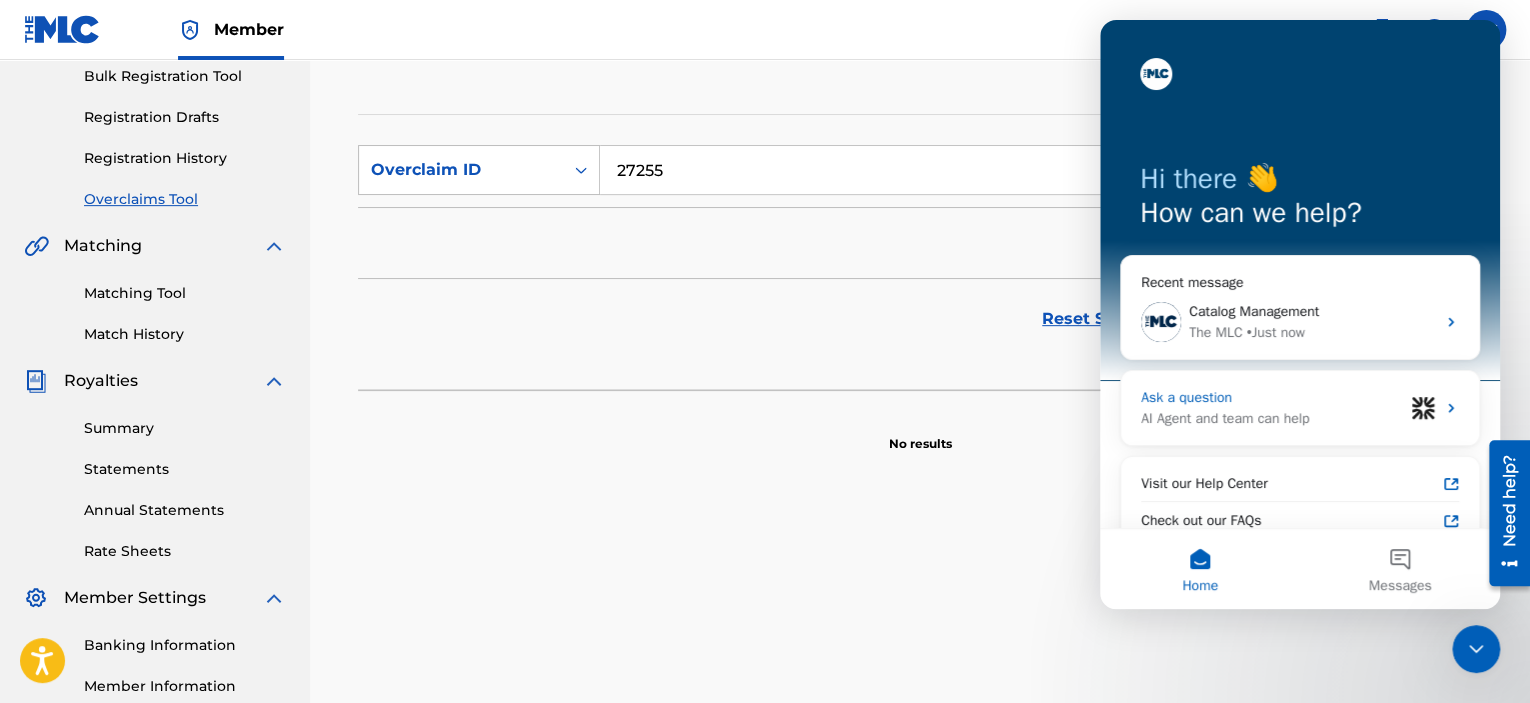 click on "AI Agent and team can help" at bounding box center (1272, 418) 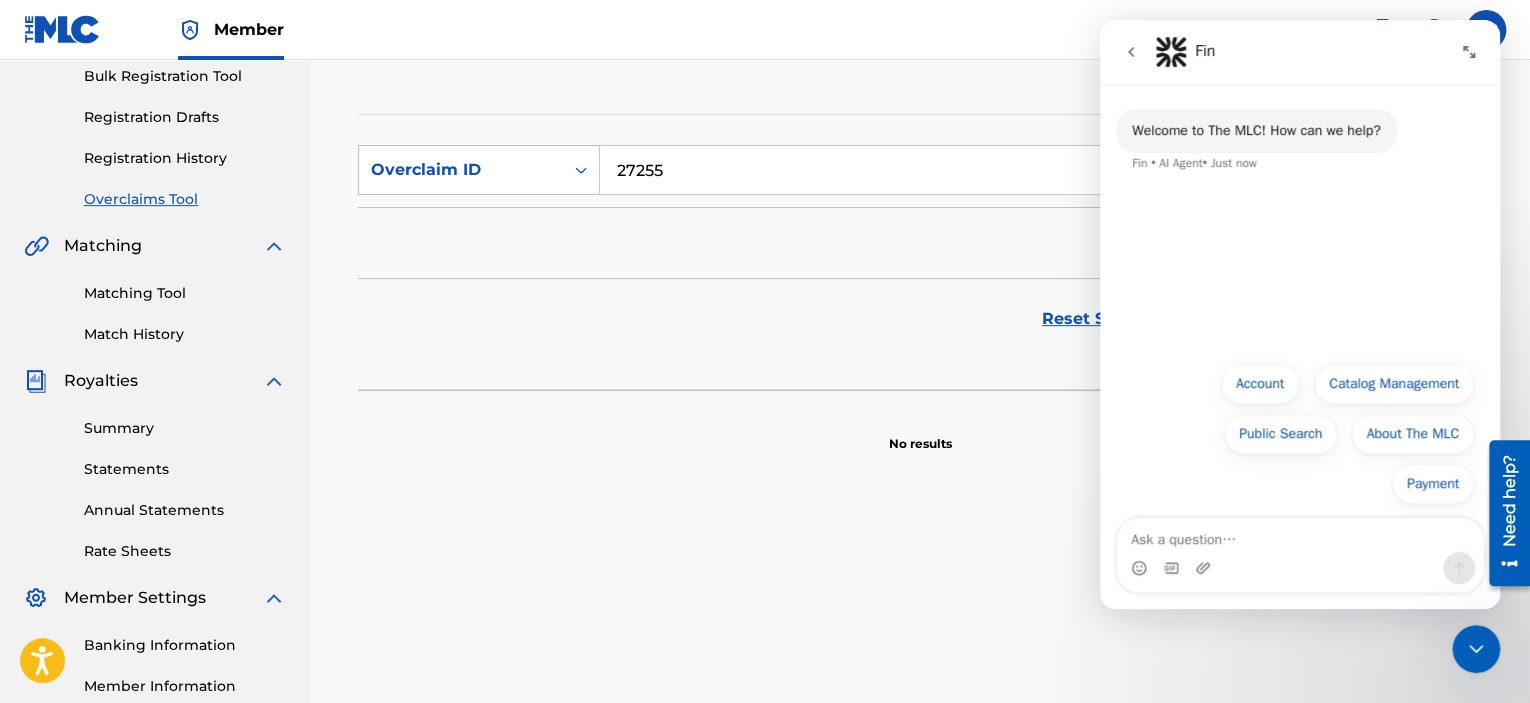click at bounding box center (1300, 535) 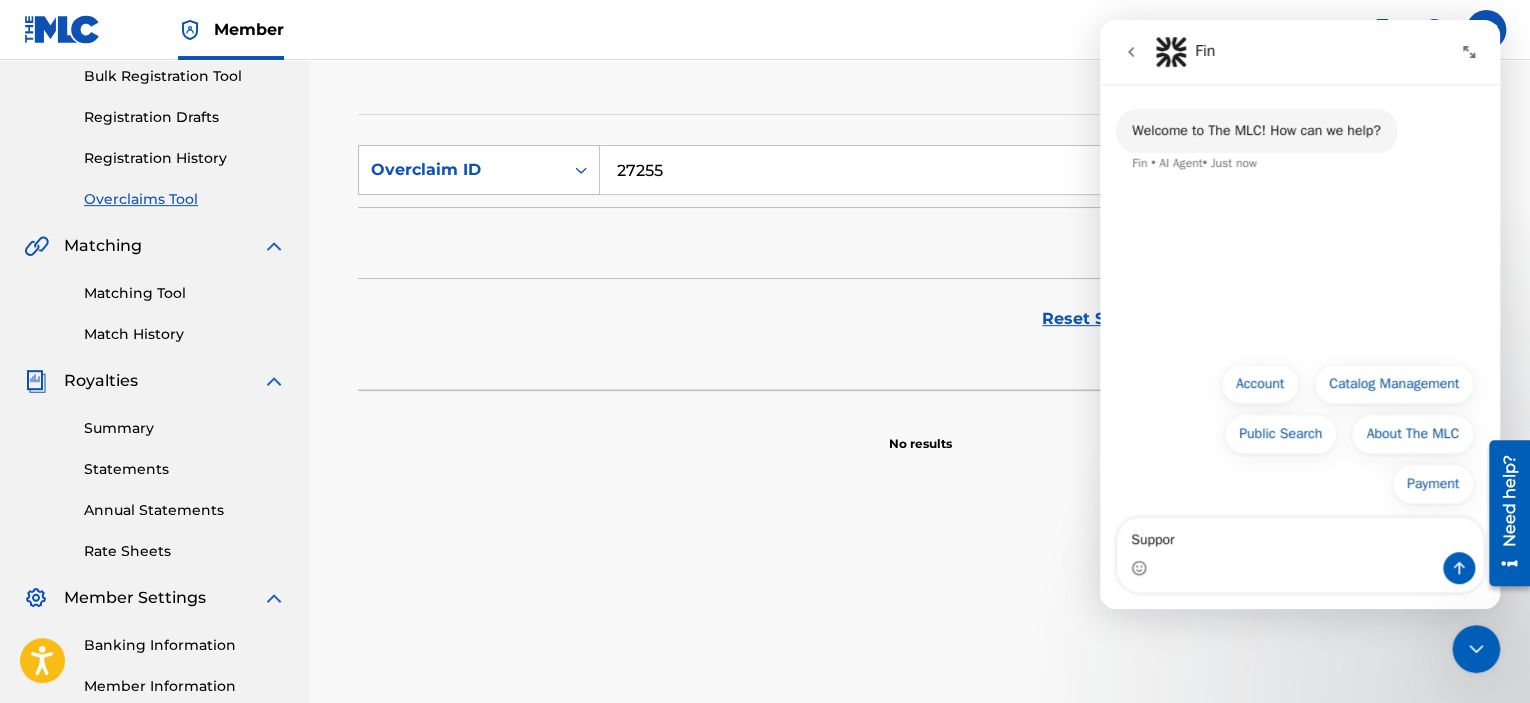 type on "Support" 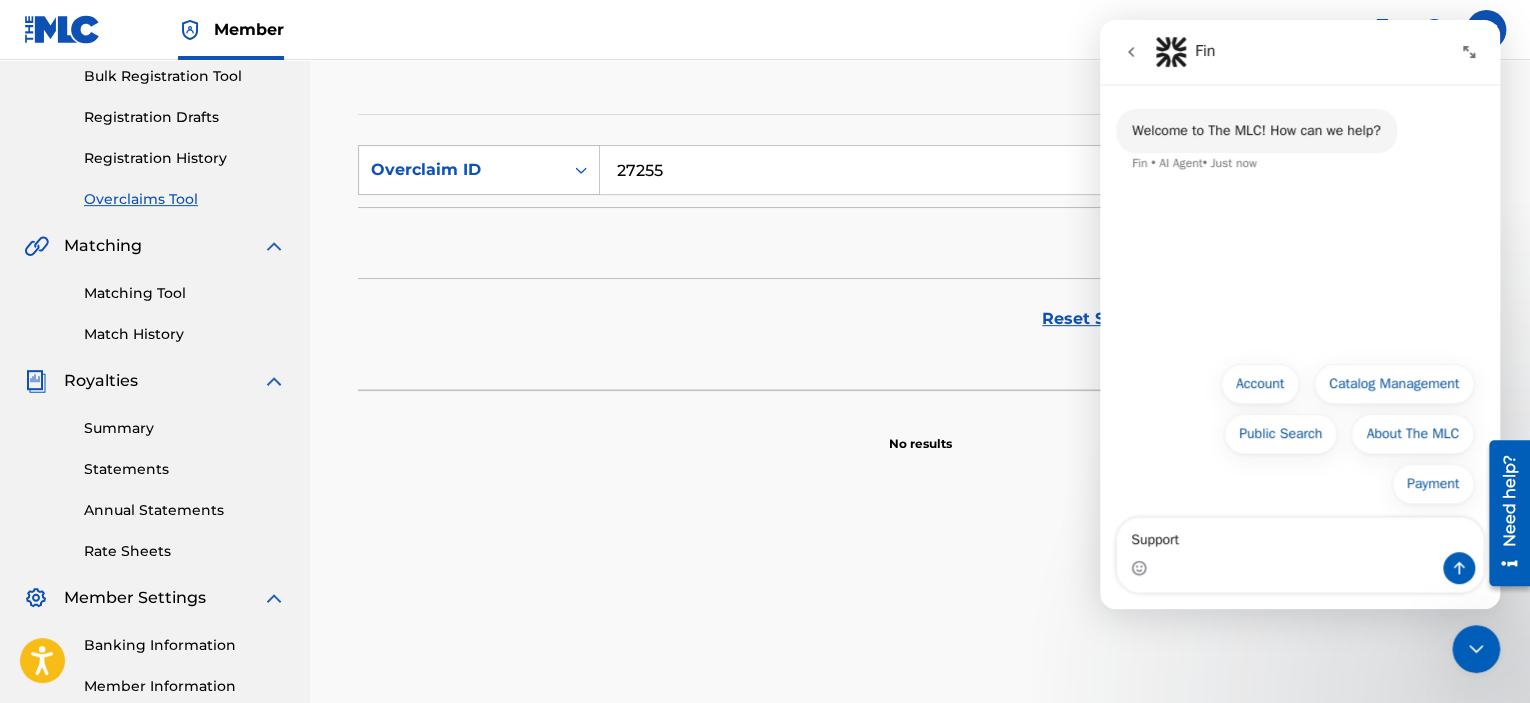 type 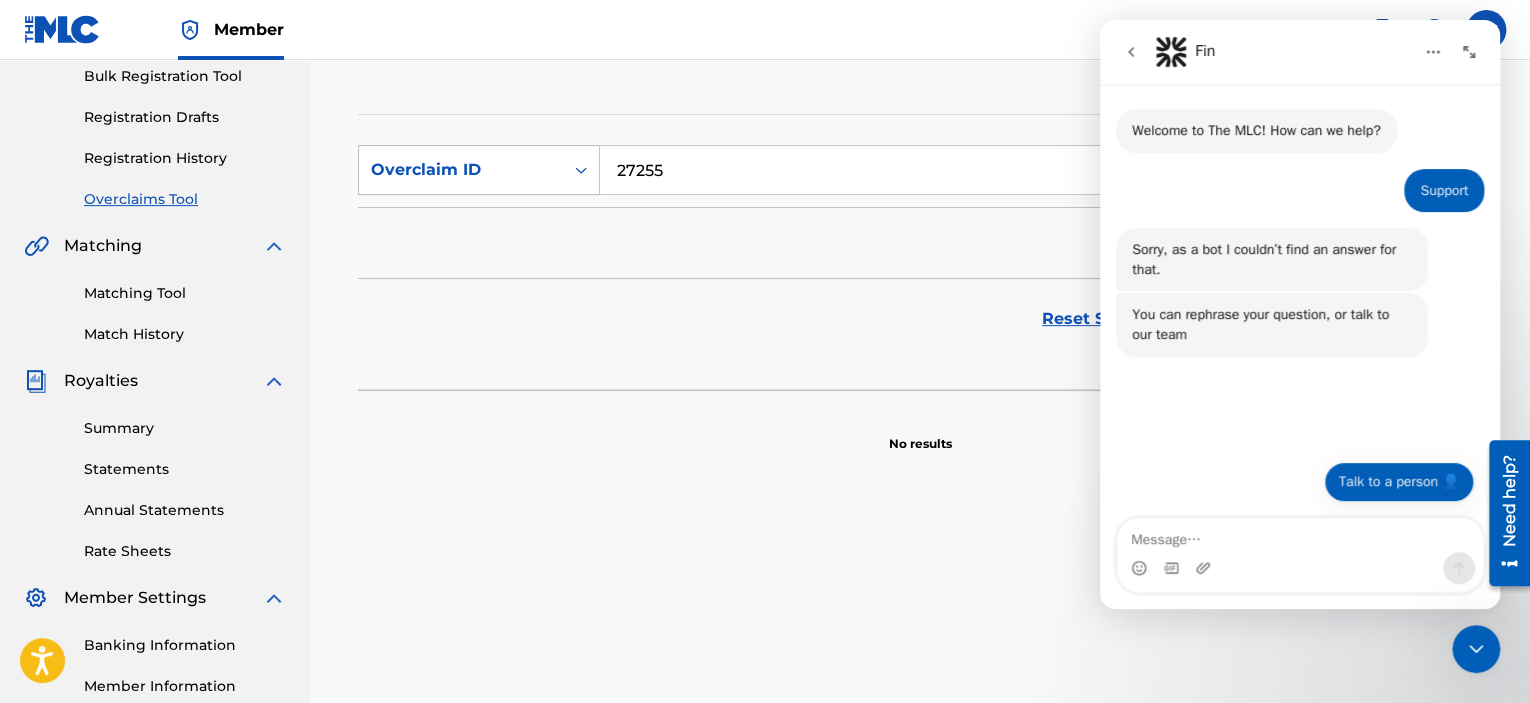 click on "Talk to a person 👤" at bounding box center [1399, 482] 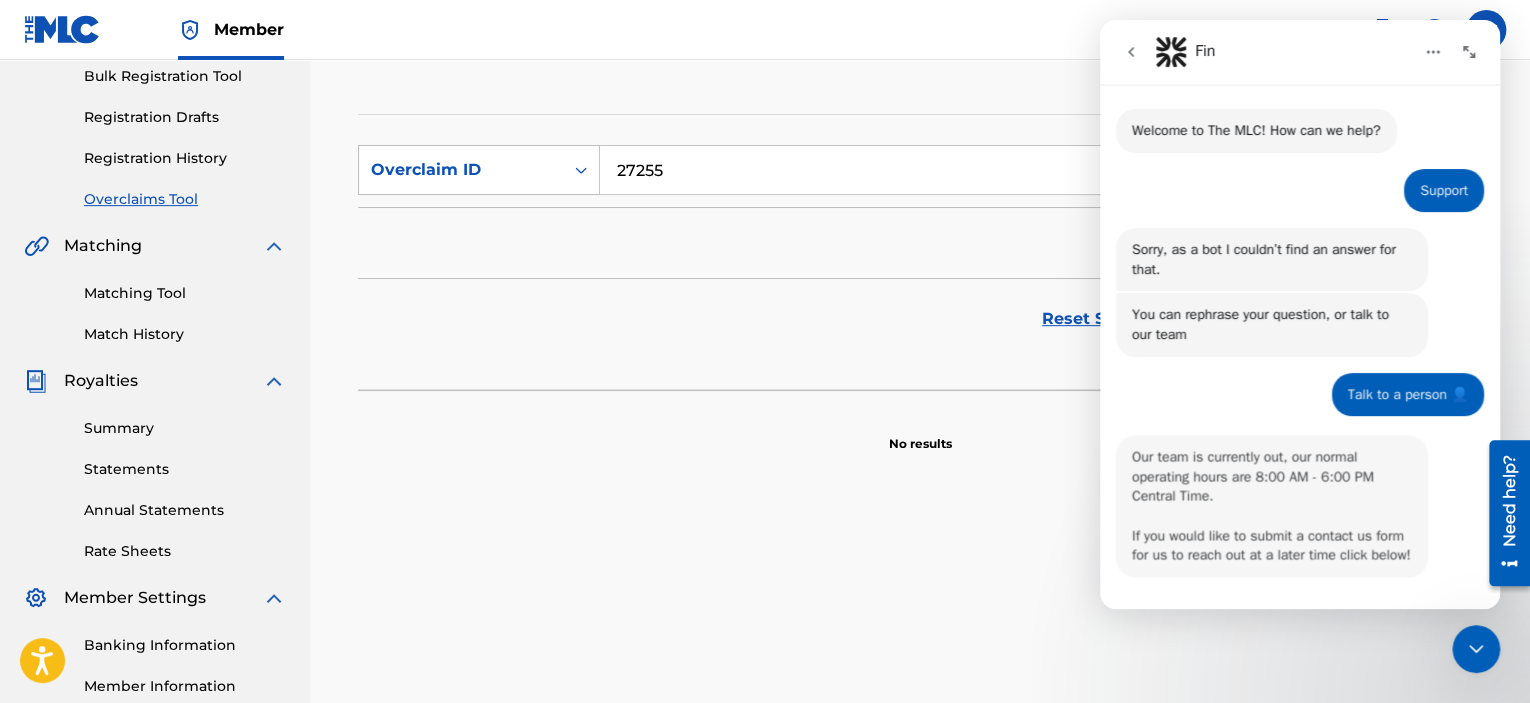scroll, scrollTop: 76, scrollLeft: 0, axis: vertical 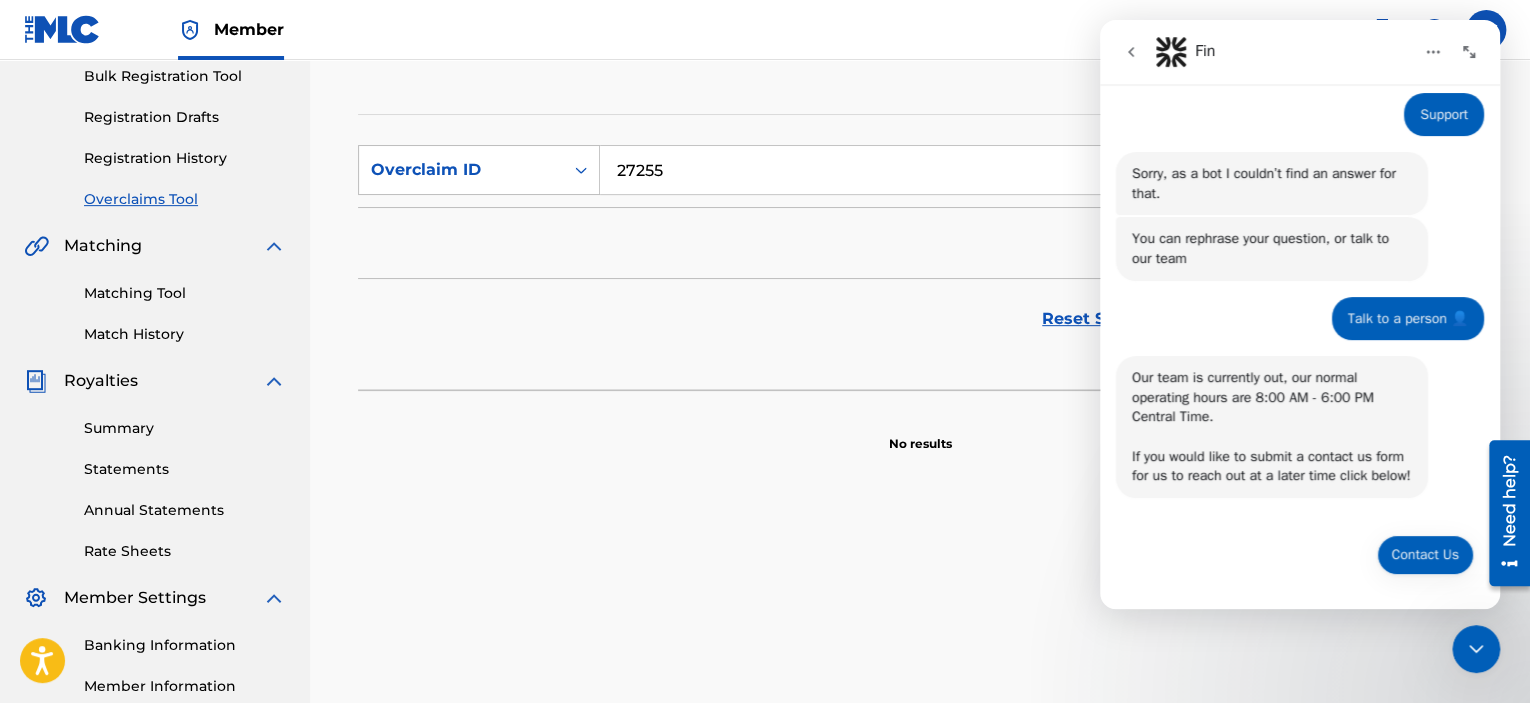 click on "Contact Us" at bounding box center [1425, 555] 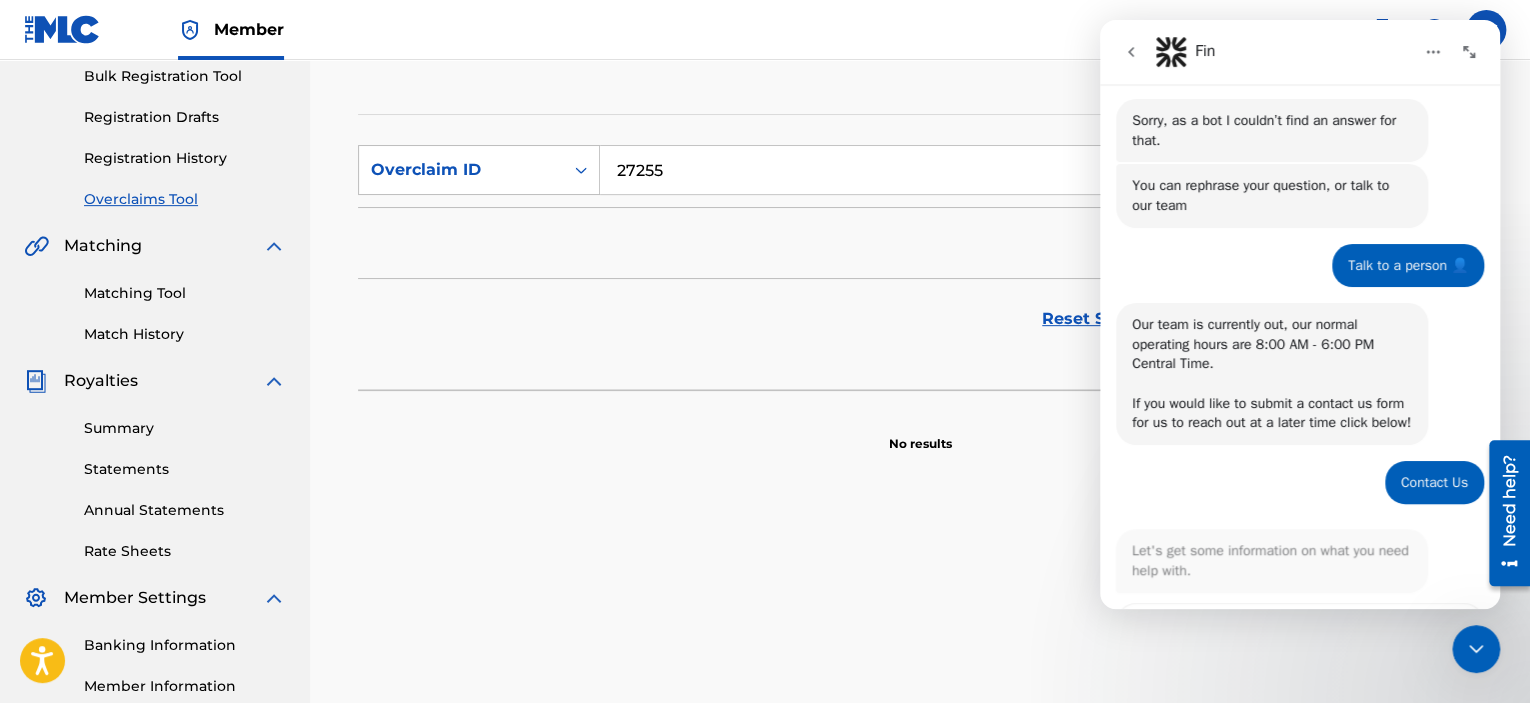 scroll, scrollTop: 282, scrollLeft: 0, axis: vertical 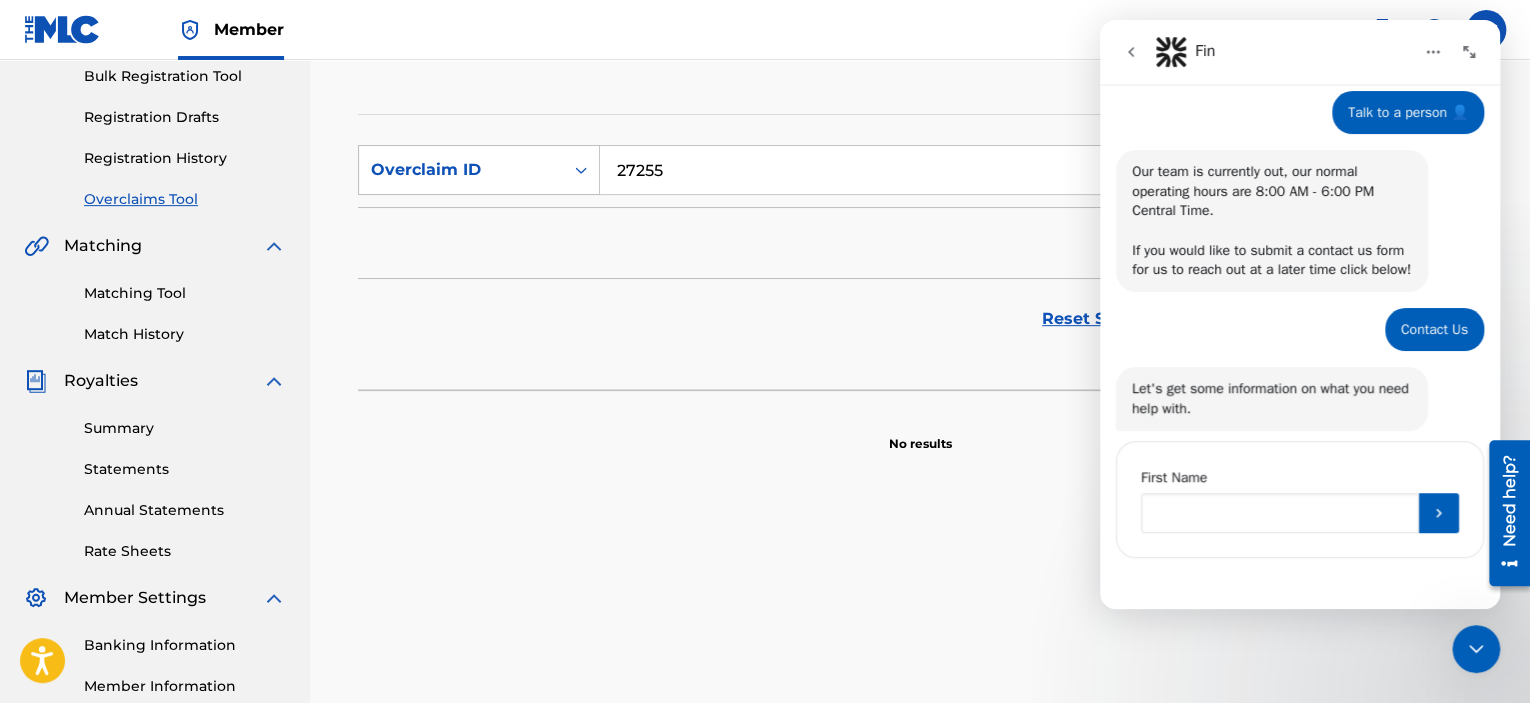 click at bounding box center (1280, 513) 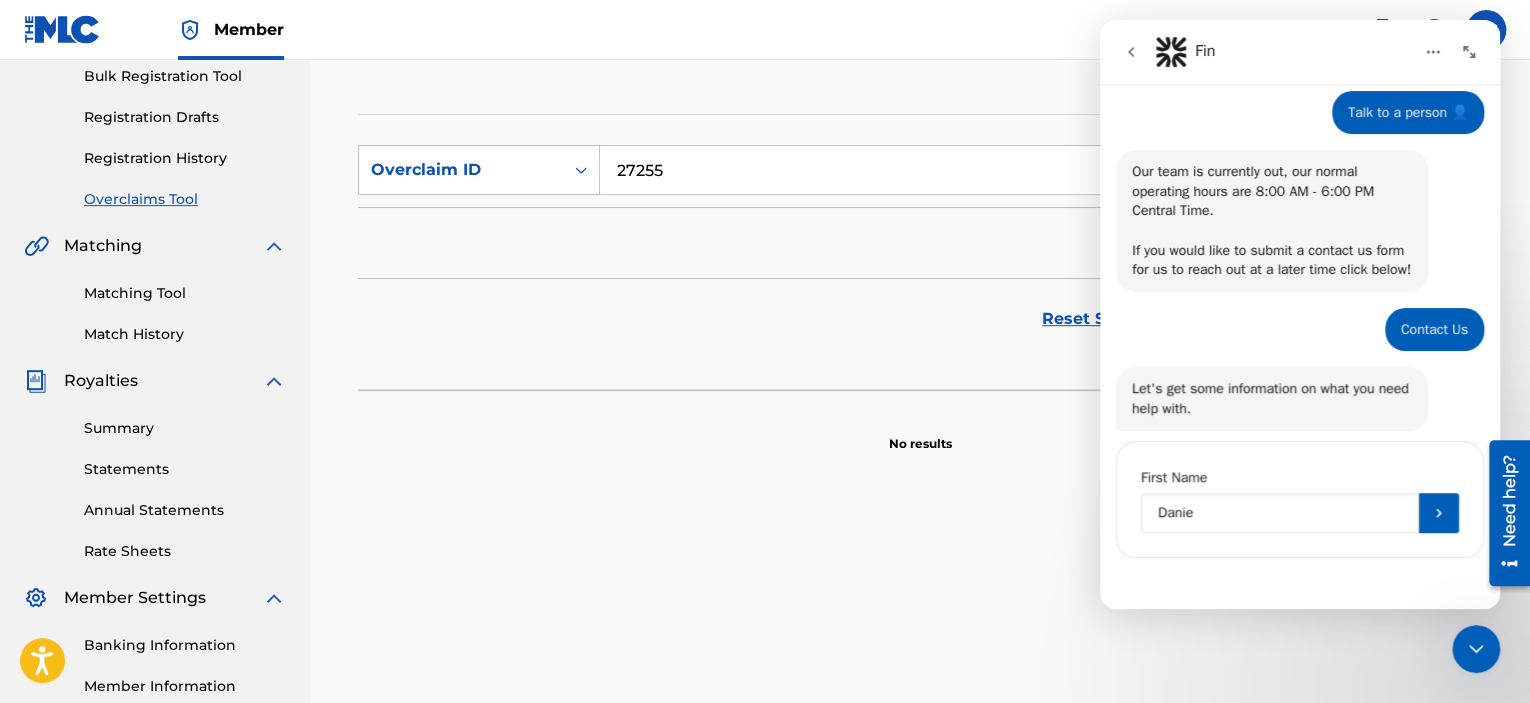 type on "[PERSON_NAME]" 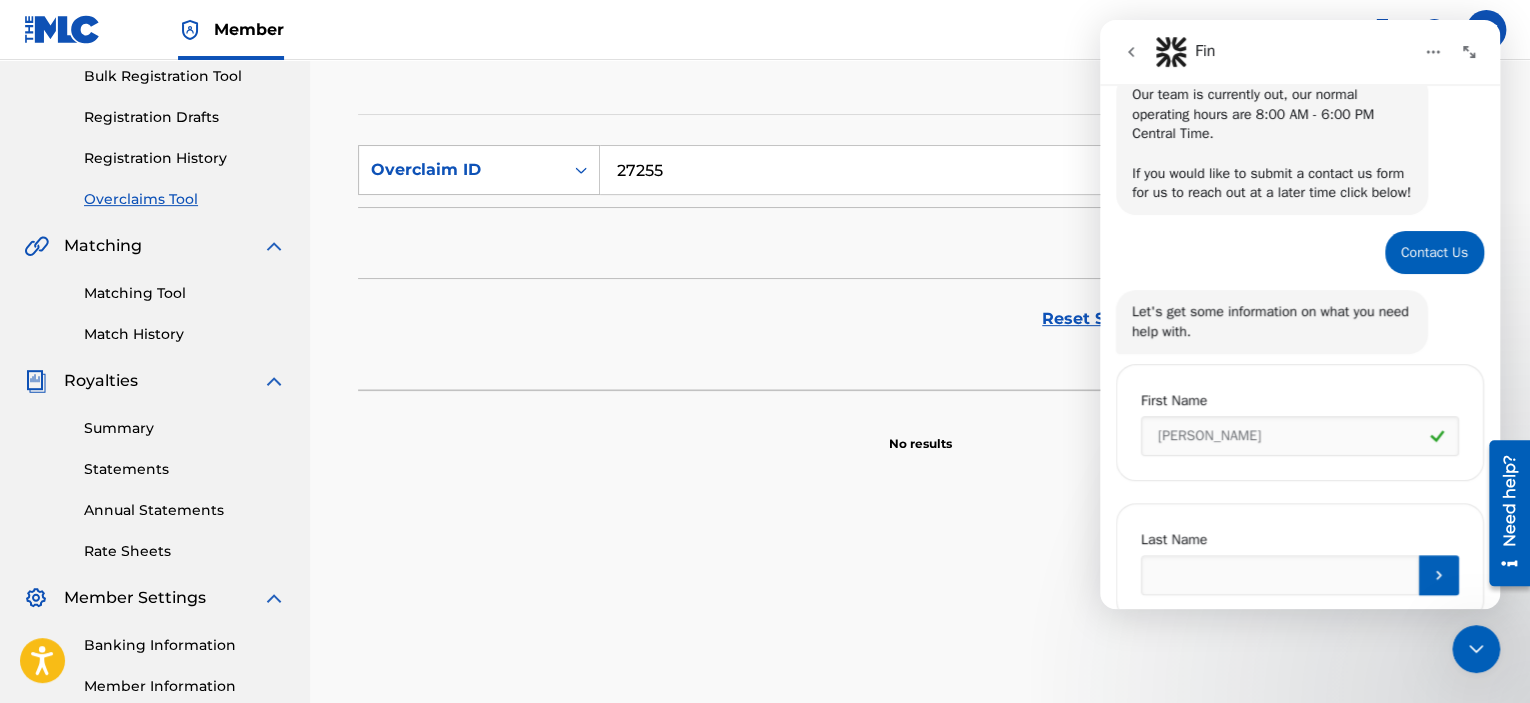 scroll, scrollTop: 420, scrollLeft: 0, axis: vertical 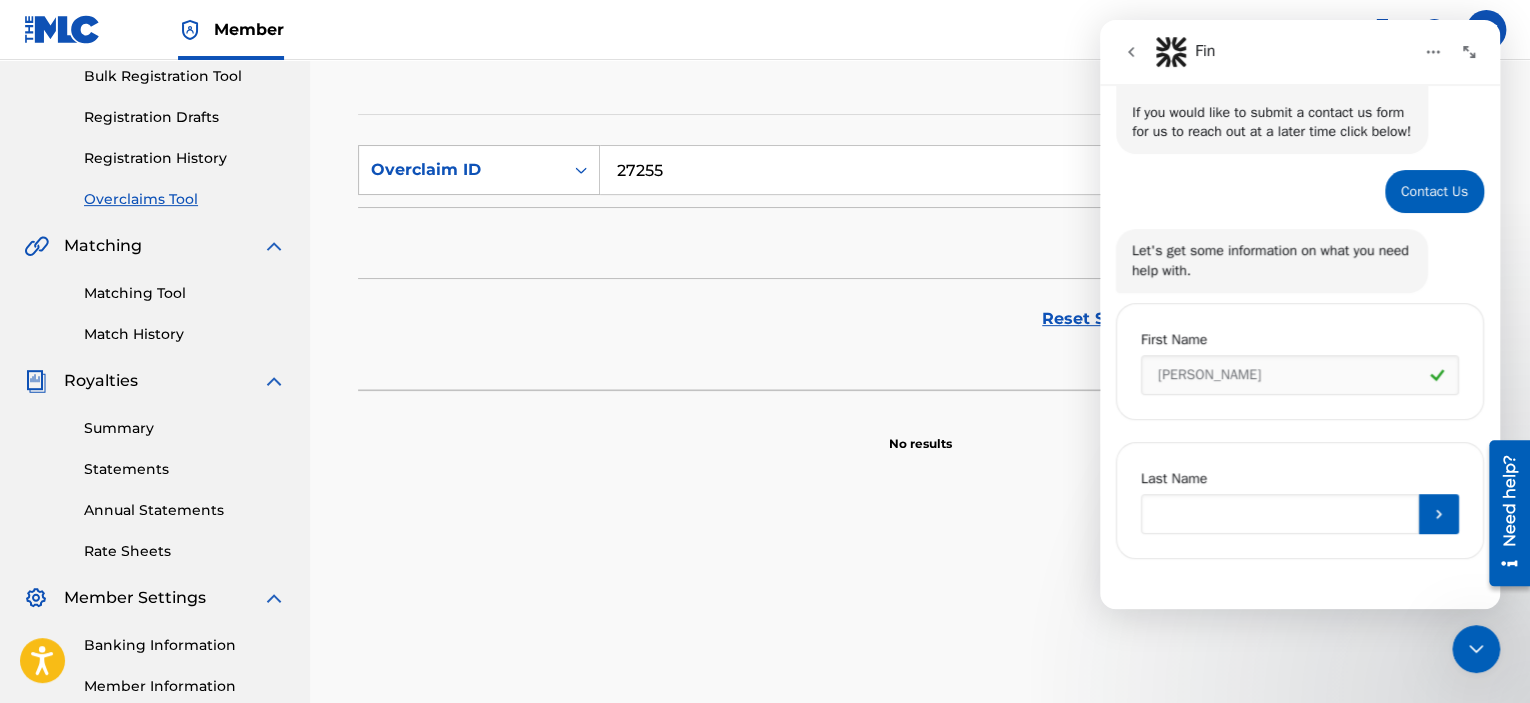 click at bounding box center [1280, 514] 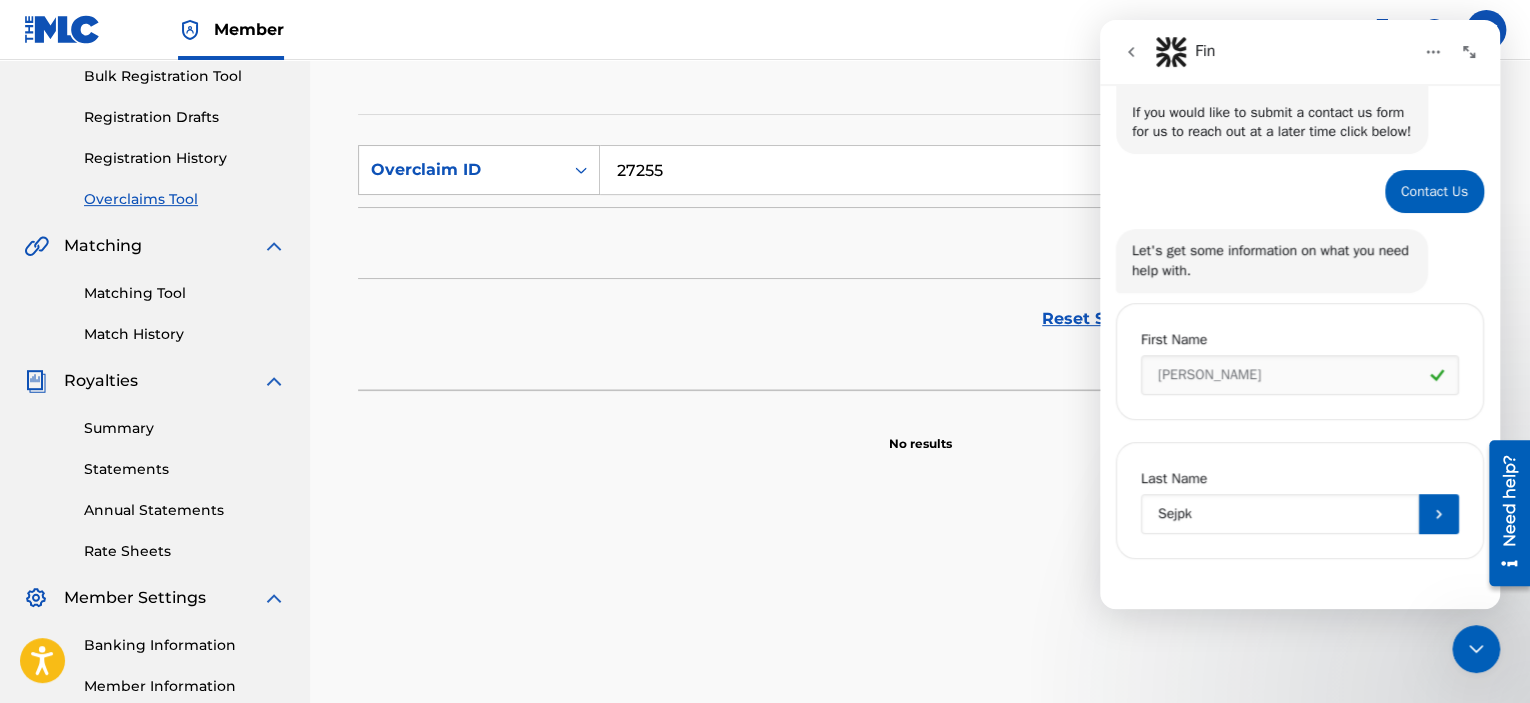 type on "Sejpka" 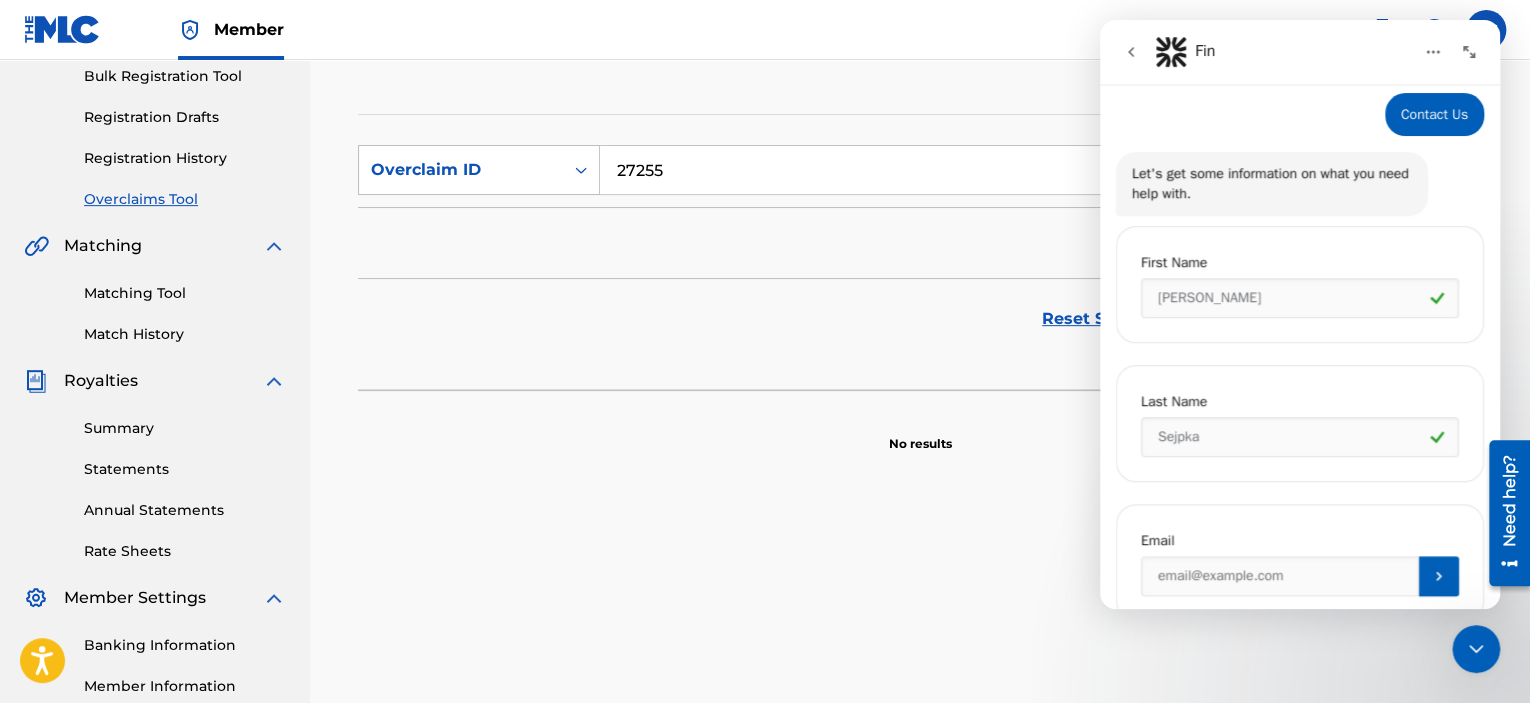 scroll, scrollTop: 560, scrollLeft: 0, axis: vertical 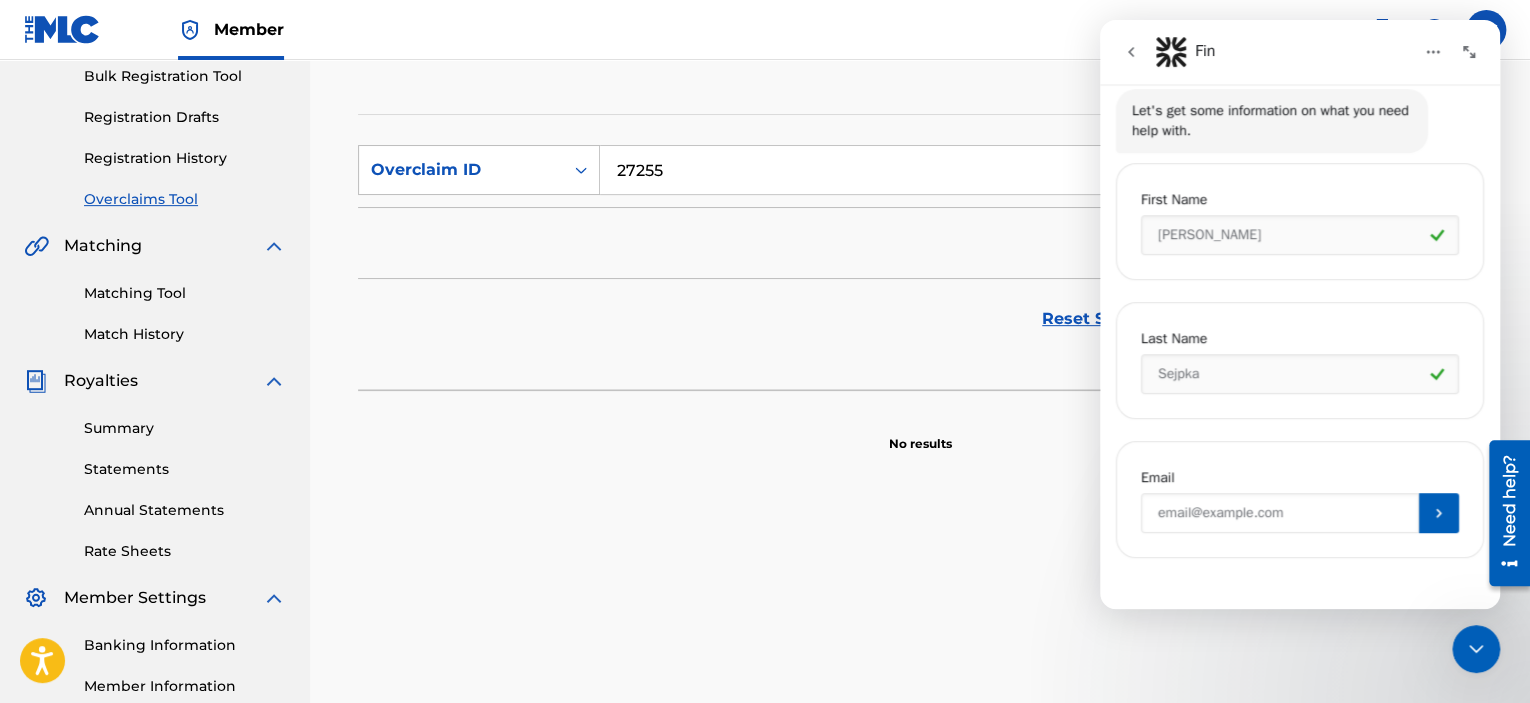 click at bounding box center [1280, 513] 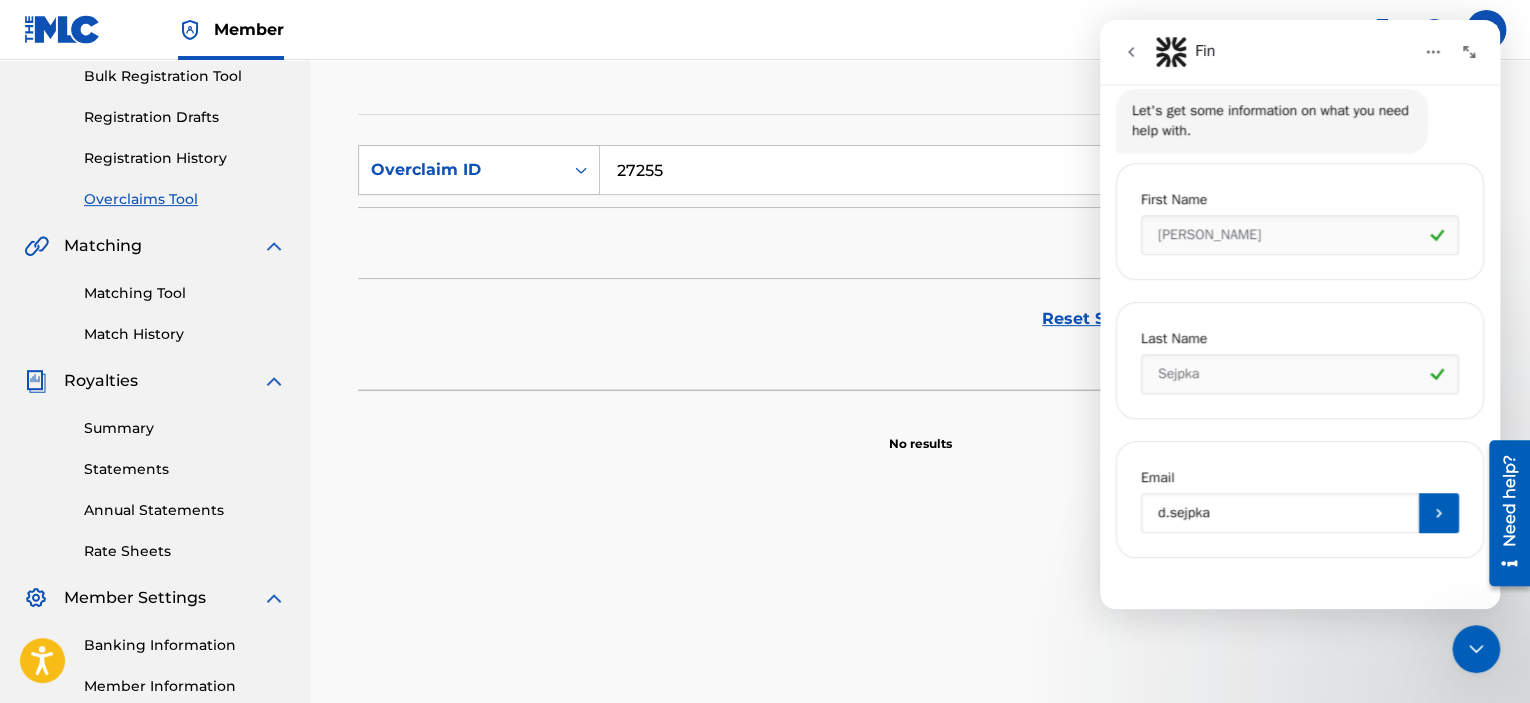 type on "[EMAIL_ADDRESS][DOMAIN_NAME]" 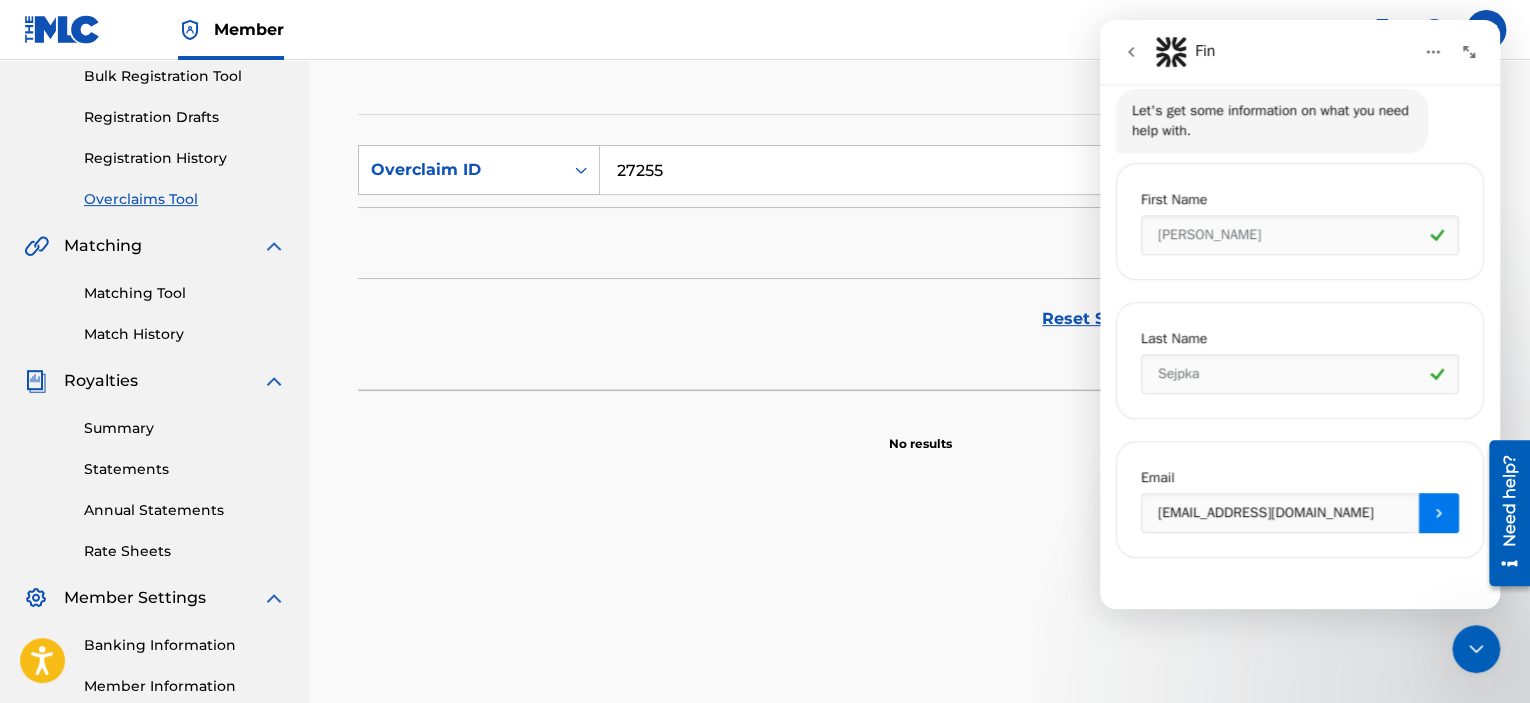 click at bounding box center (1439, 513) 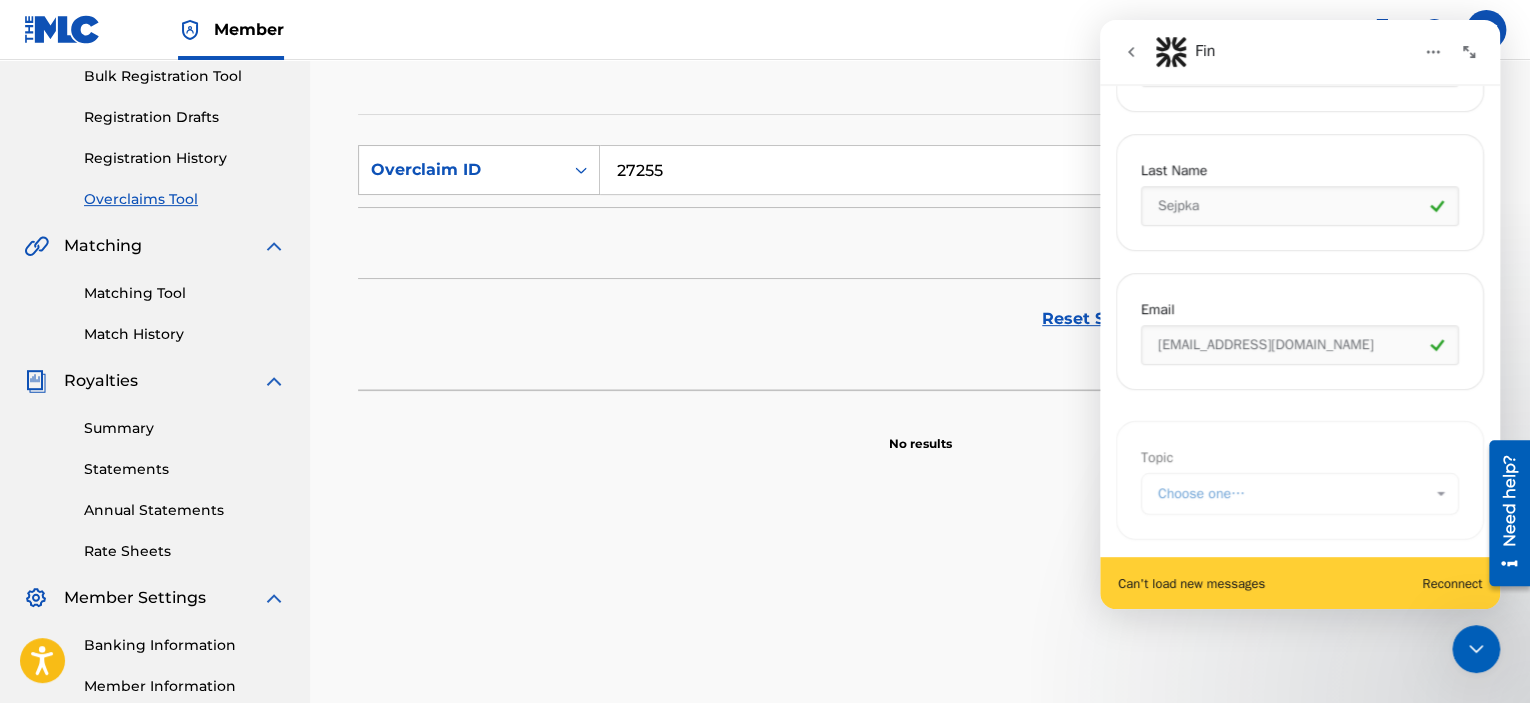 scroll, scrollTop: 752, scrollLeft: 0, axis: vertical 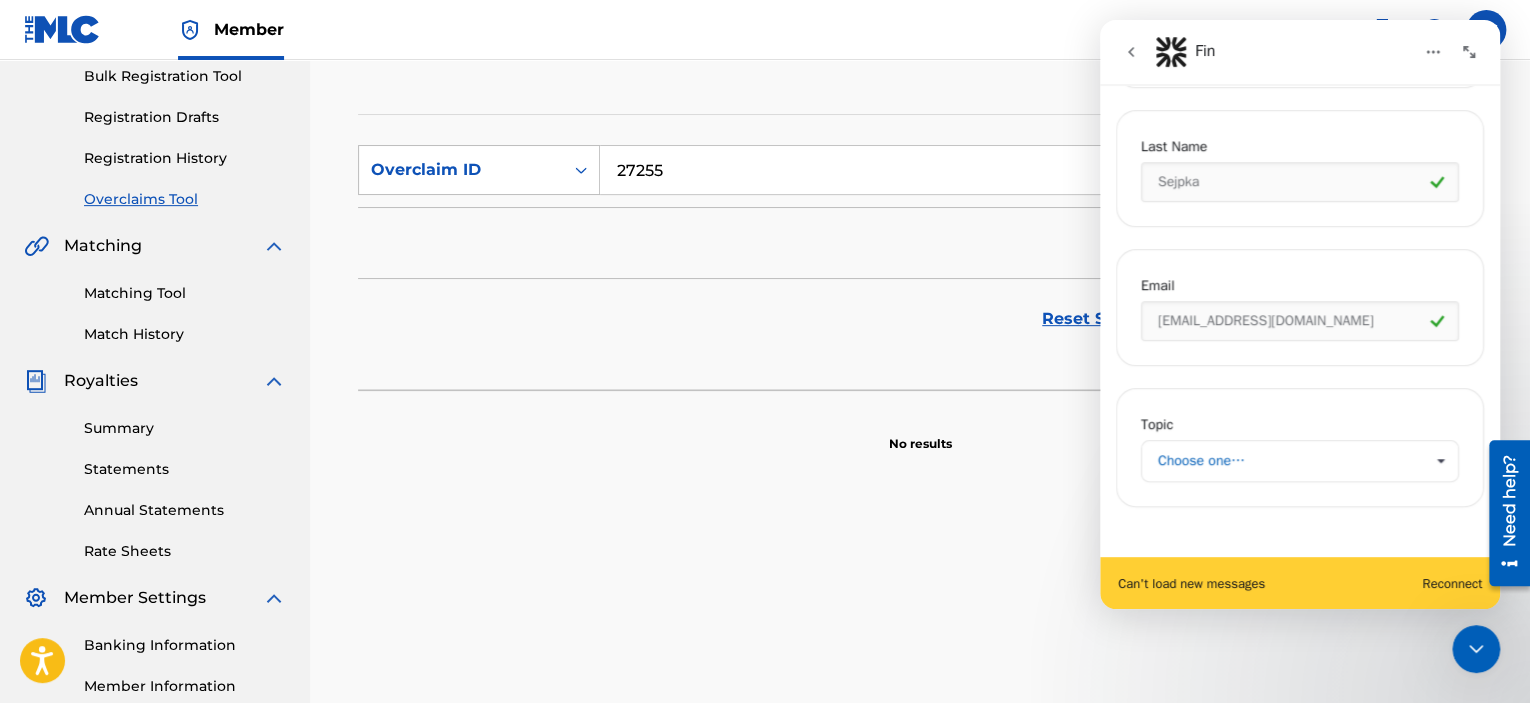 click on "Choose one…" at bounding box center (1290, 461) 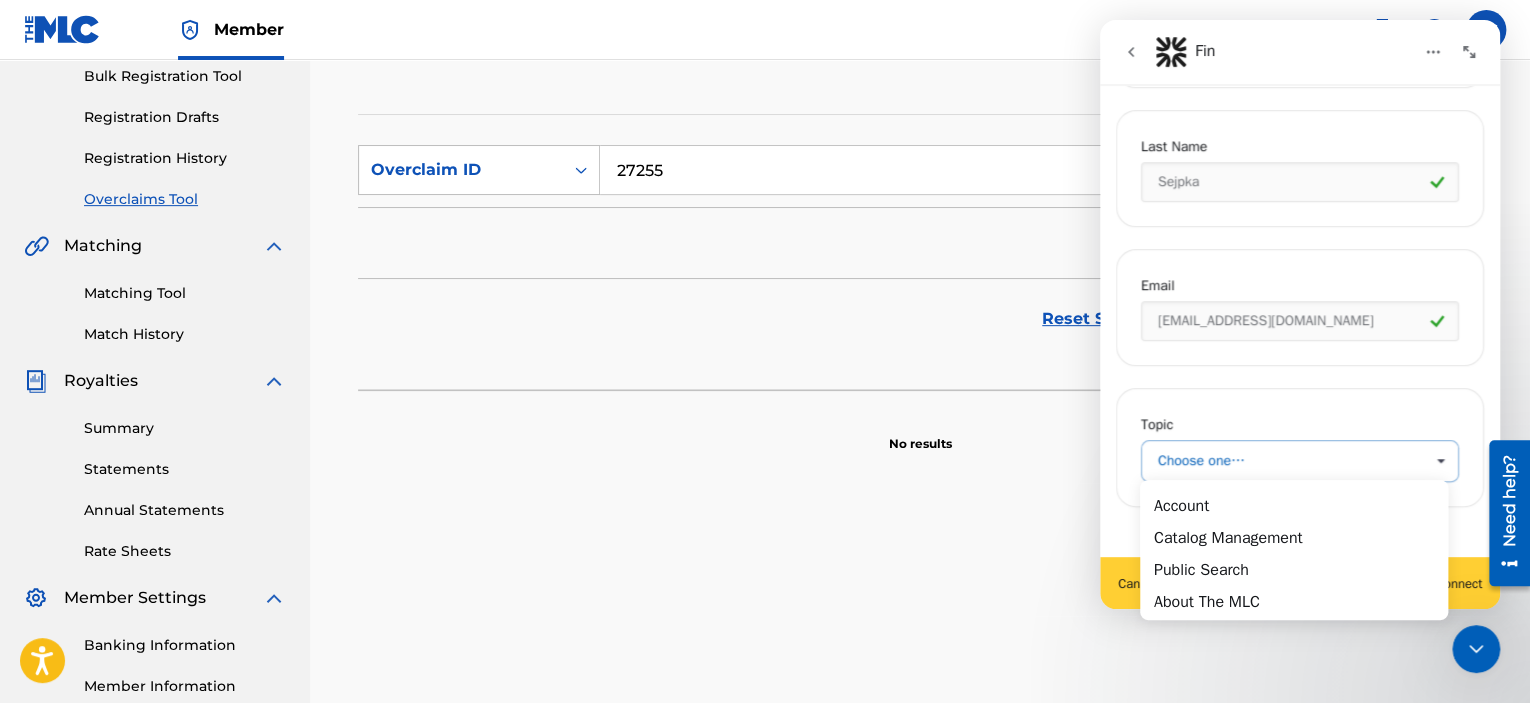 scroll, scrollTop: 0, scrollLeft: 0, axis: both 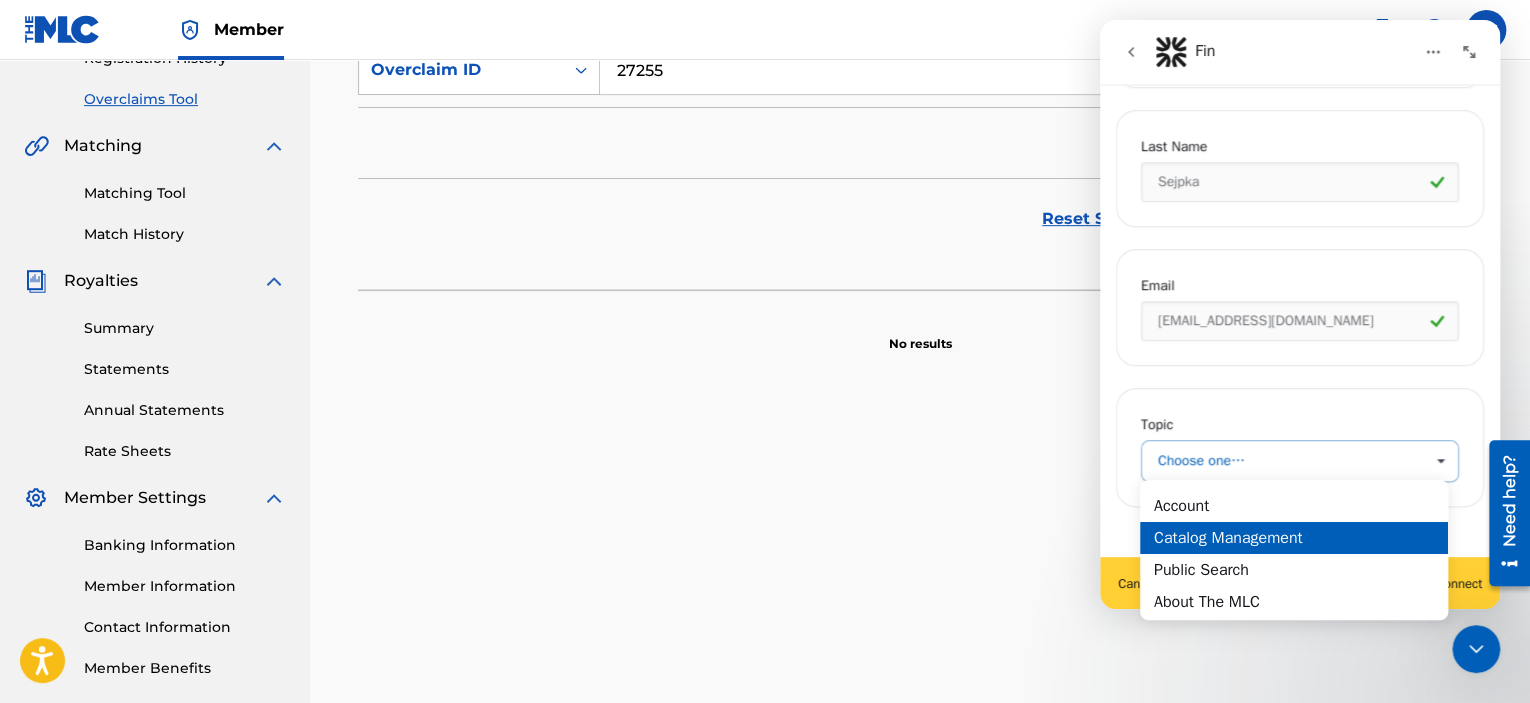 click on "Catalog Management" at bounding box center [1294, 537] 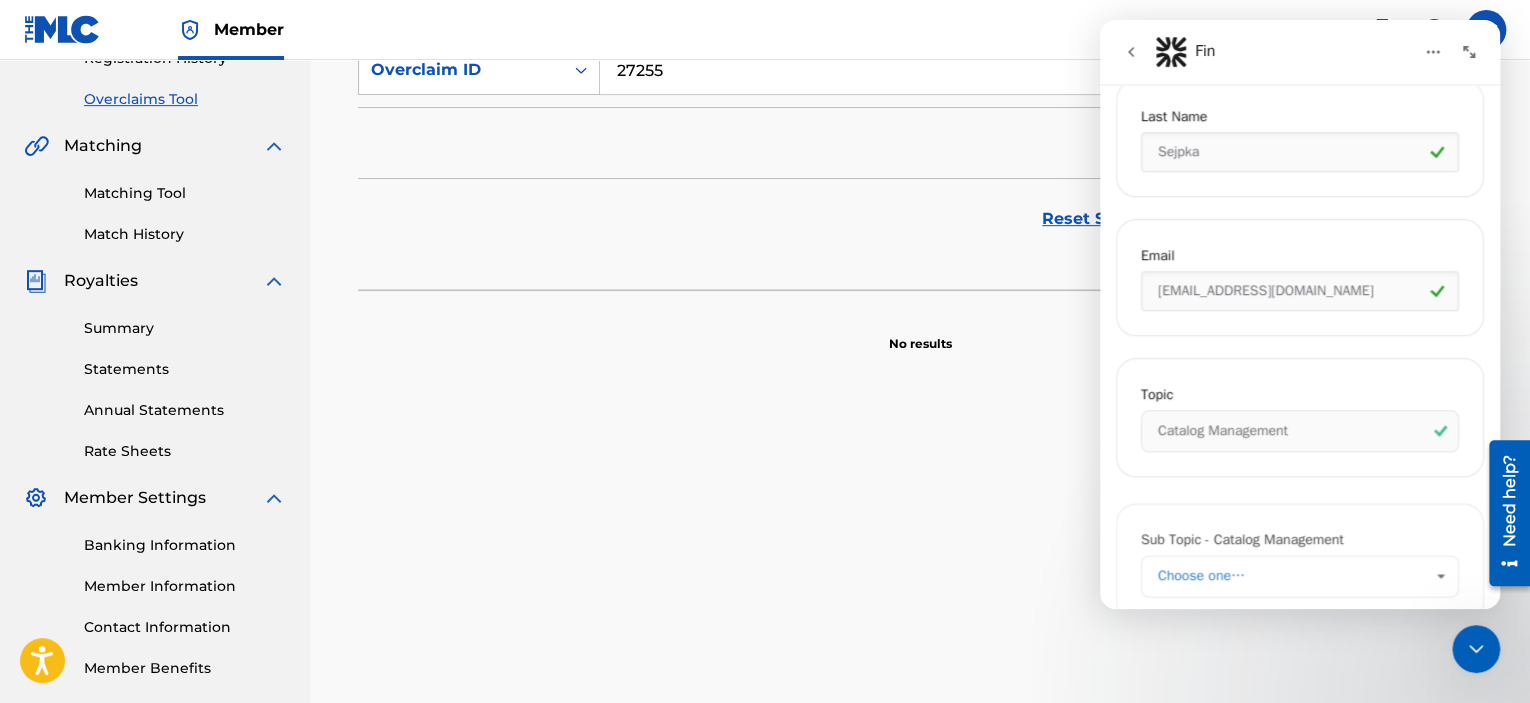 scroll, scrollTop: 840, scrollLeft: 0, axis: vertical 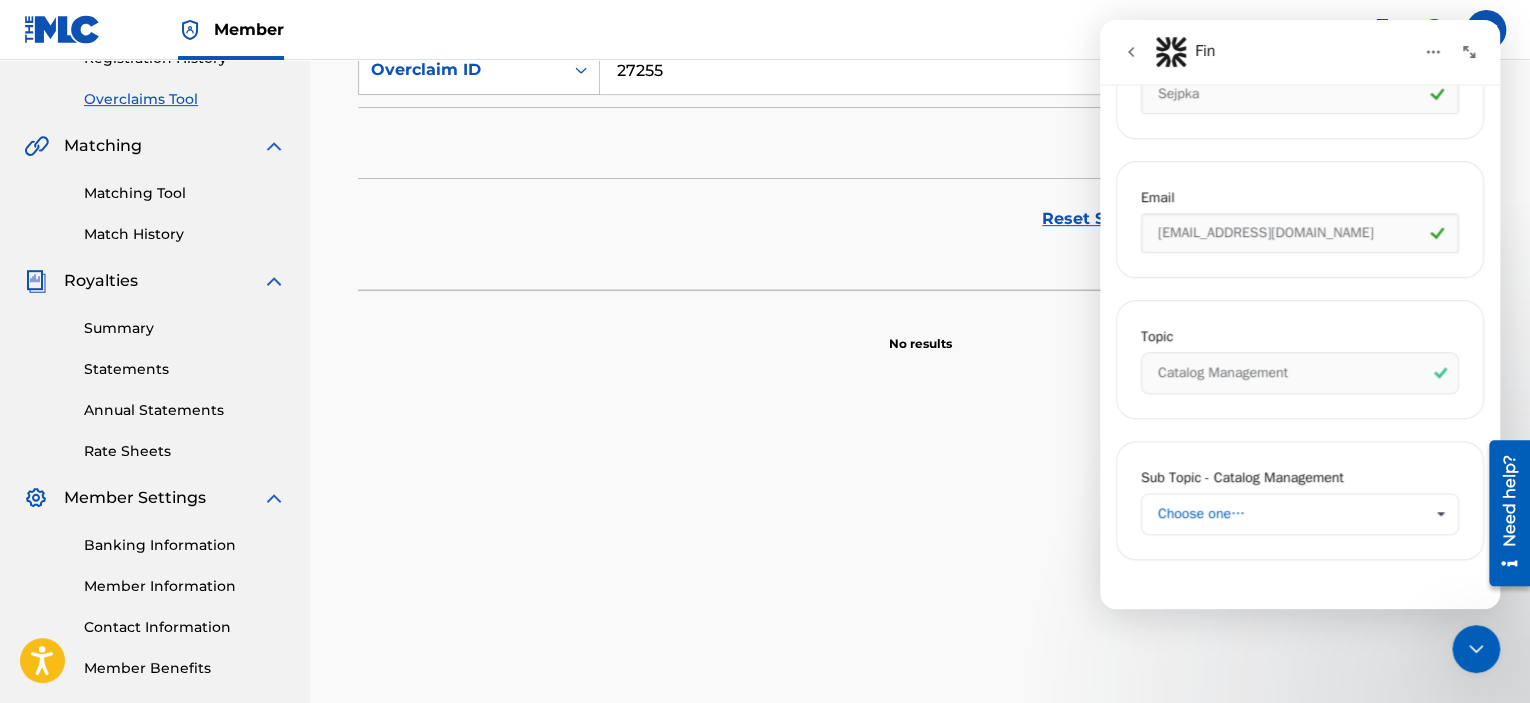 click on "Choose one…" at bounding box center (1290, 514) 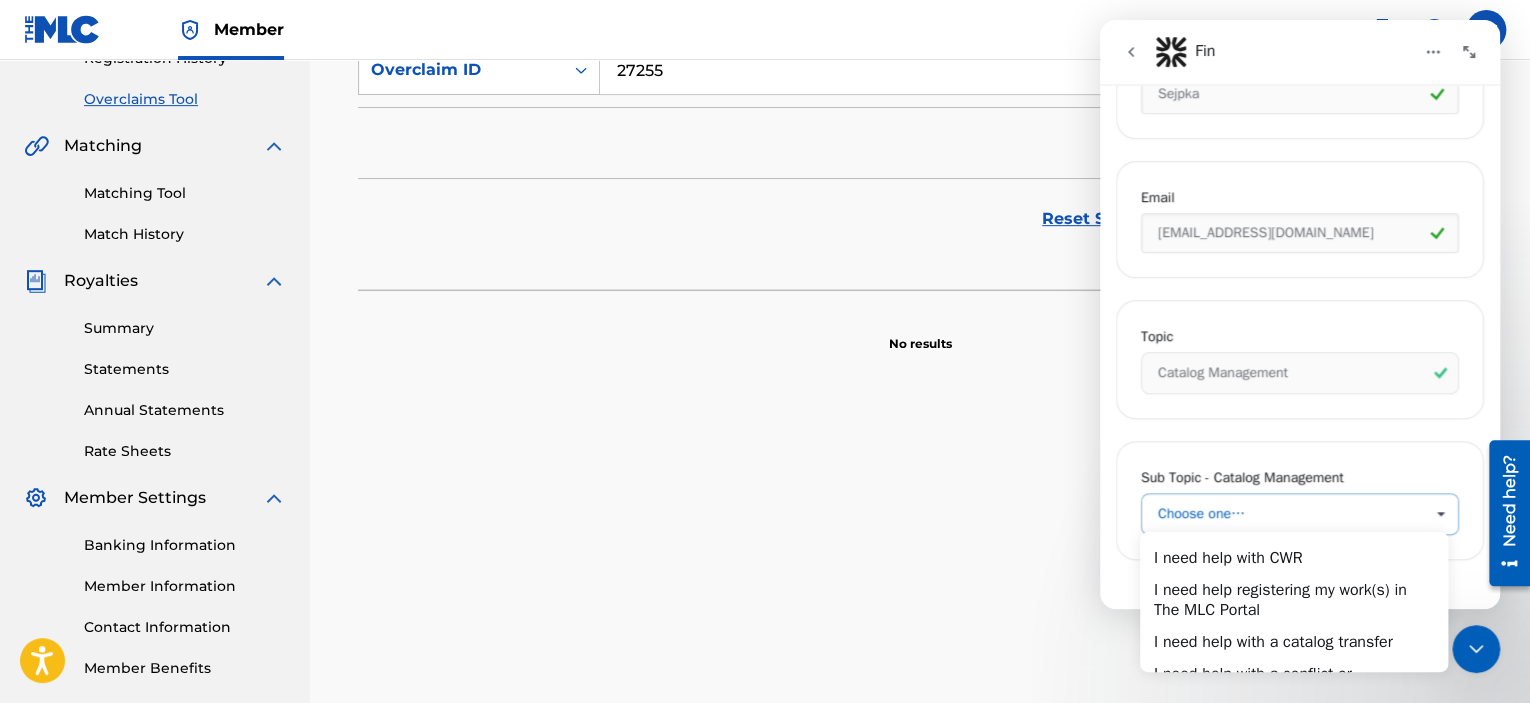scroll, scrollTop: 0, scrollLeft: 0, axis: both 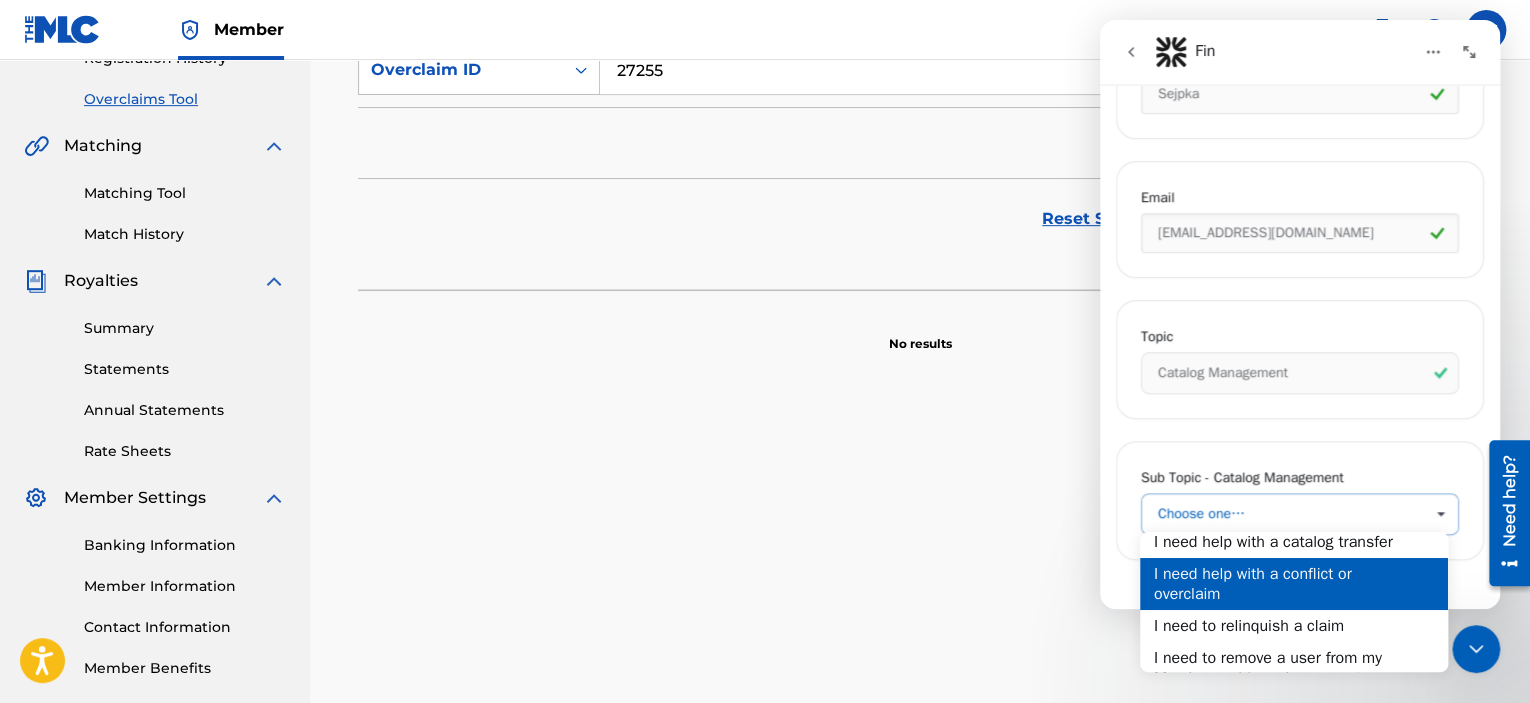 click on "I need help with a conflict or overclaim" at bounding box center [1294, 583] 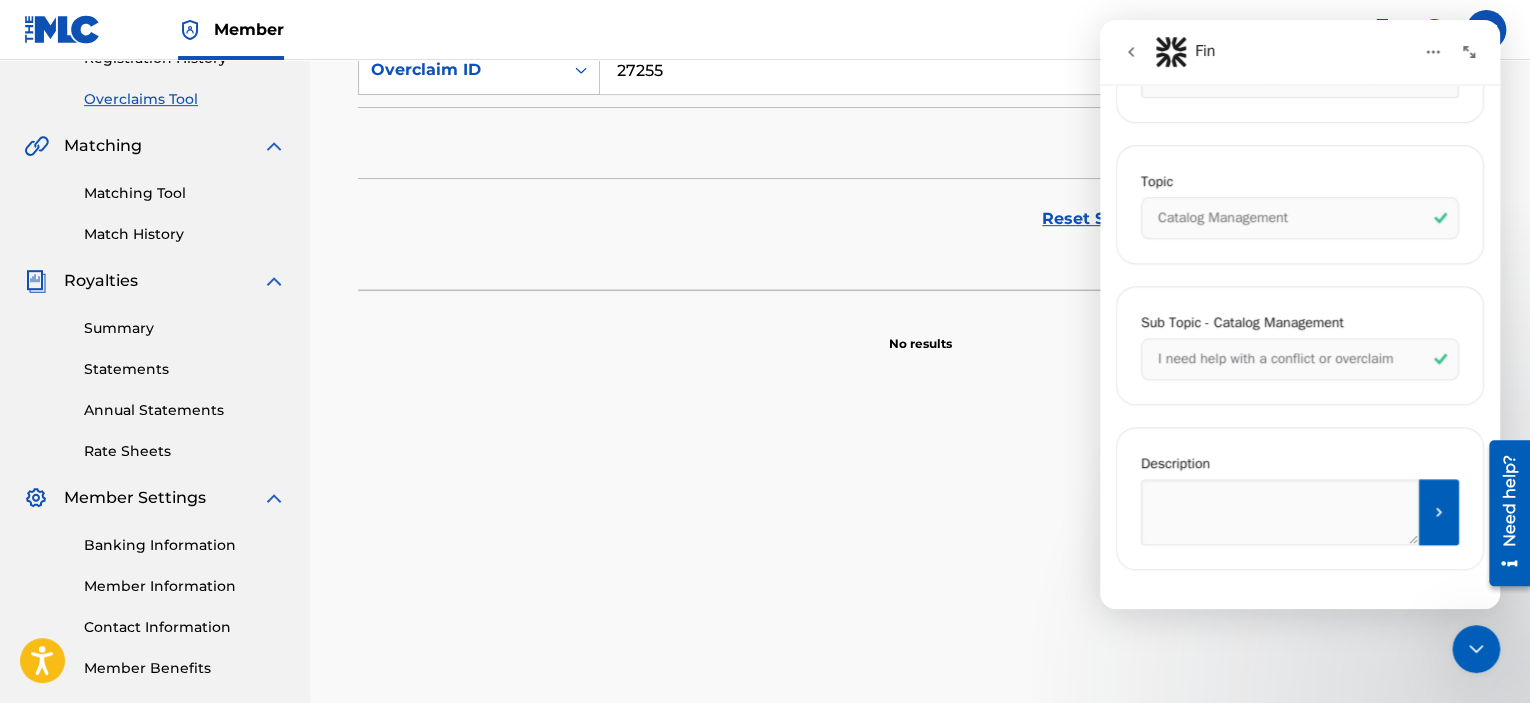 scroll, scrollTop: 1004, scrollLeft: 0, axis: vertical 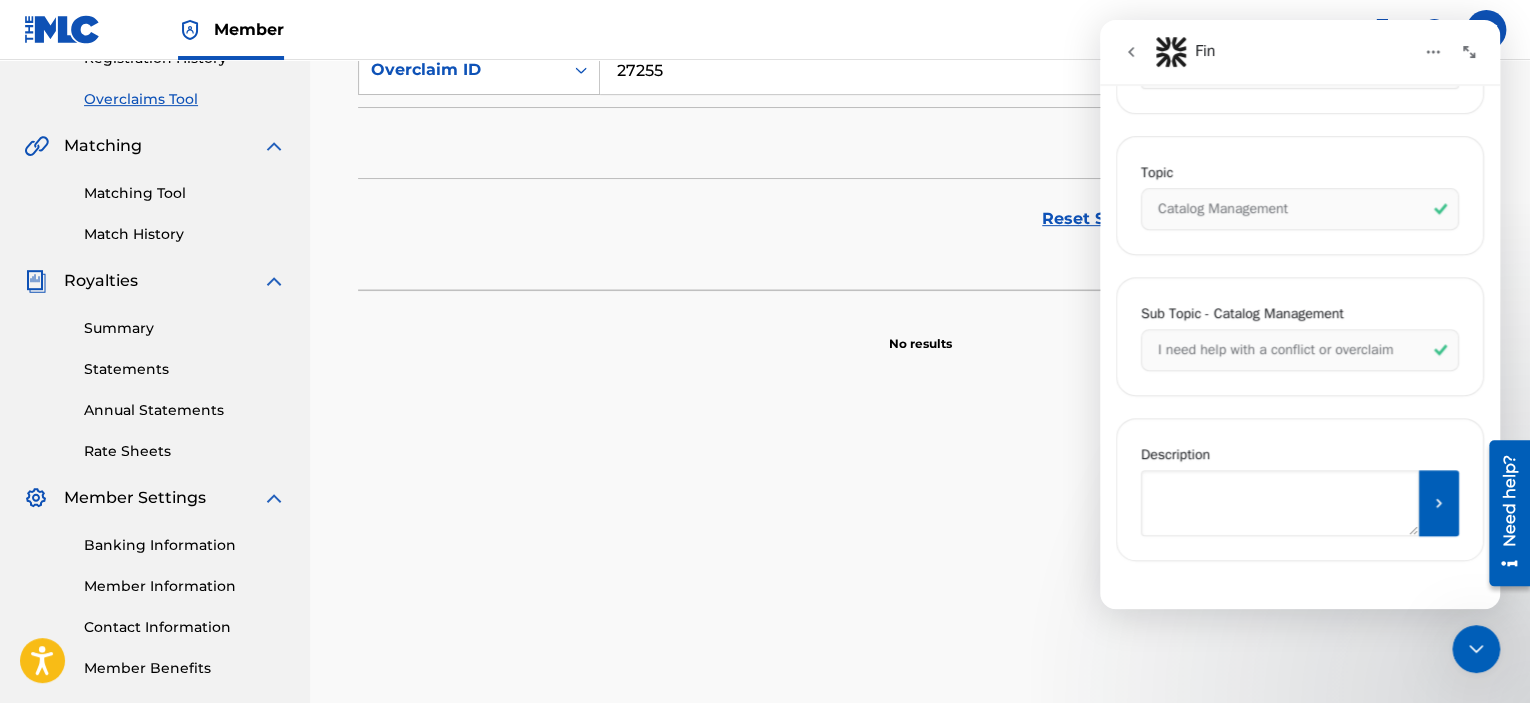 click at bounding box center [1280, 503] 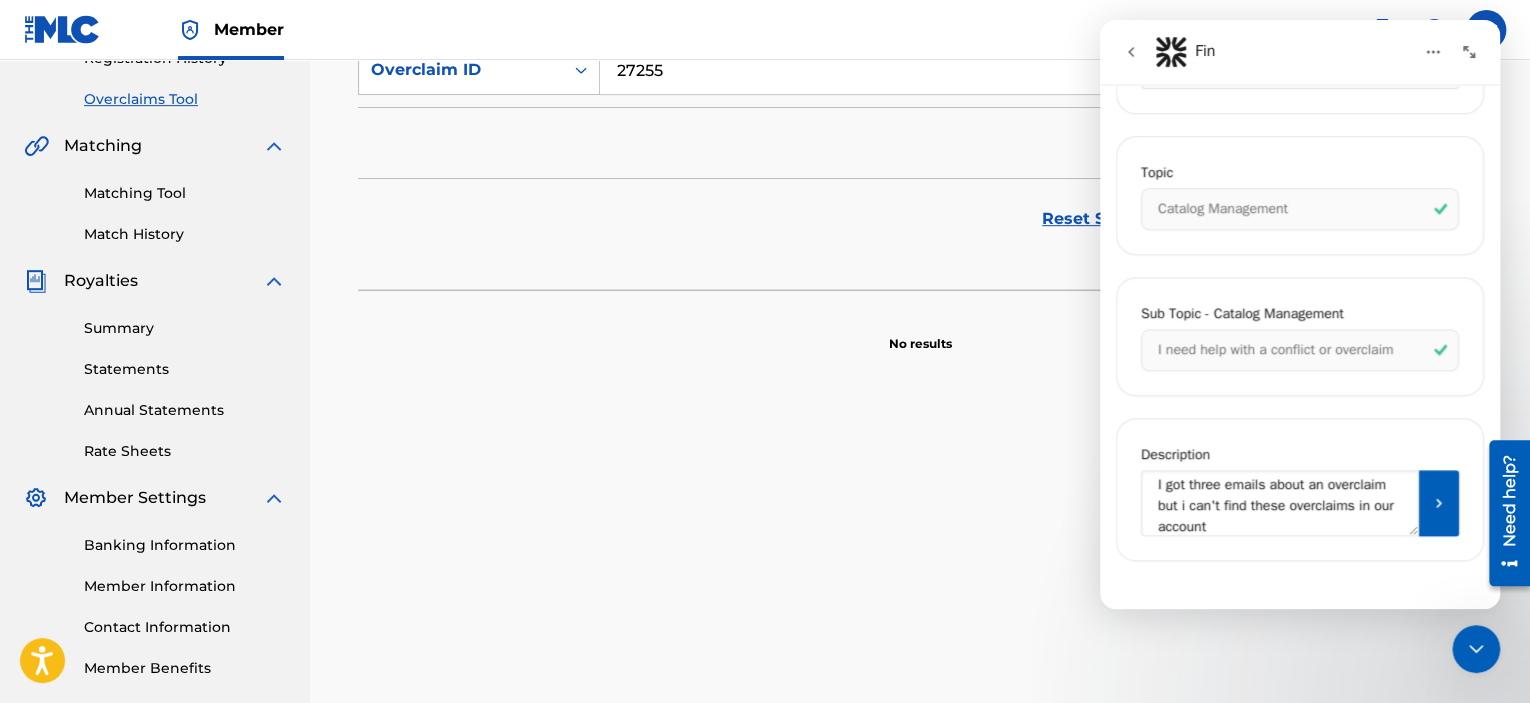 scroll, scrollTop: 29, scrollLeft: 0, axis: vertical 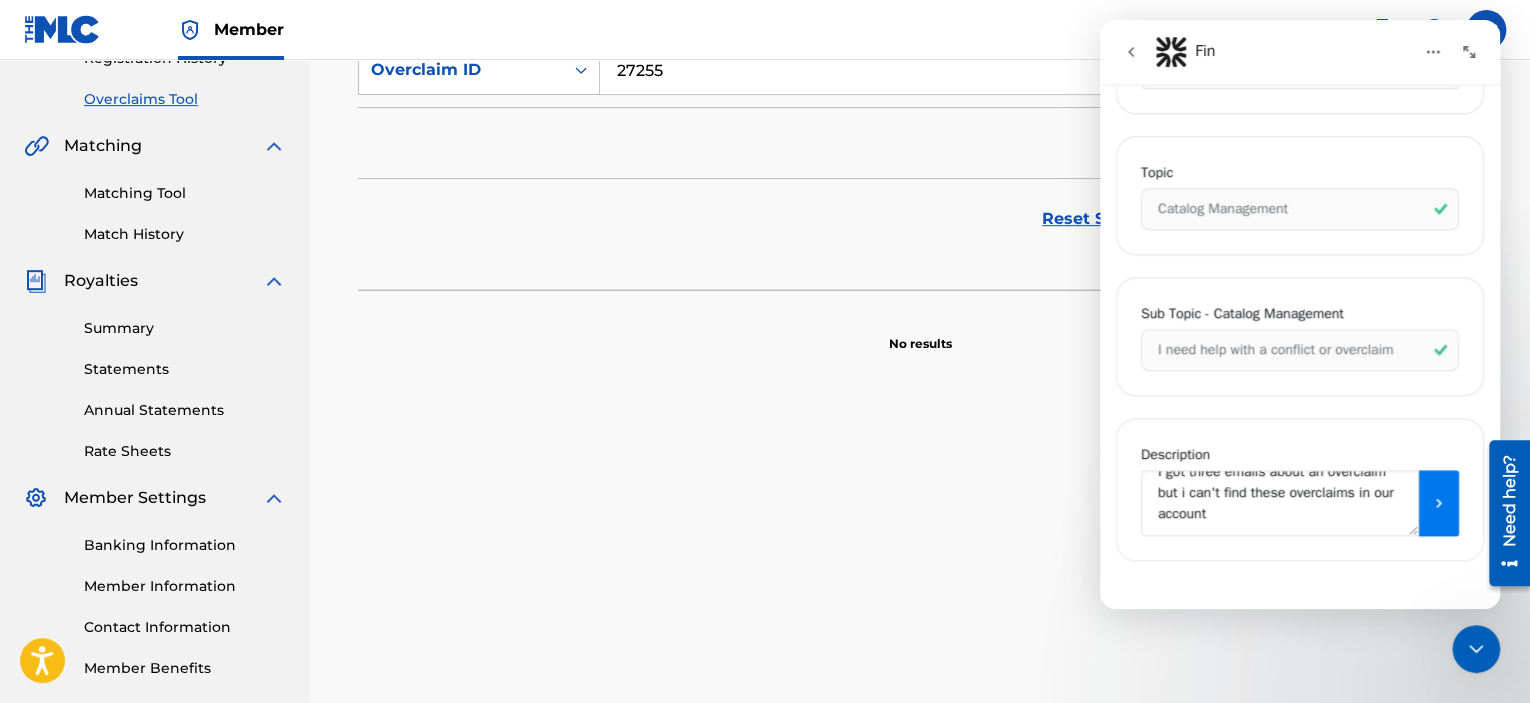 type on "I got three emails about an overclaim but i can't find these overclaims in our account" 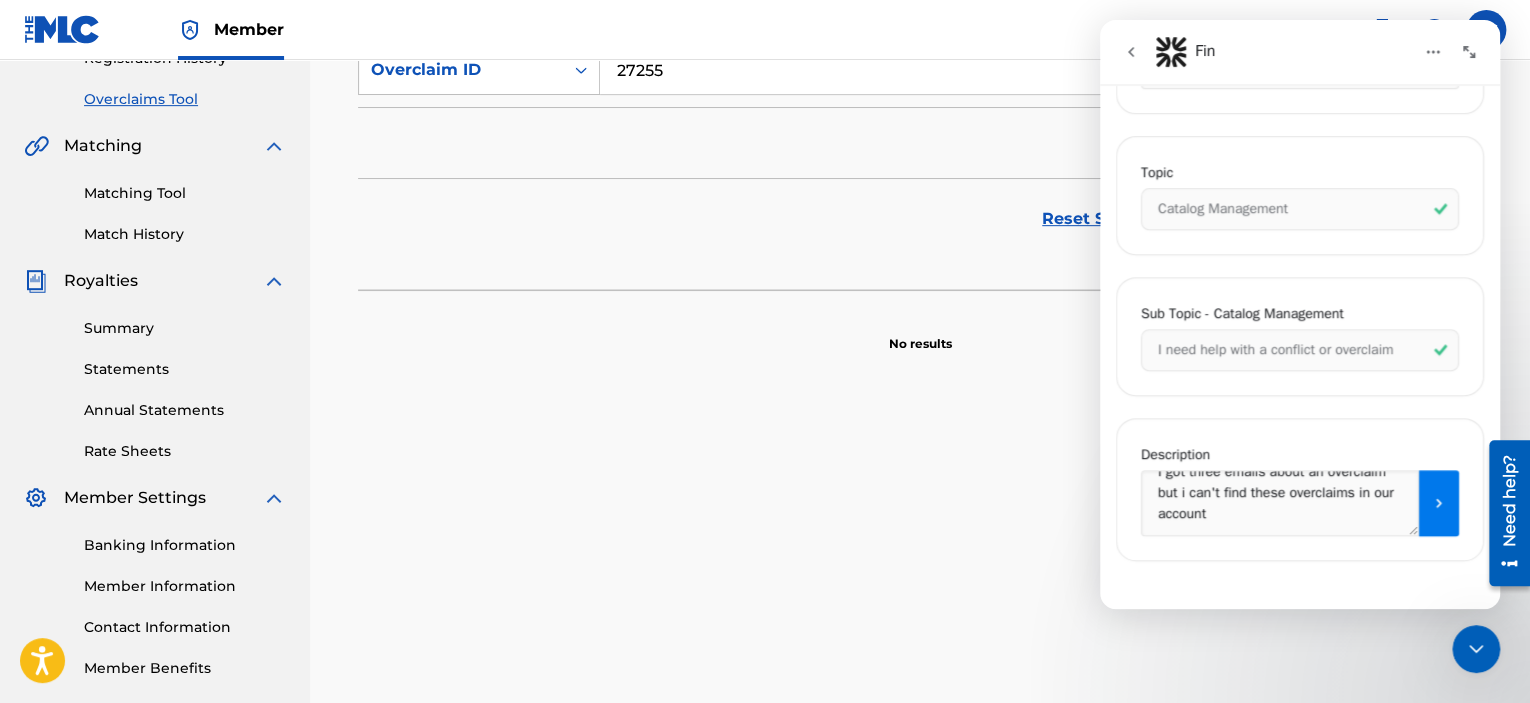 click at bounding box center [1439, 503] 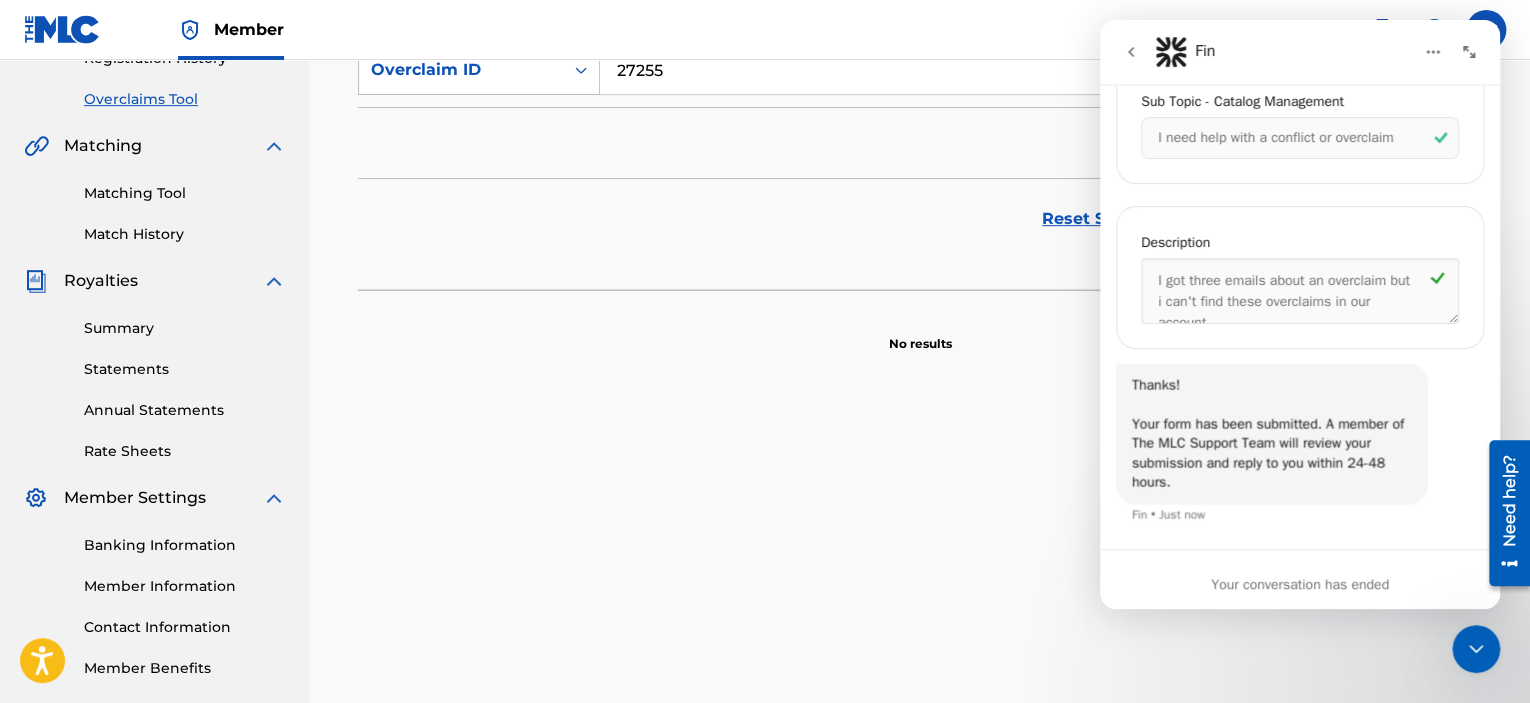 scroll, scrollTop: 1228, scrollLeft: 0, axis: vertical 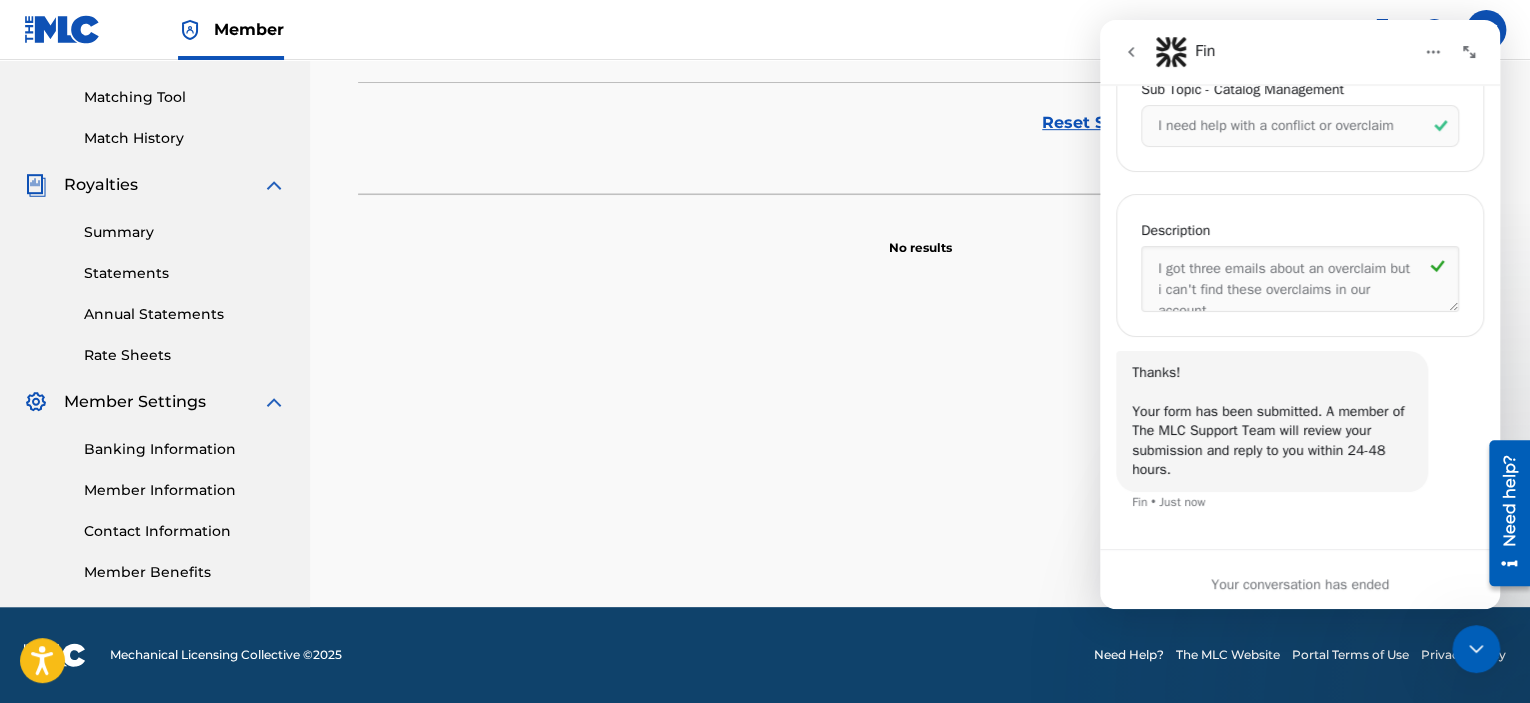 drag, startPoint x: 1476, startPoint y: 650, endPoint x: 2835, endPoint y: 1252, distance: 1486.3663 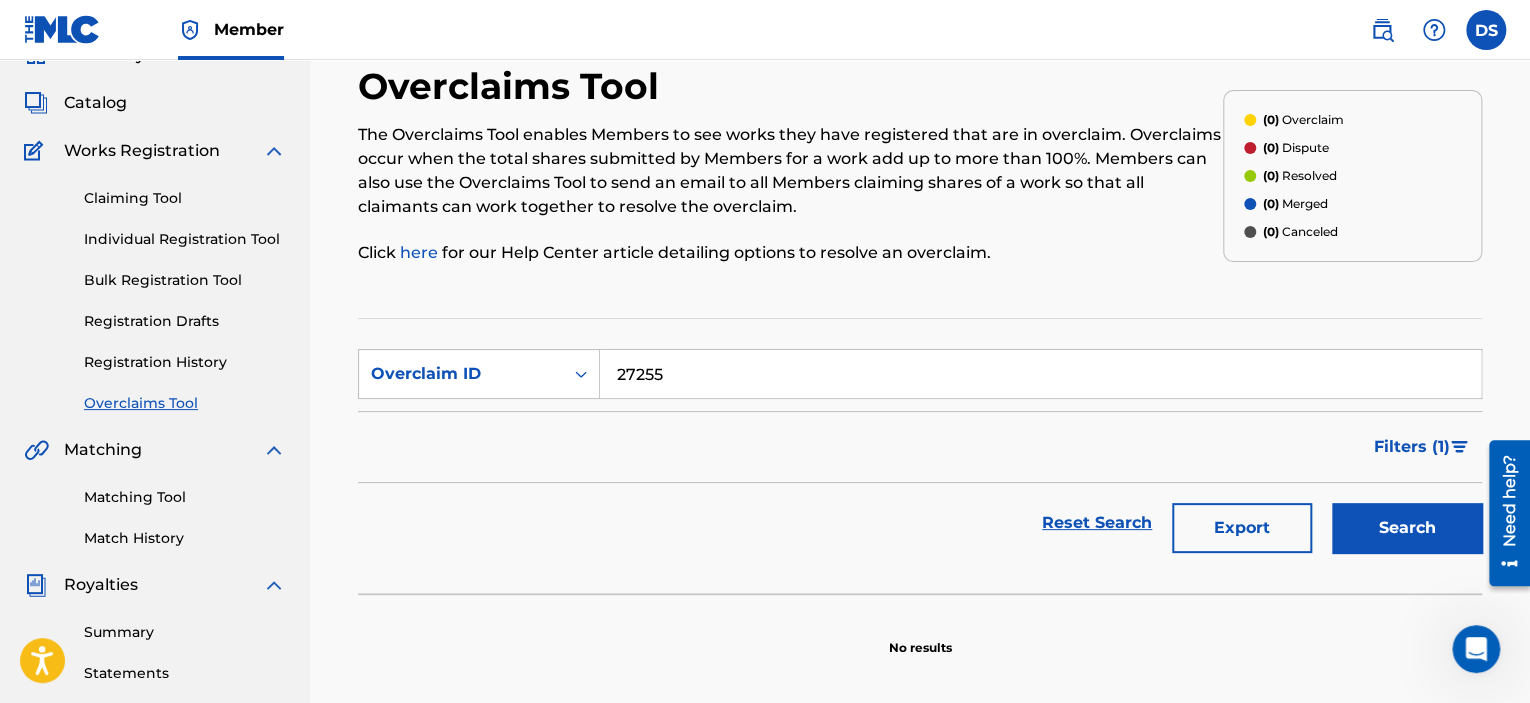 scroll, scrollTop: 0, scrollLeft: 0, axis: both 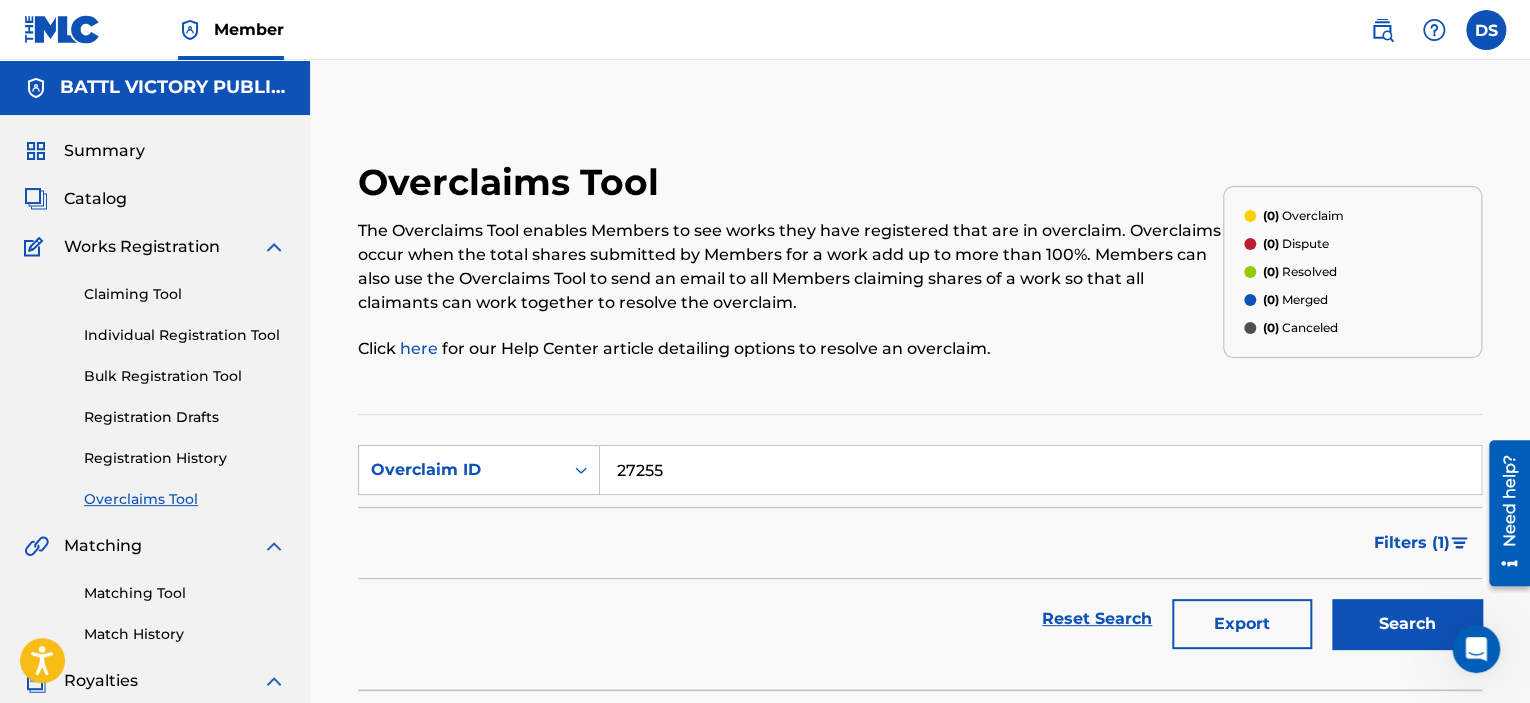 click on "Summary" at bounding box center (104, 151) 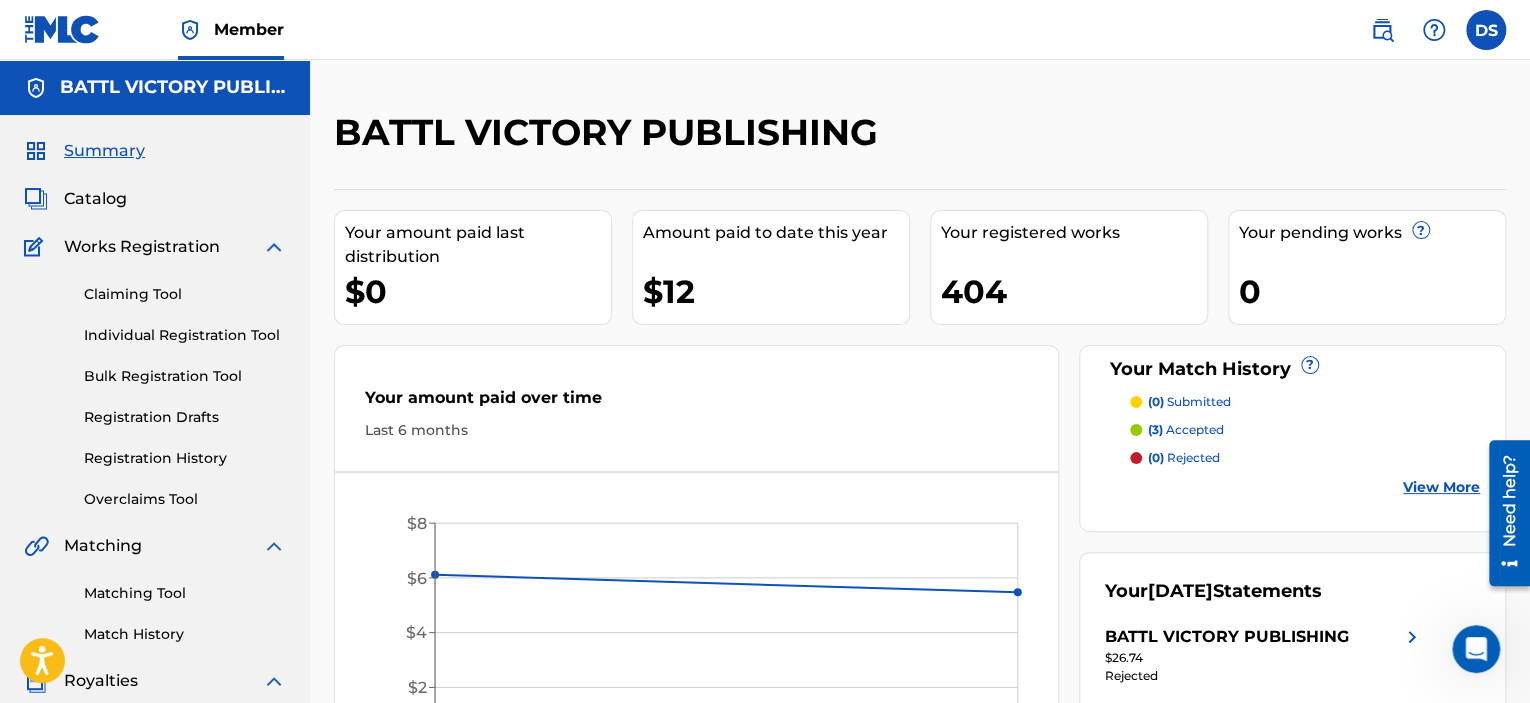 click at bounding box center [1486, 30] 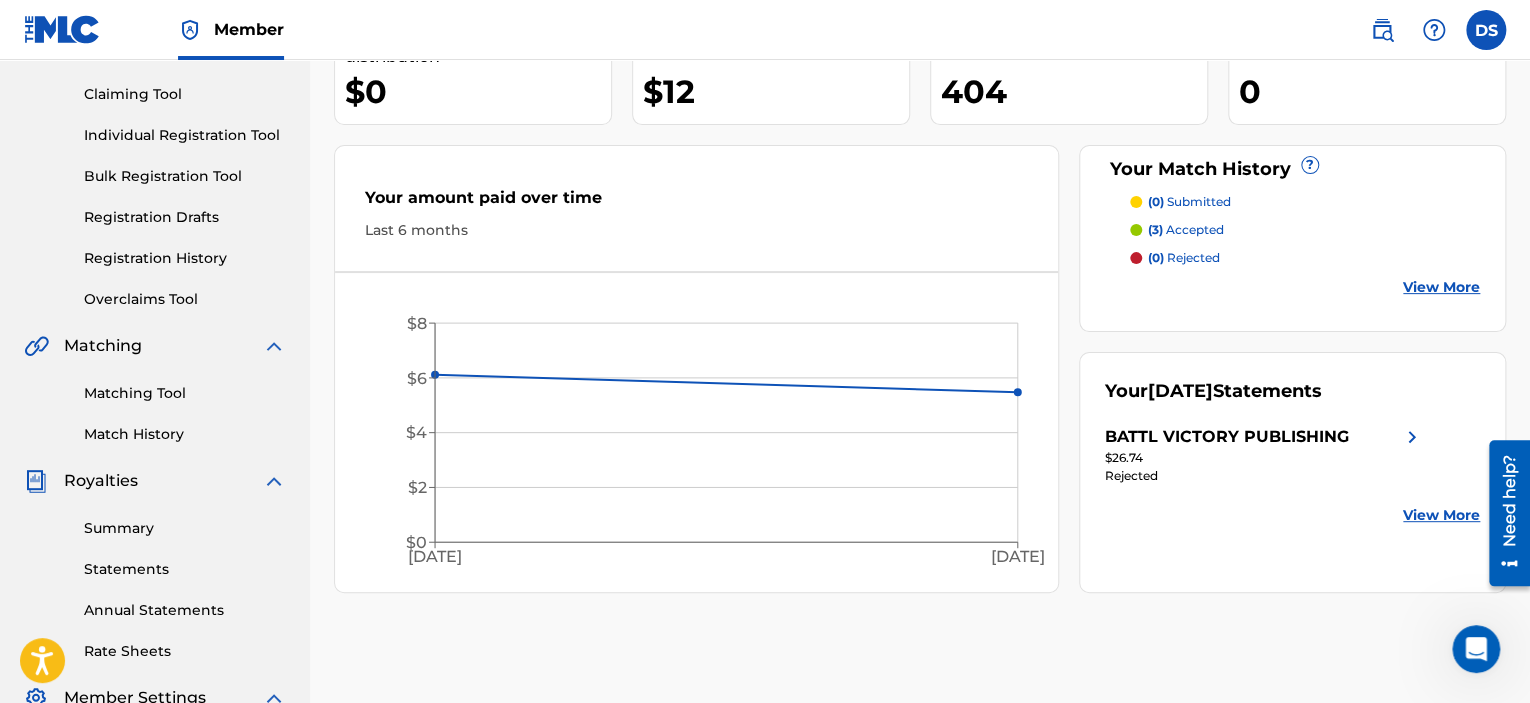 scroll, scrollTop: 0, scrollLeft: 0, axis: both 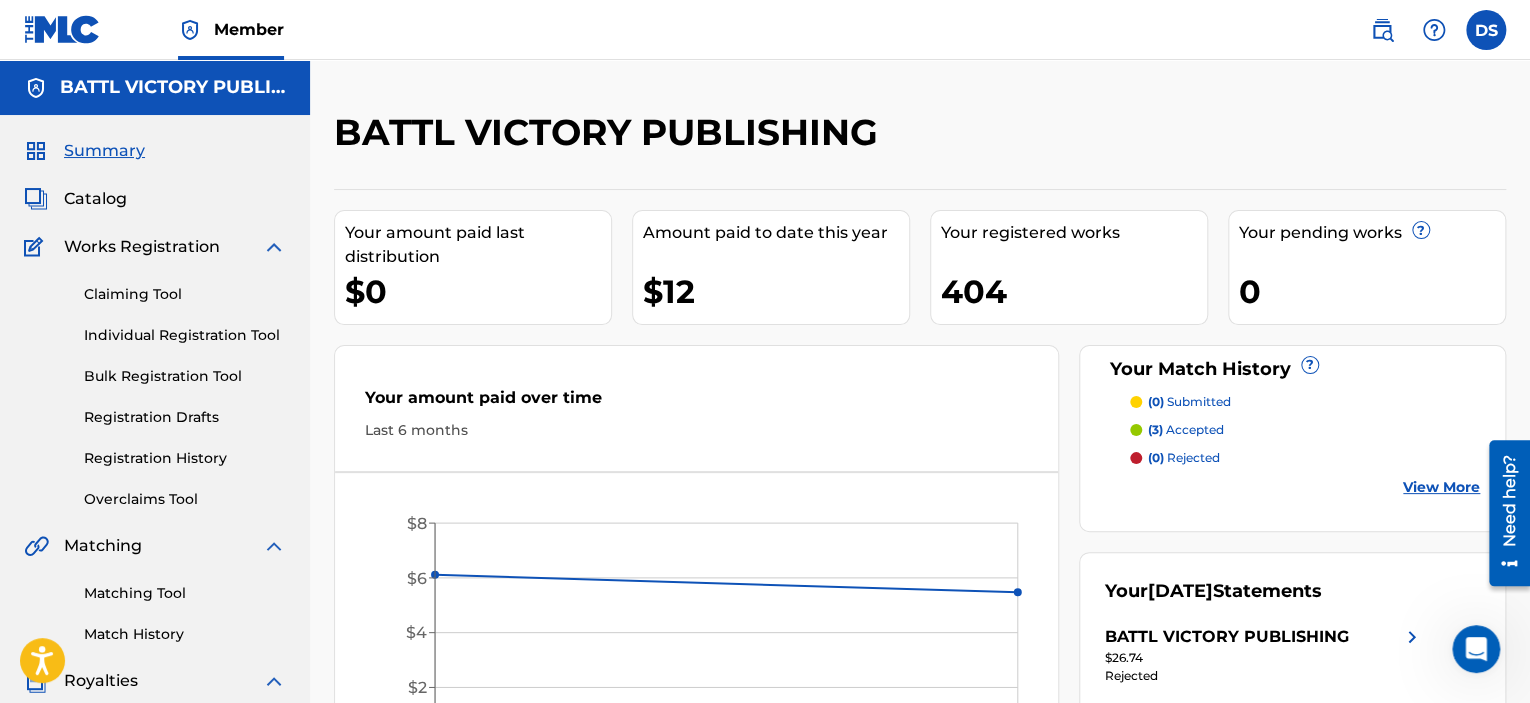 drag, startPoint x: 90, startPoint y: 201, endPoint x: 126, endPoint y: 199, distance: 36.05551 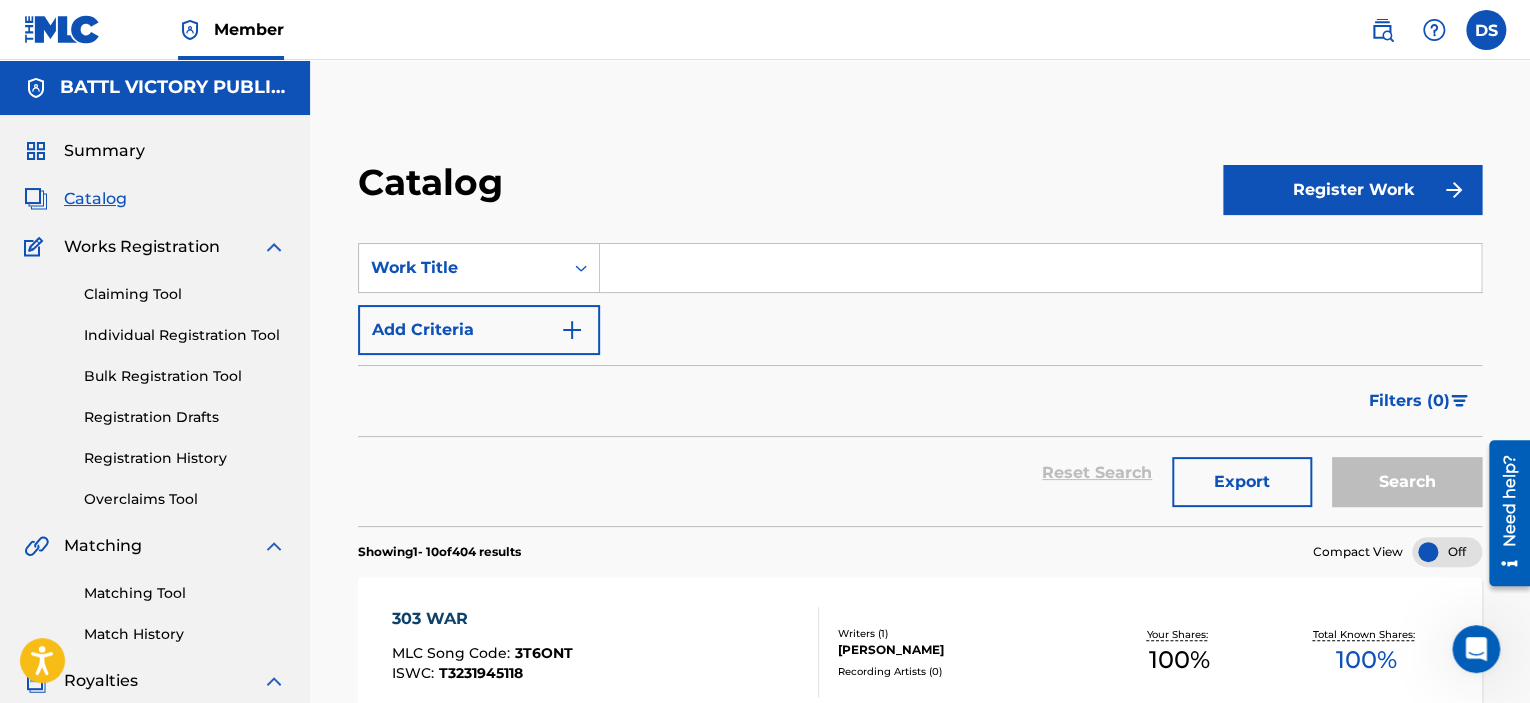 click at bounding box center (1040, 268) 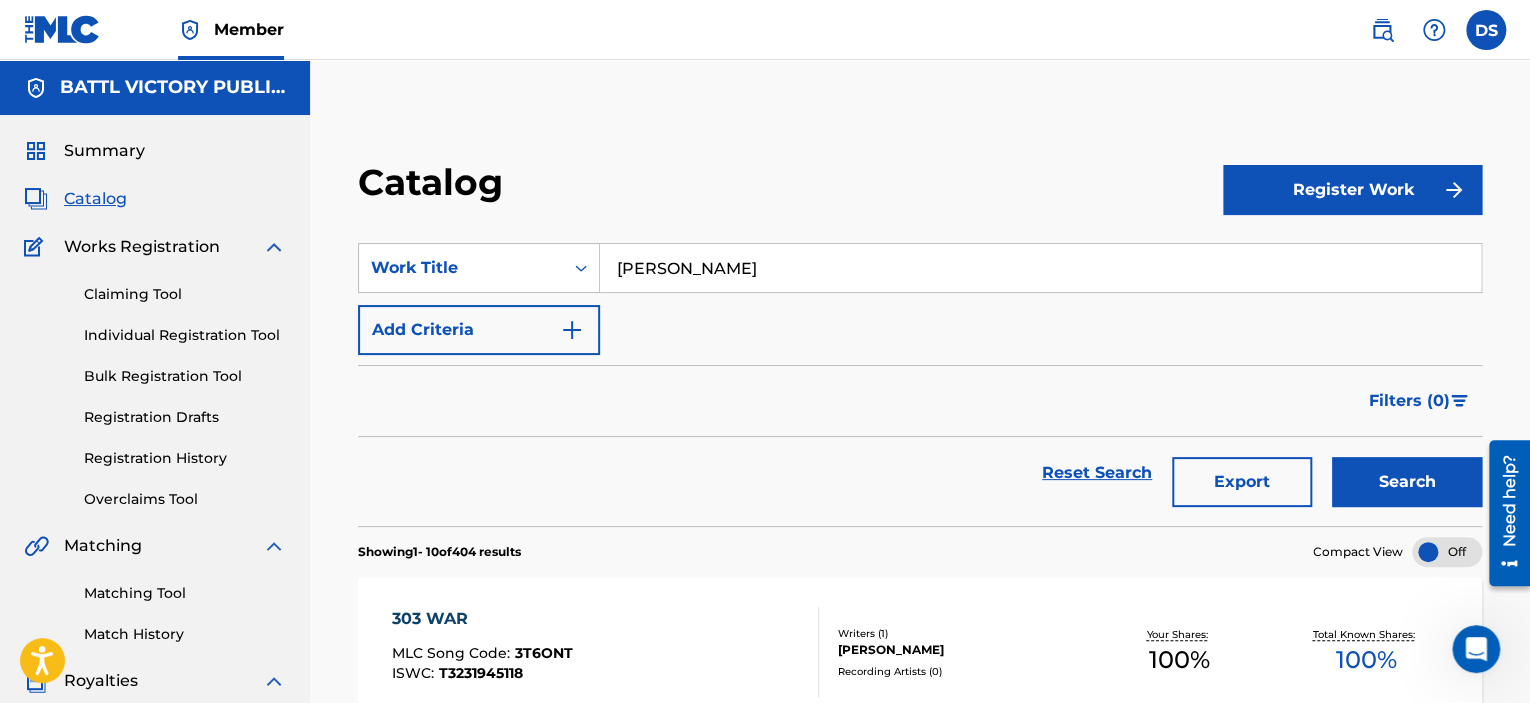 type on "[PERSON_NAME]" 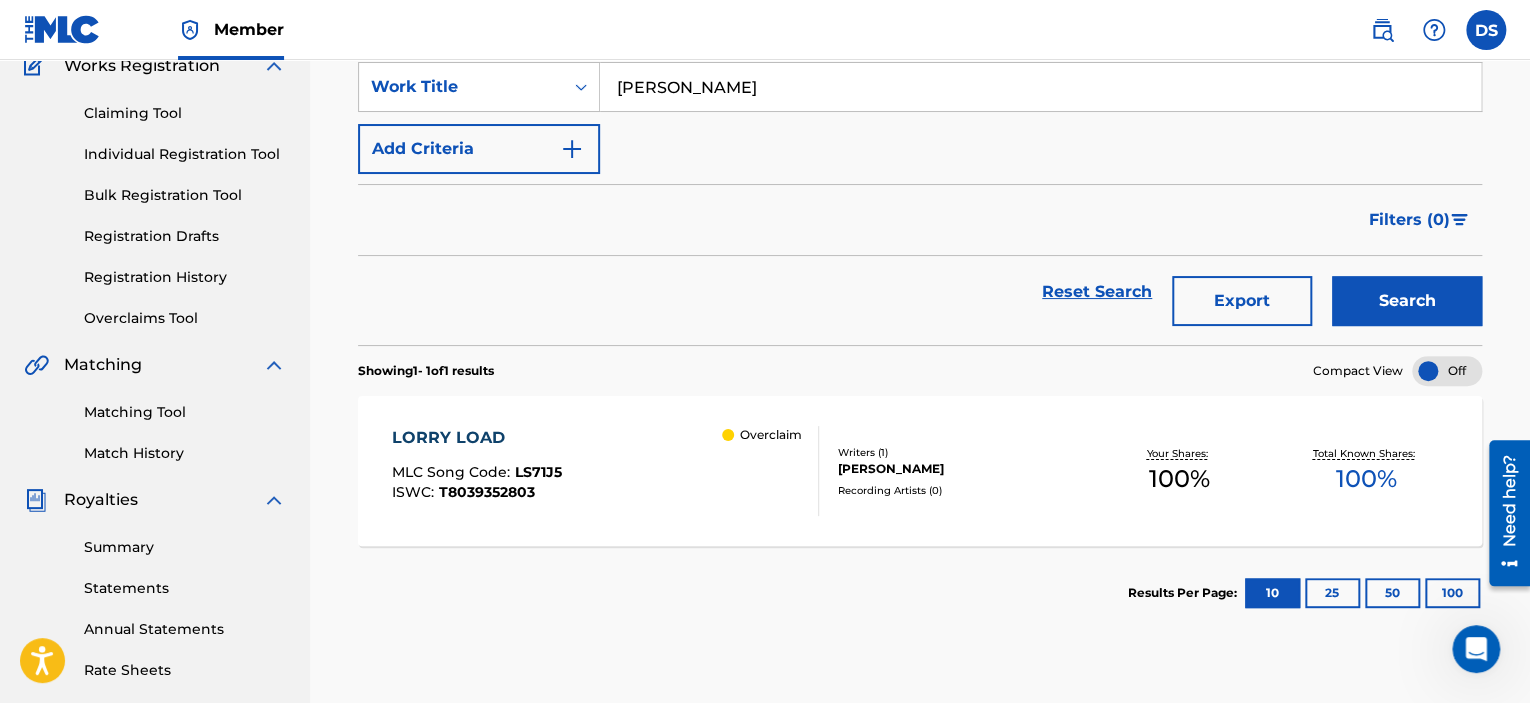 scroll, scrollTop: 300, scrollLeft: 0, axis: vertical 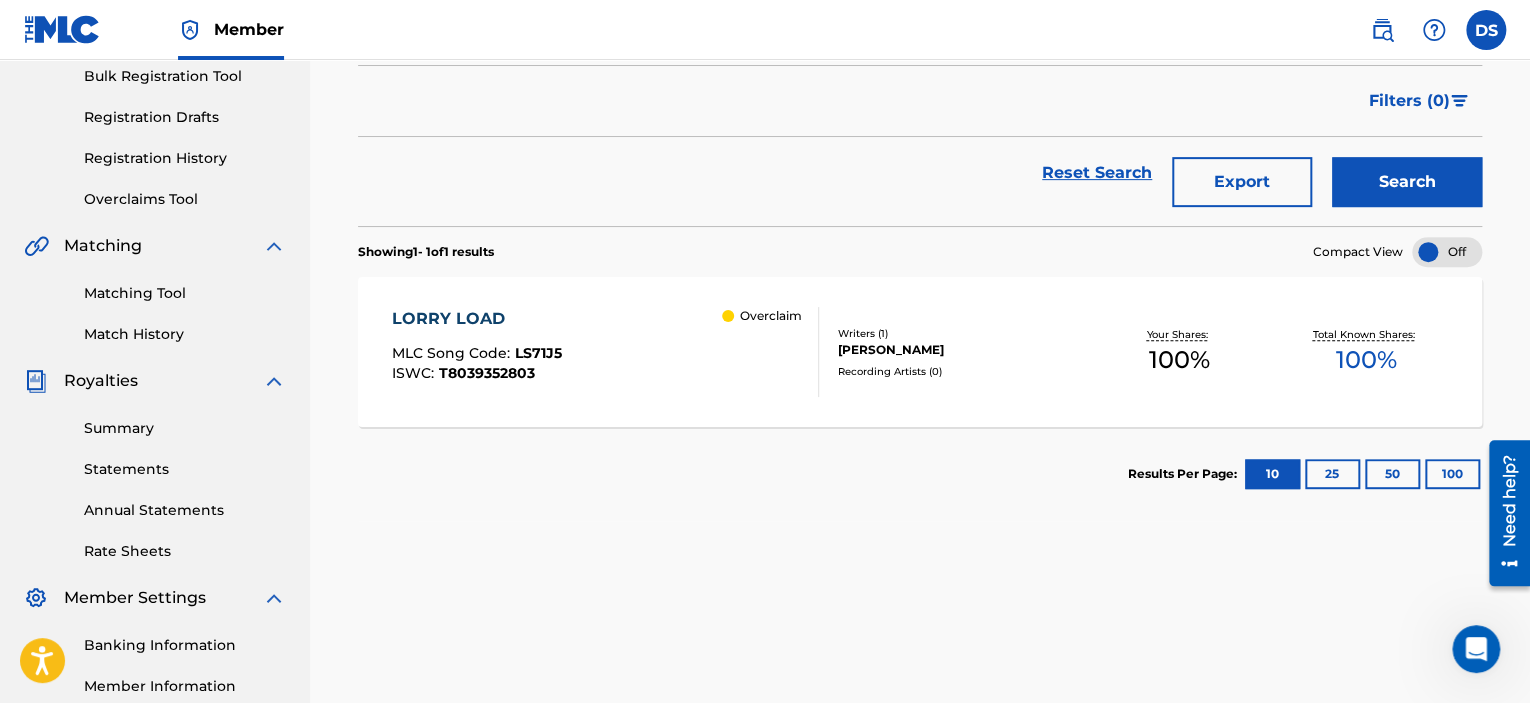 click on "LORRY LOAD" at bounding box center (477, 319) 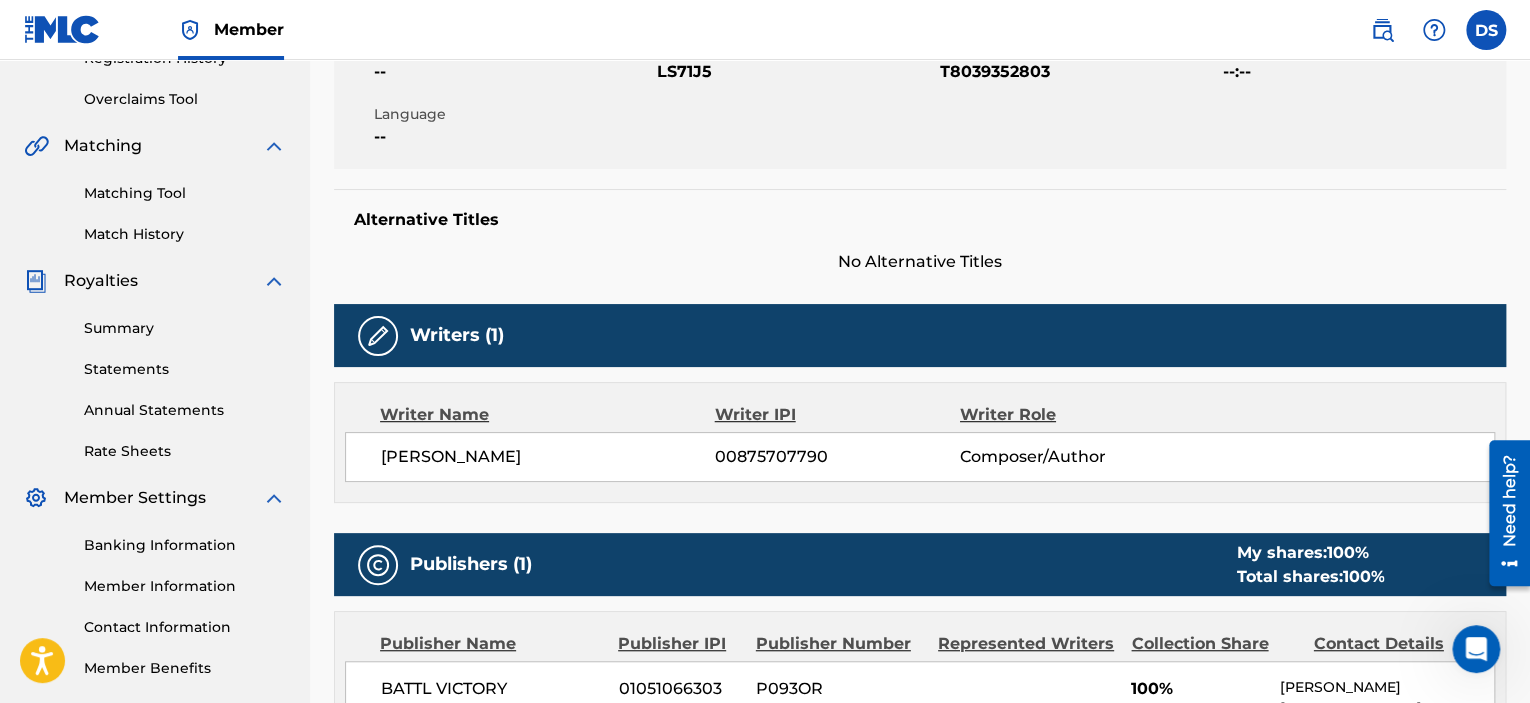 scroll, scrollTop: 0, scrollLeft: 0, axis: both 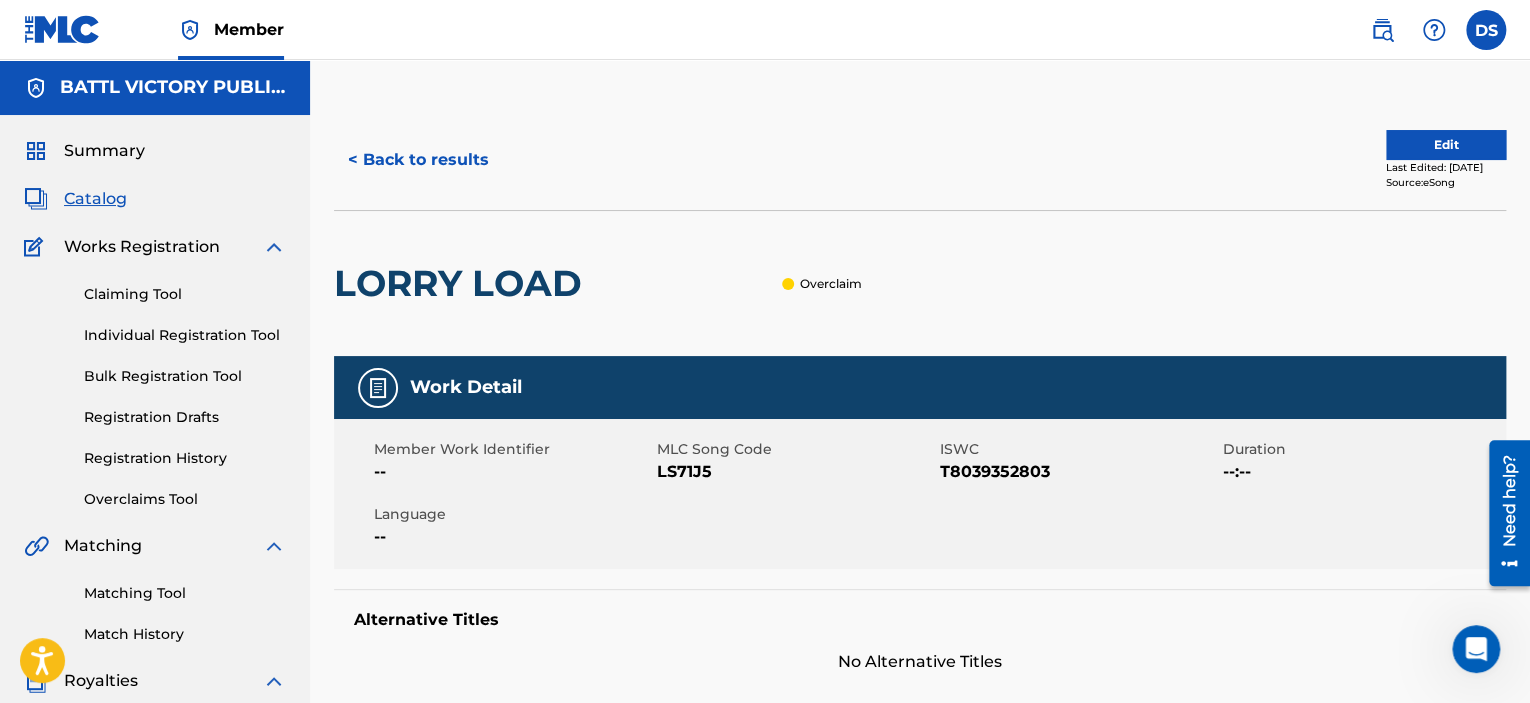 click on "< Back to results" at bounding box center [418, 160] 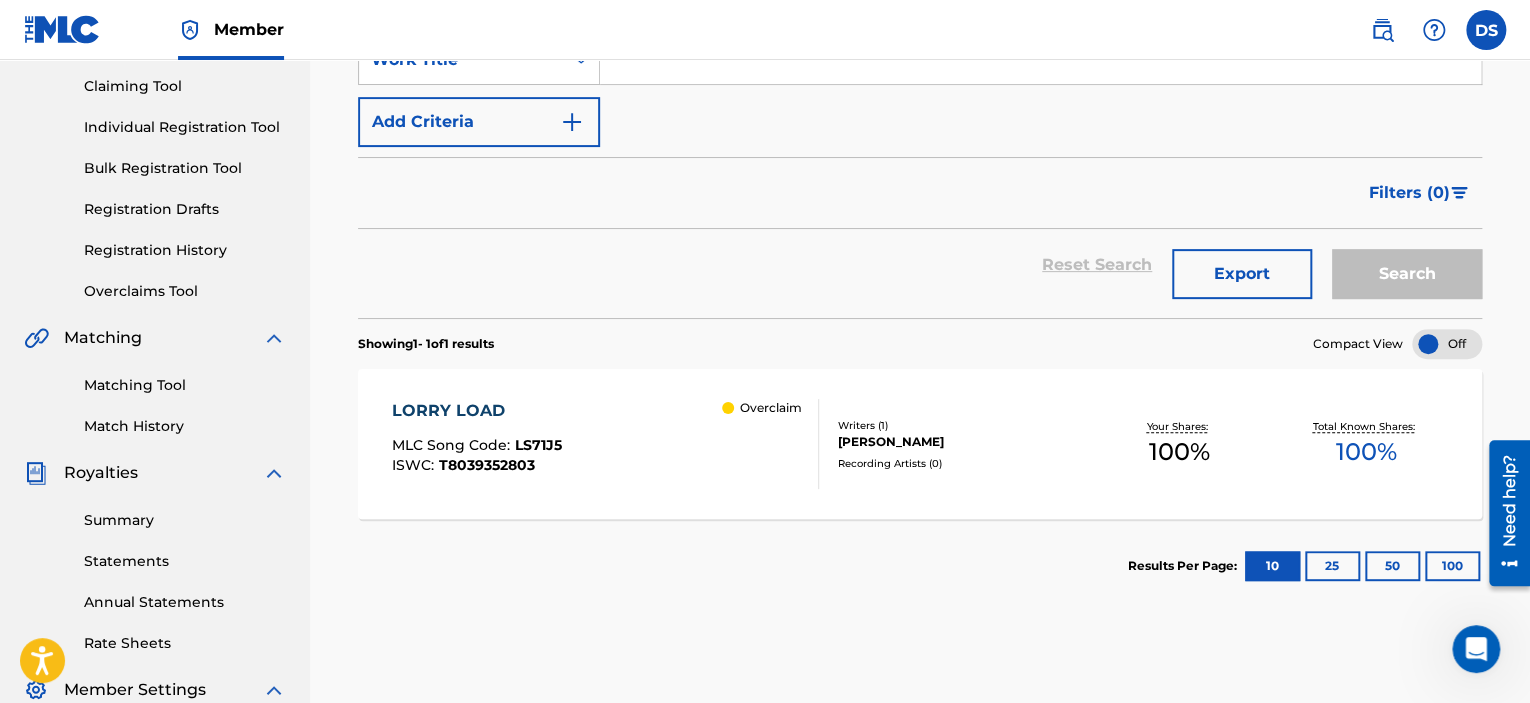 scroll, scrollTop: 100, scrollLeft: 0, axis: vertical 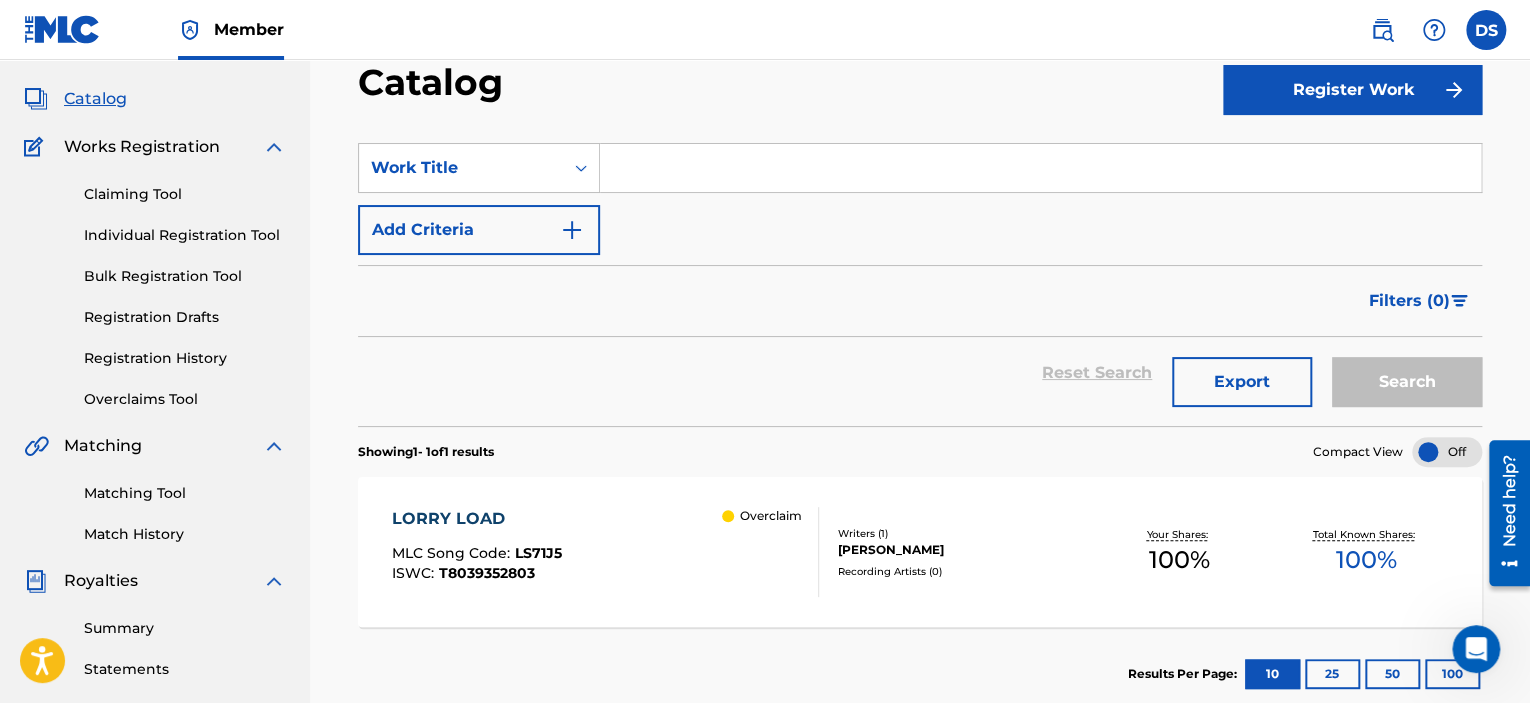 click at bounding box center (1040, 168) 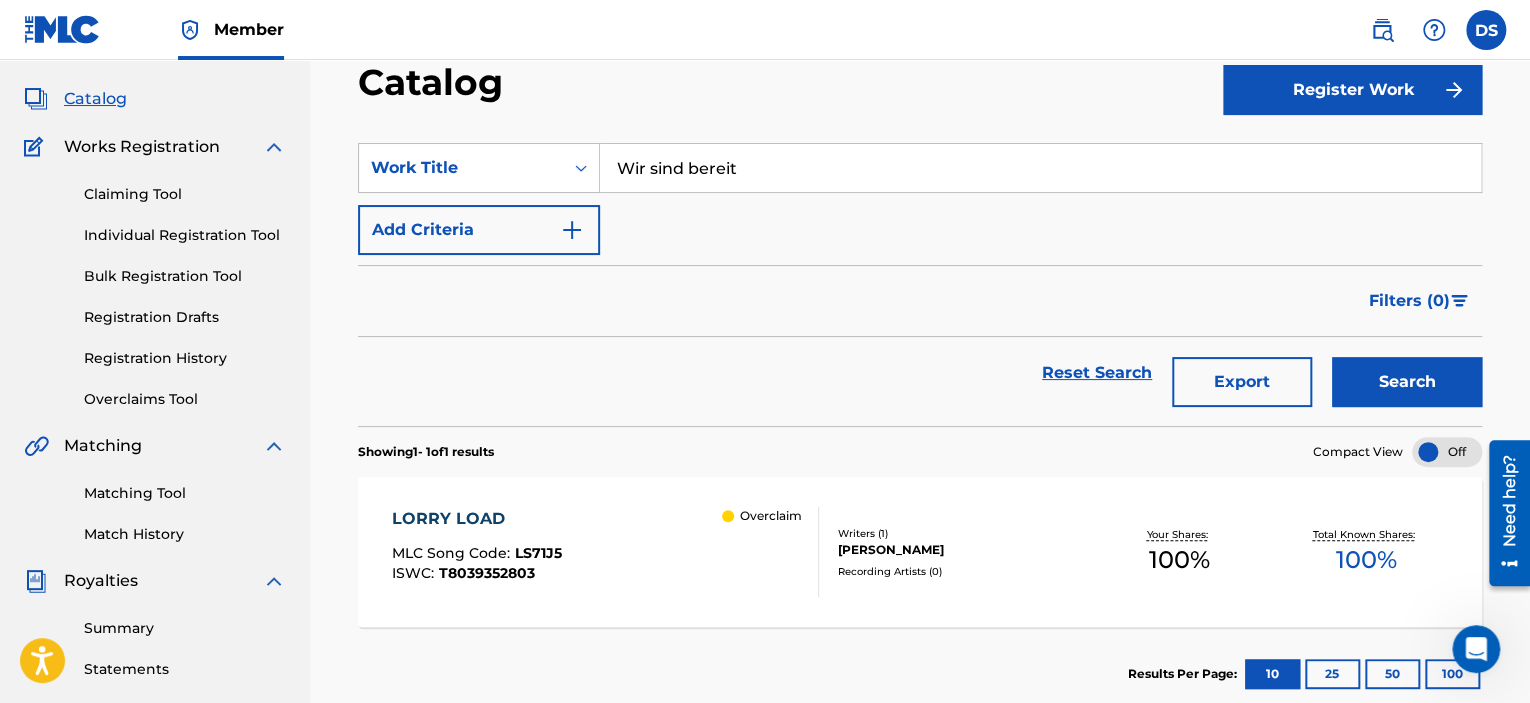 type on "Wir sind bereit" 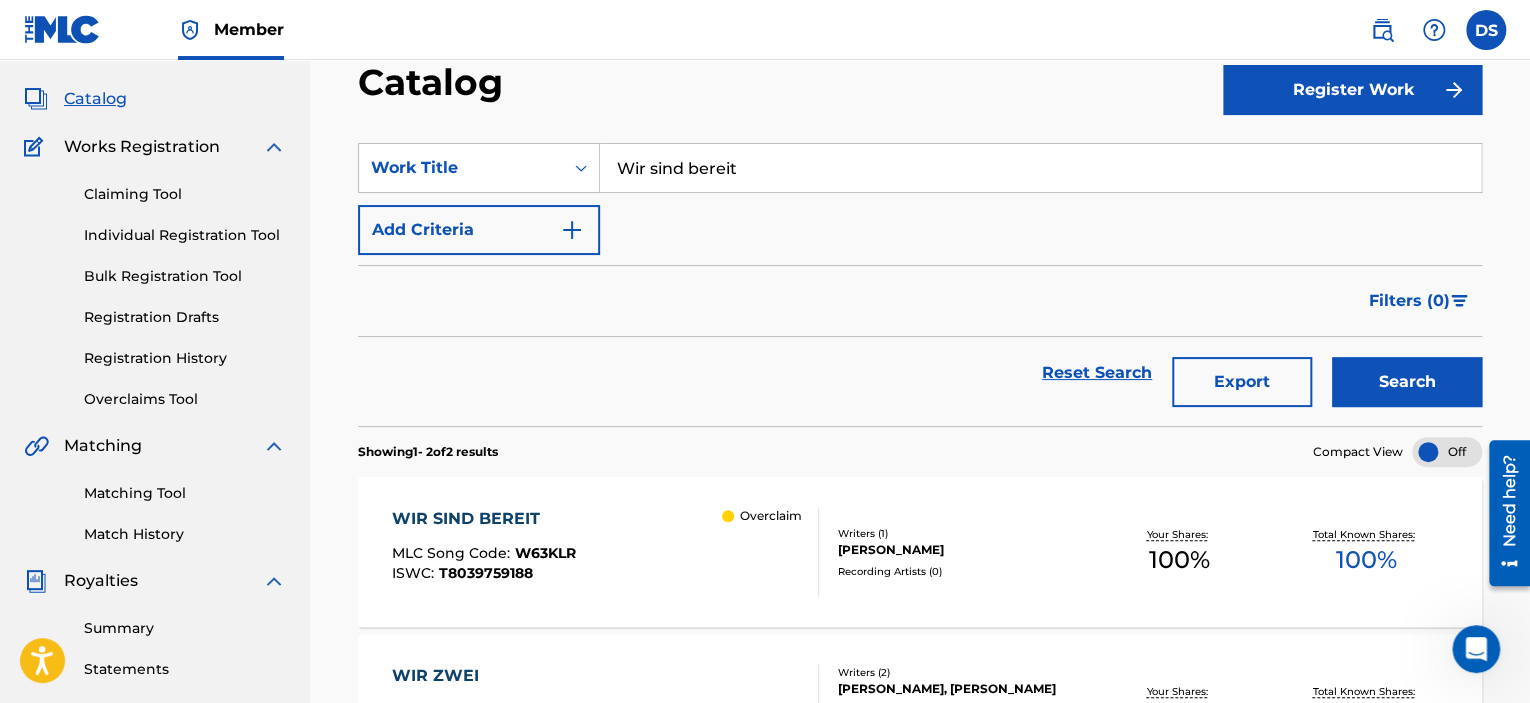 scroll, scrollTop: 300, scrollLeft: 0, axis: vertical 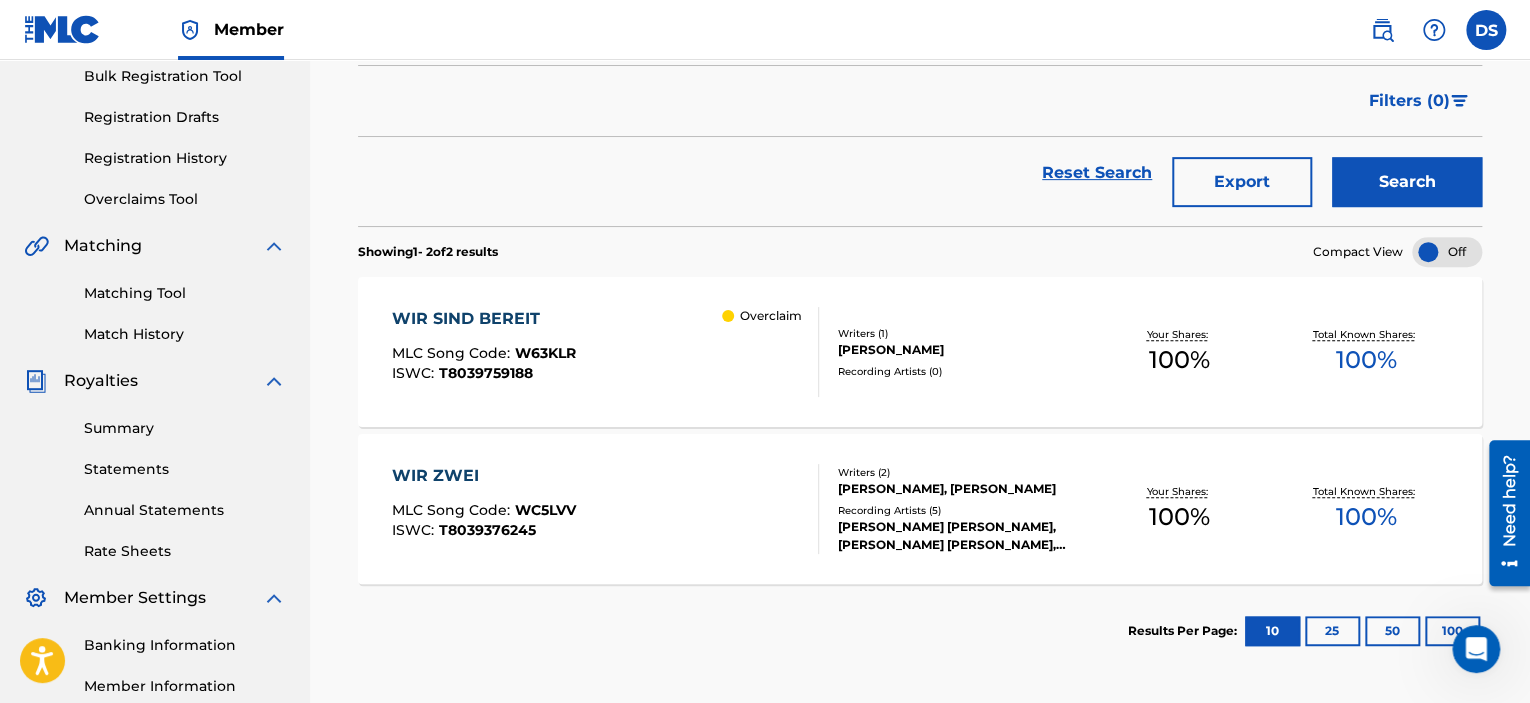 click on "WIR SIND BEREIT" at bounding box center [484, 319] 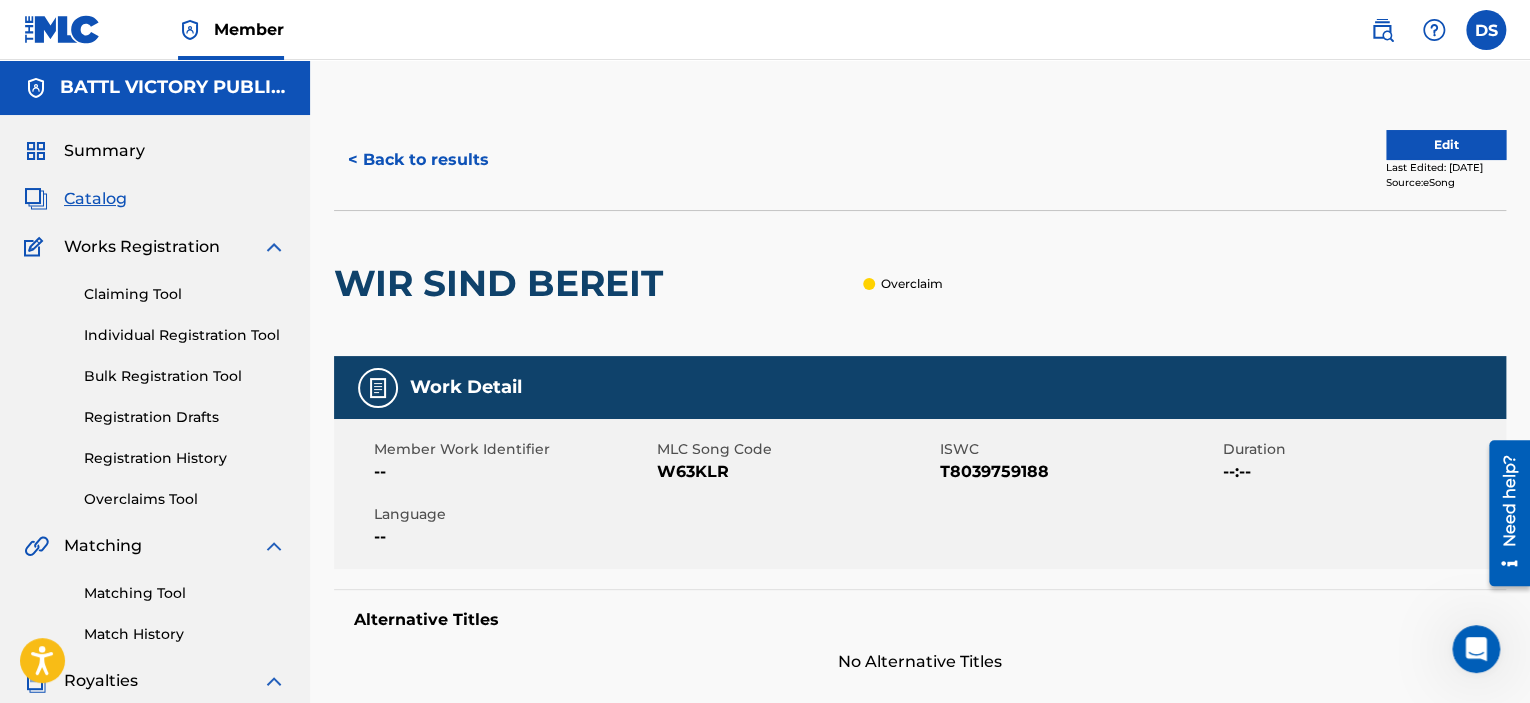 scroll, scrollTop: 0, scrollLeft: 0, axis: both 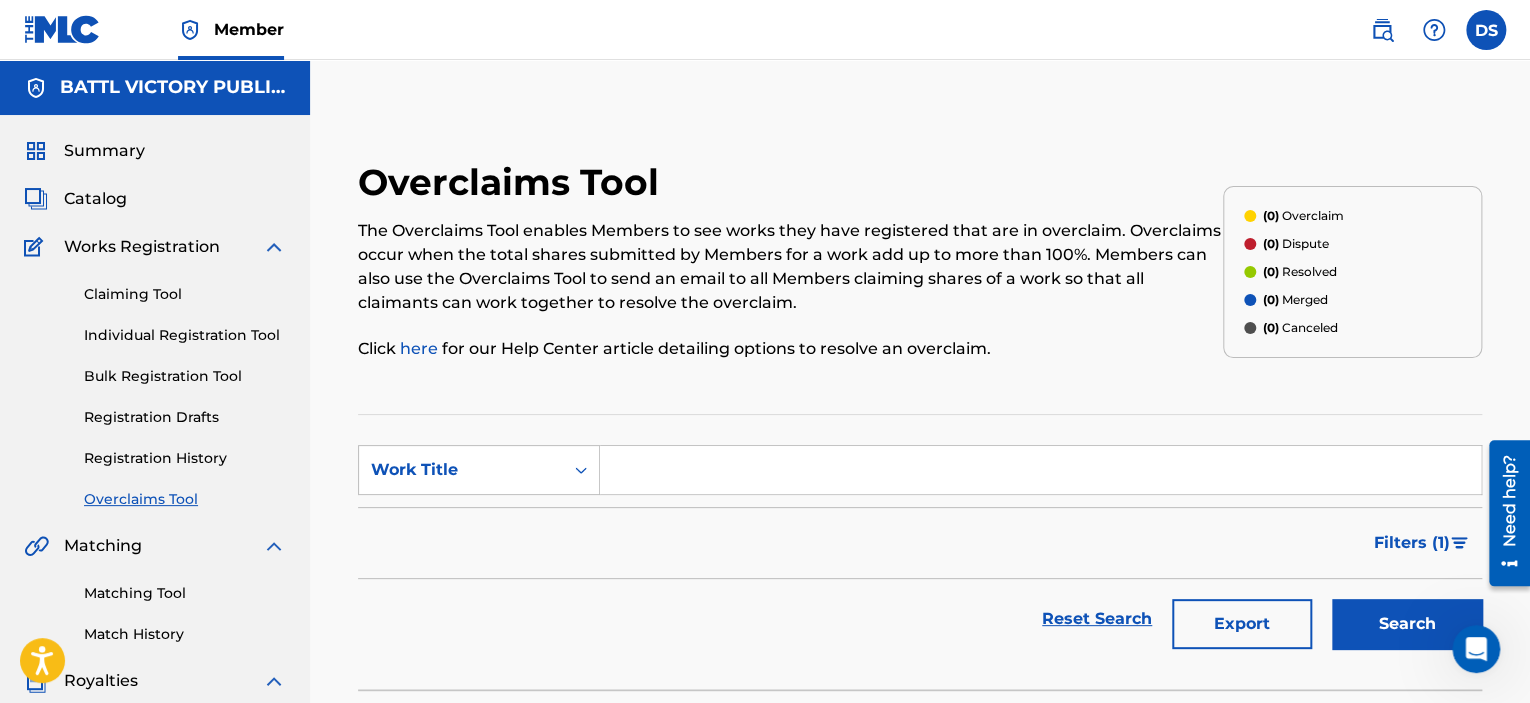 click at bounding box center (1040, 470) 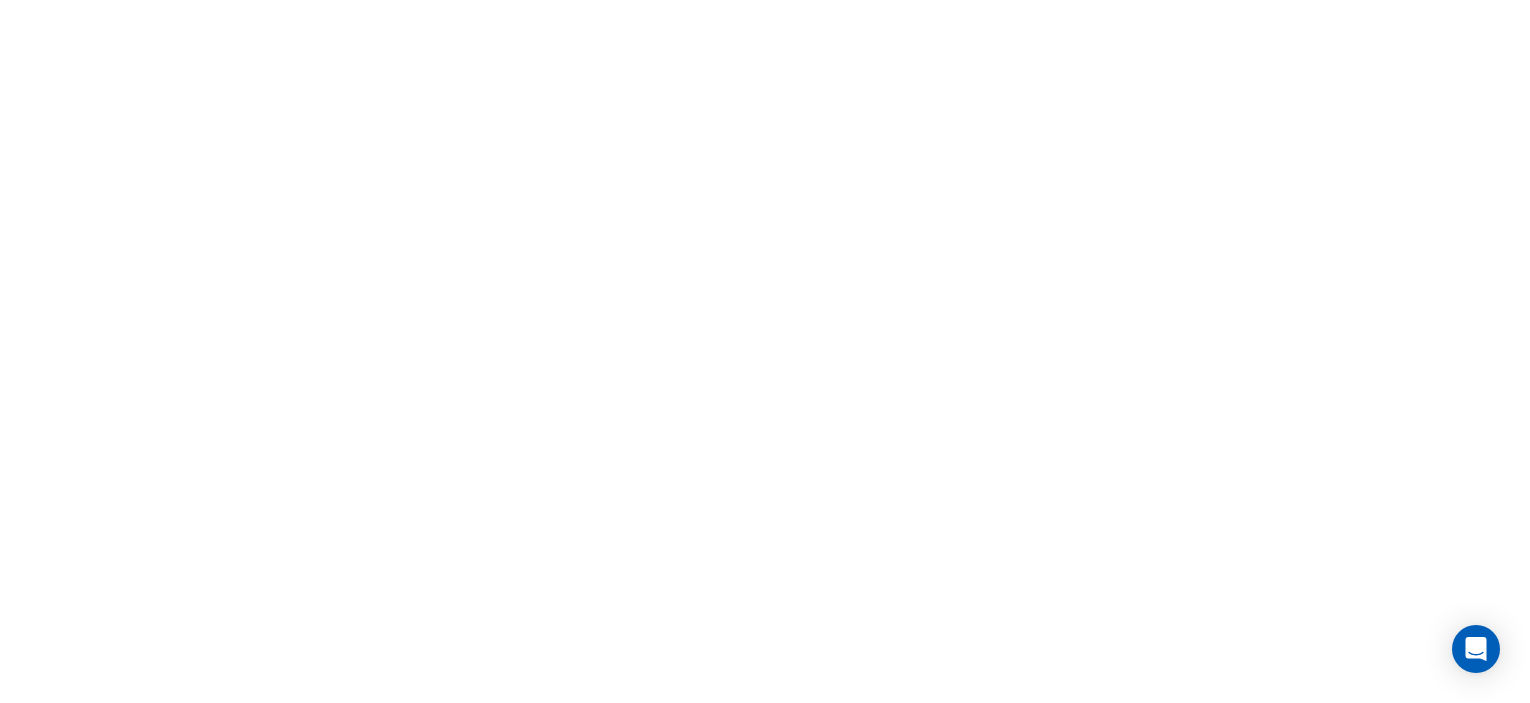 scroll, scrollTop: 0, scrollLeft: 0, axis: both 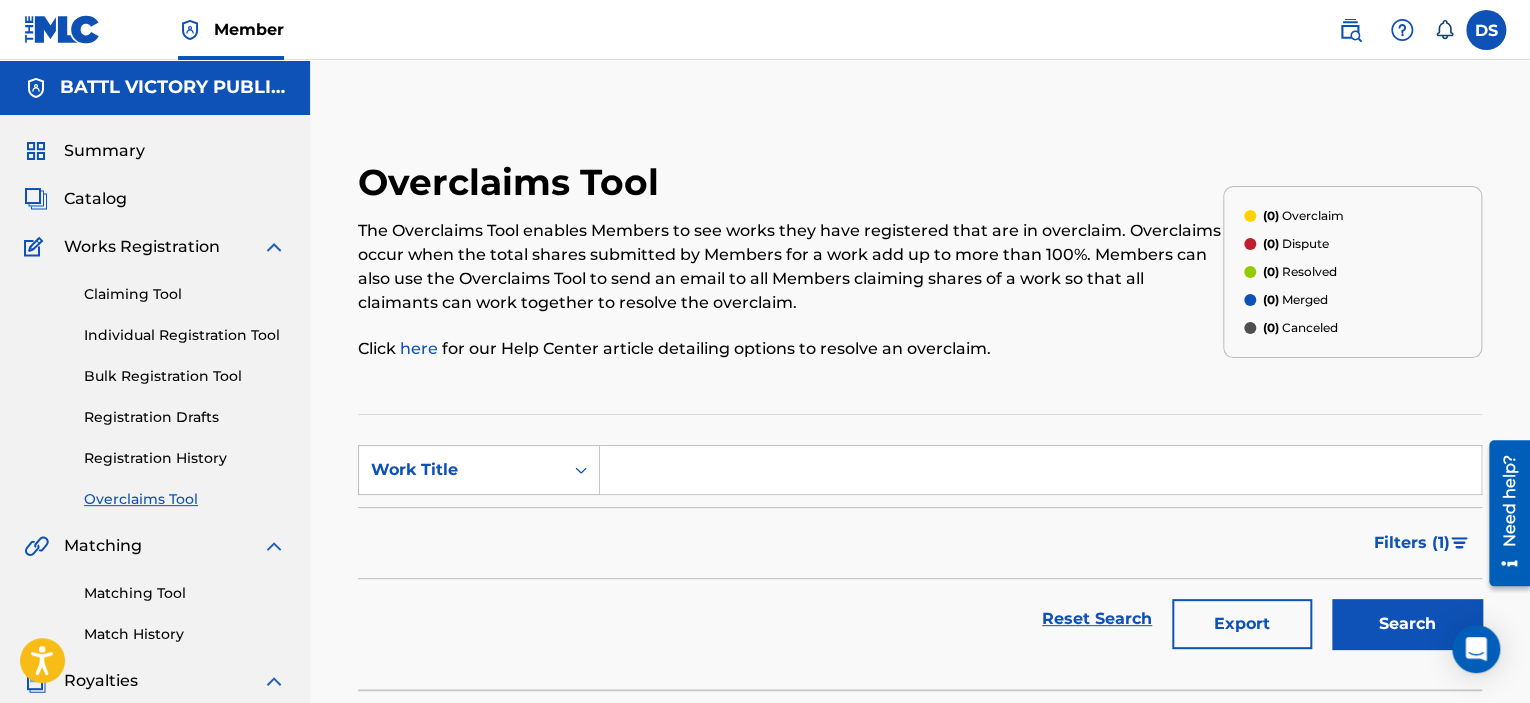 click on "Summary" at bounding box center [104, 151] 